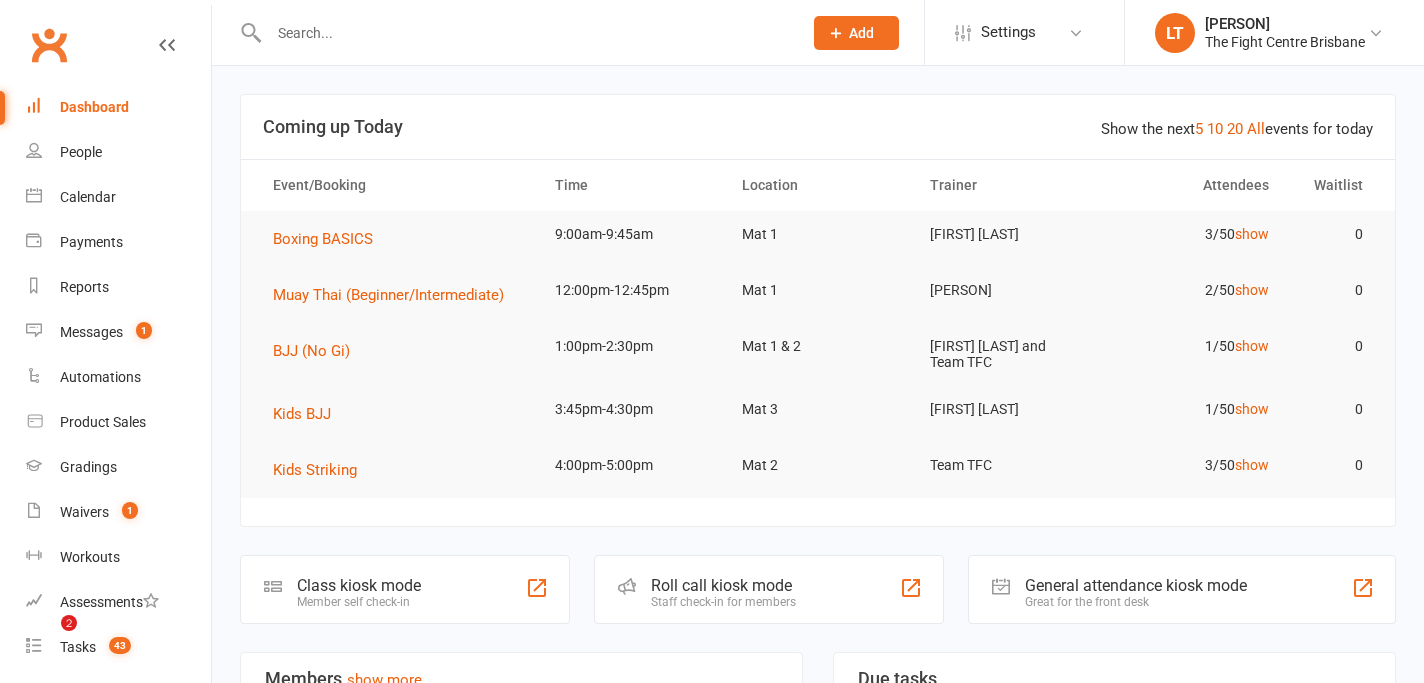 scroll, scrollTop: 0, scrollLeft: 0, axis: both 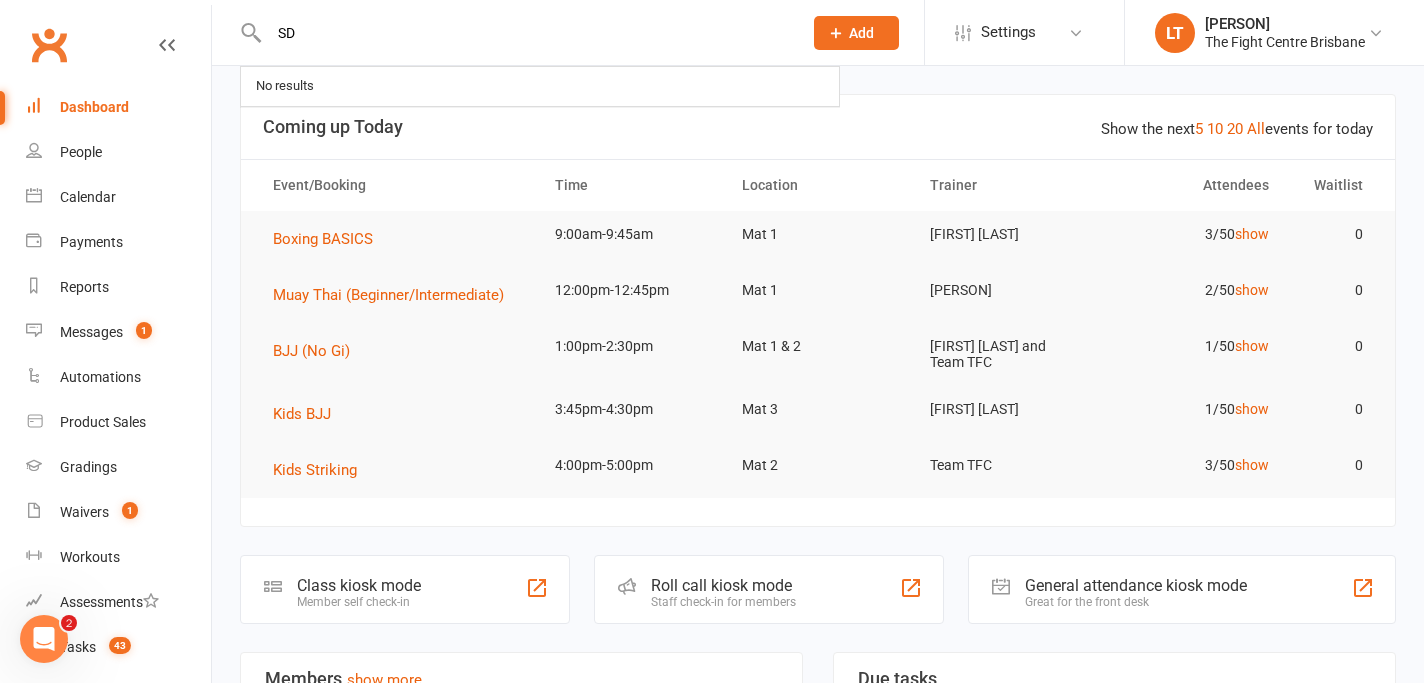 type on "S" 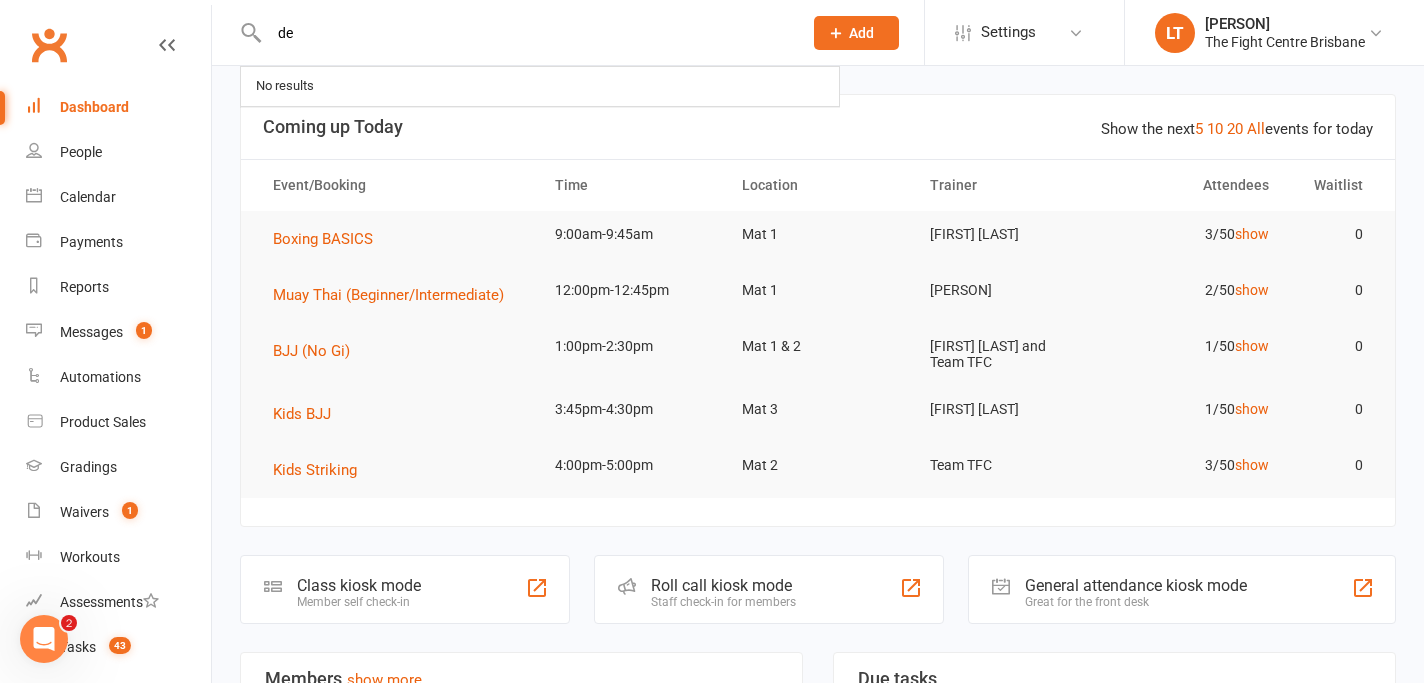 type on "d" 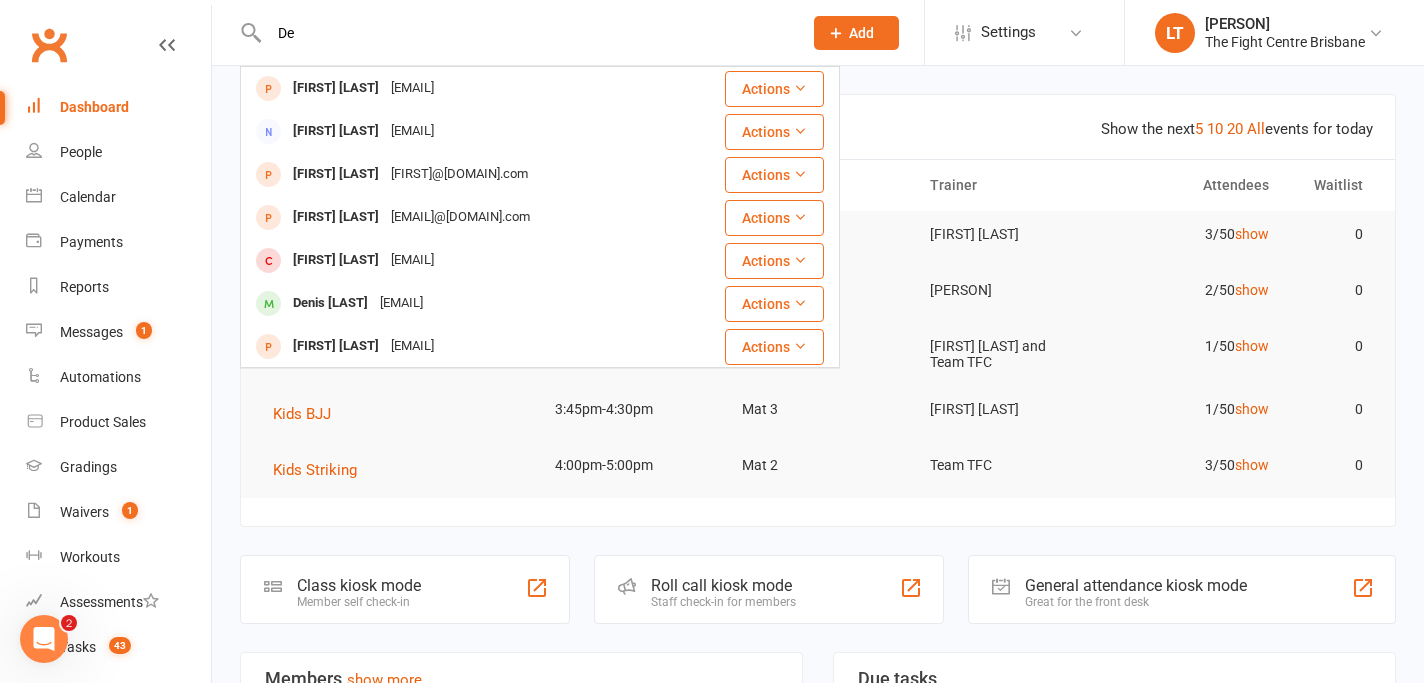 type on "D" 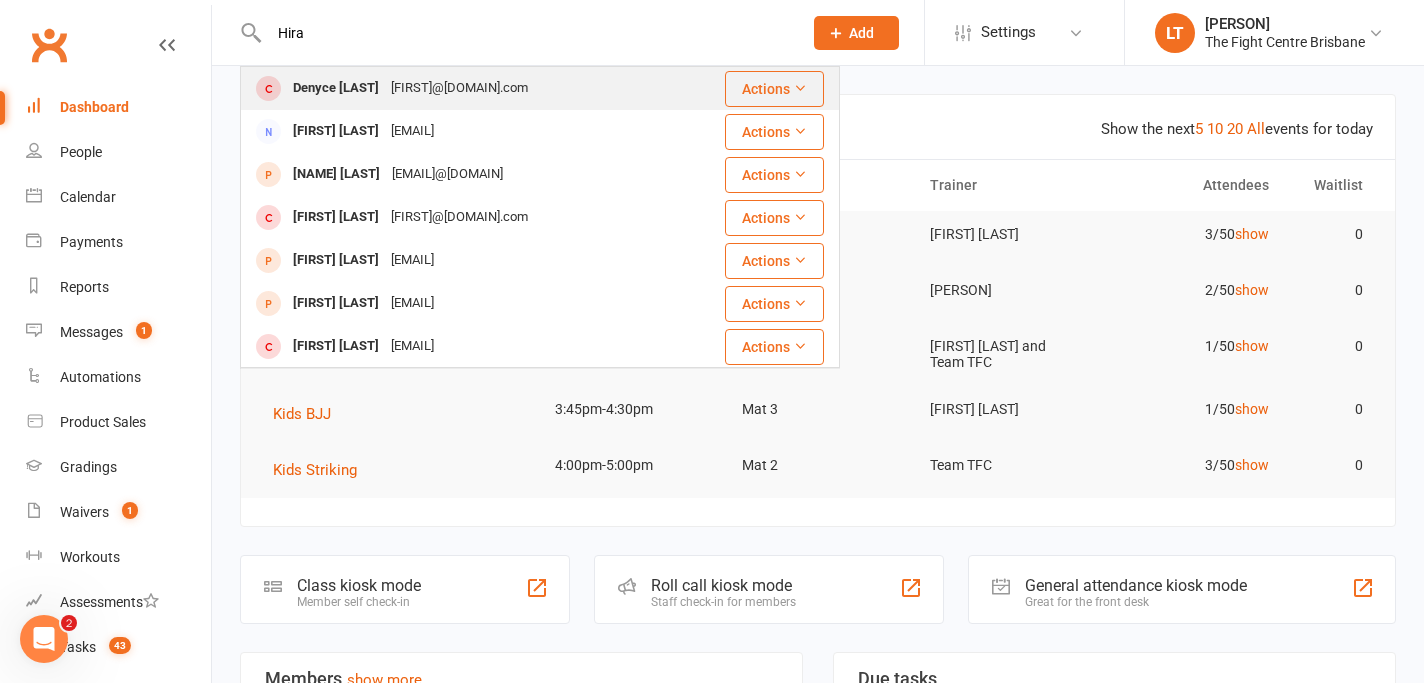 type on "Hira" 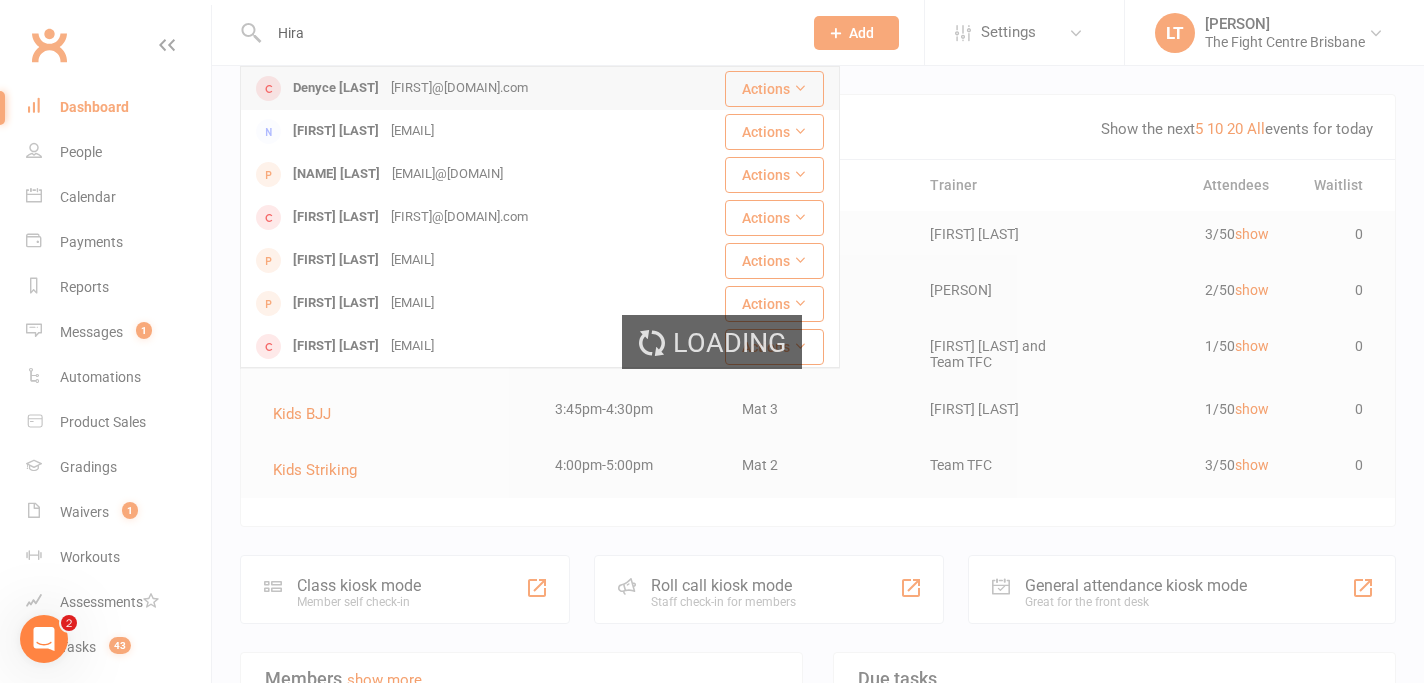 type 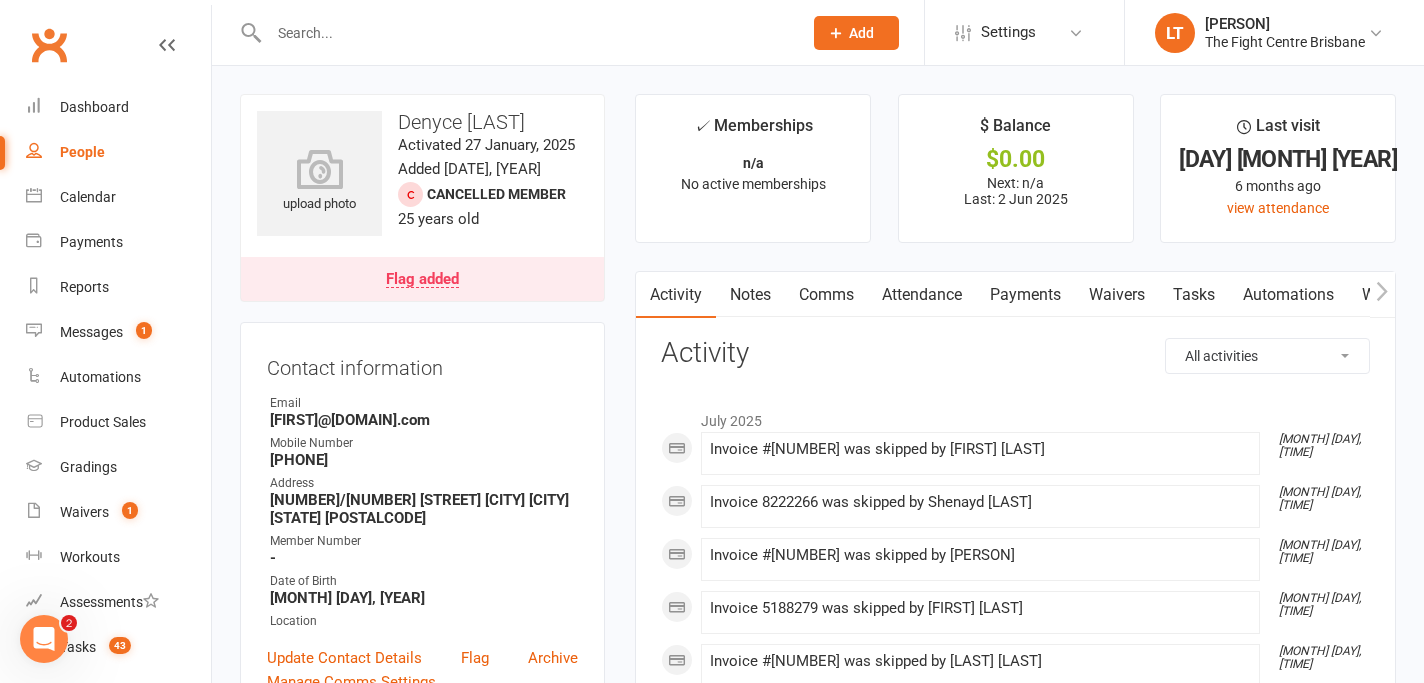 click on "Flag added" at bounding box center [422, 280] 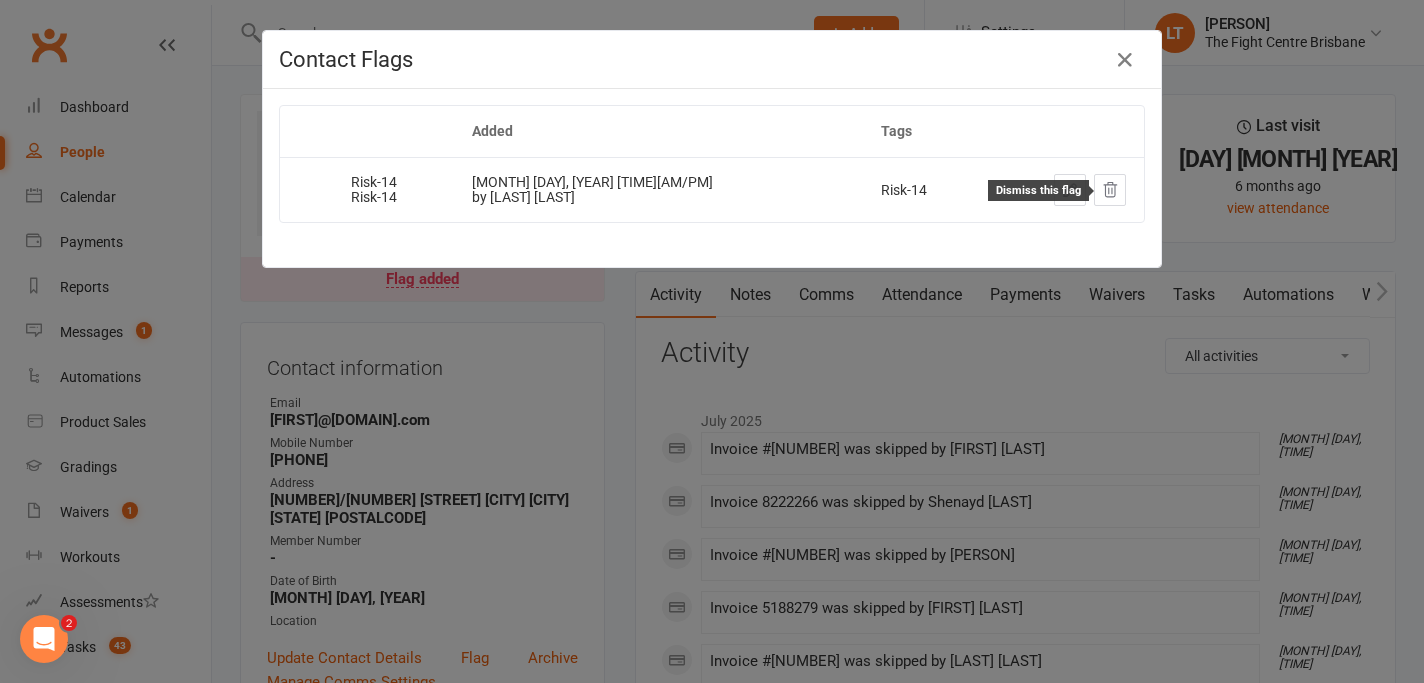 click 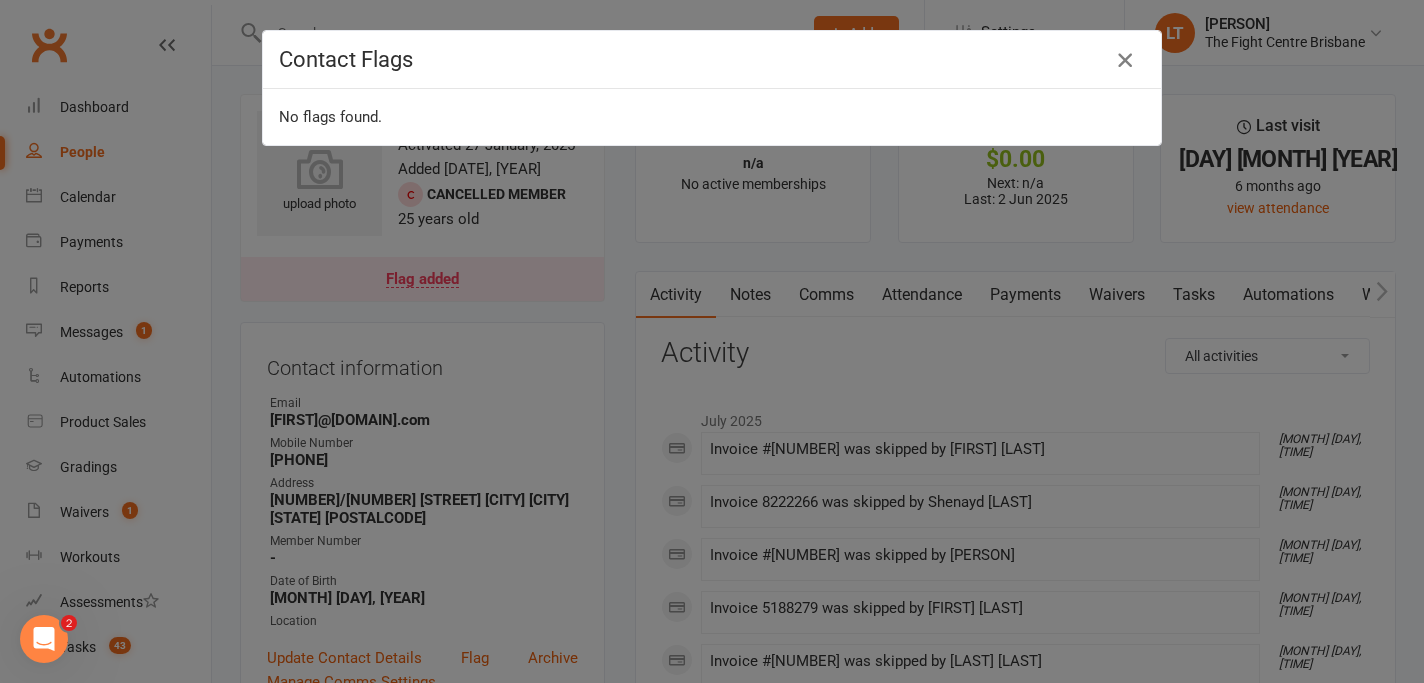 click at bounding box center [1125, 60] 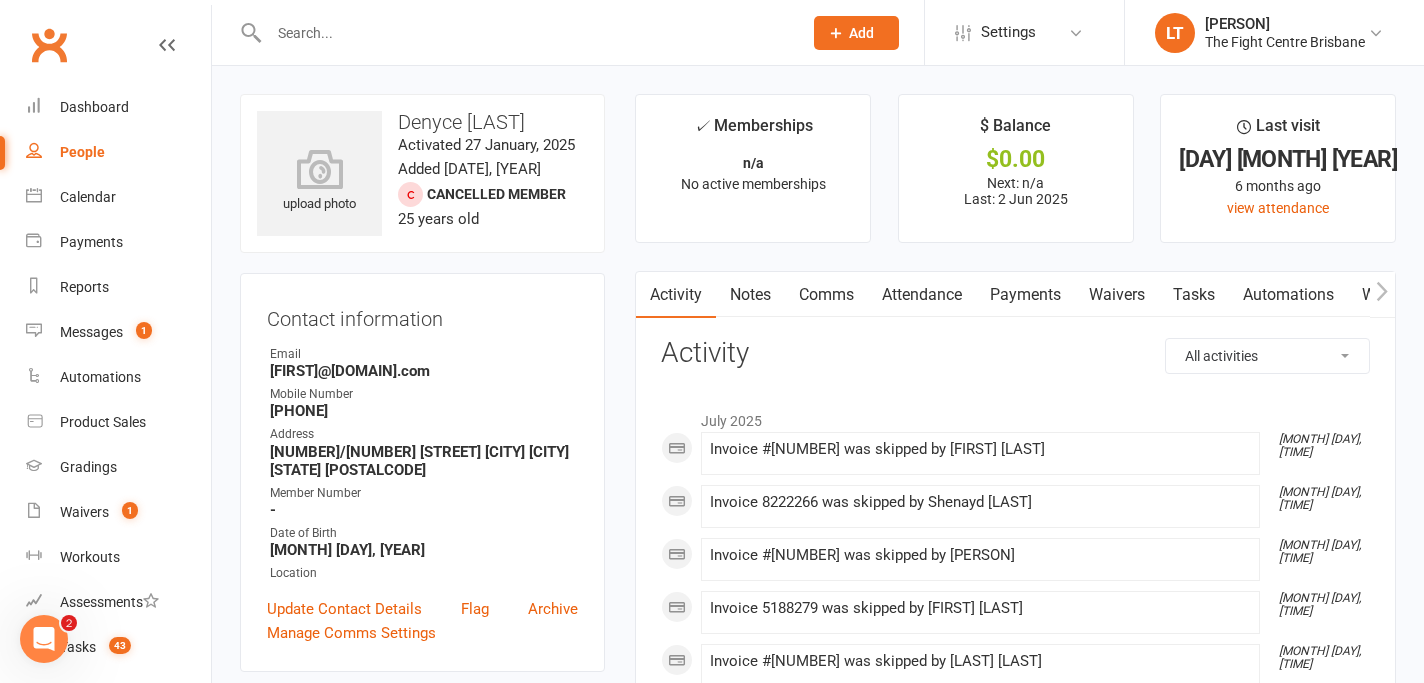 click on "Notes" at bounding box center (750, 295) 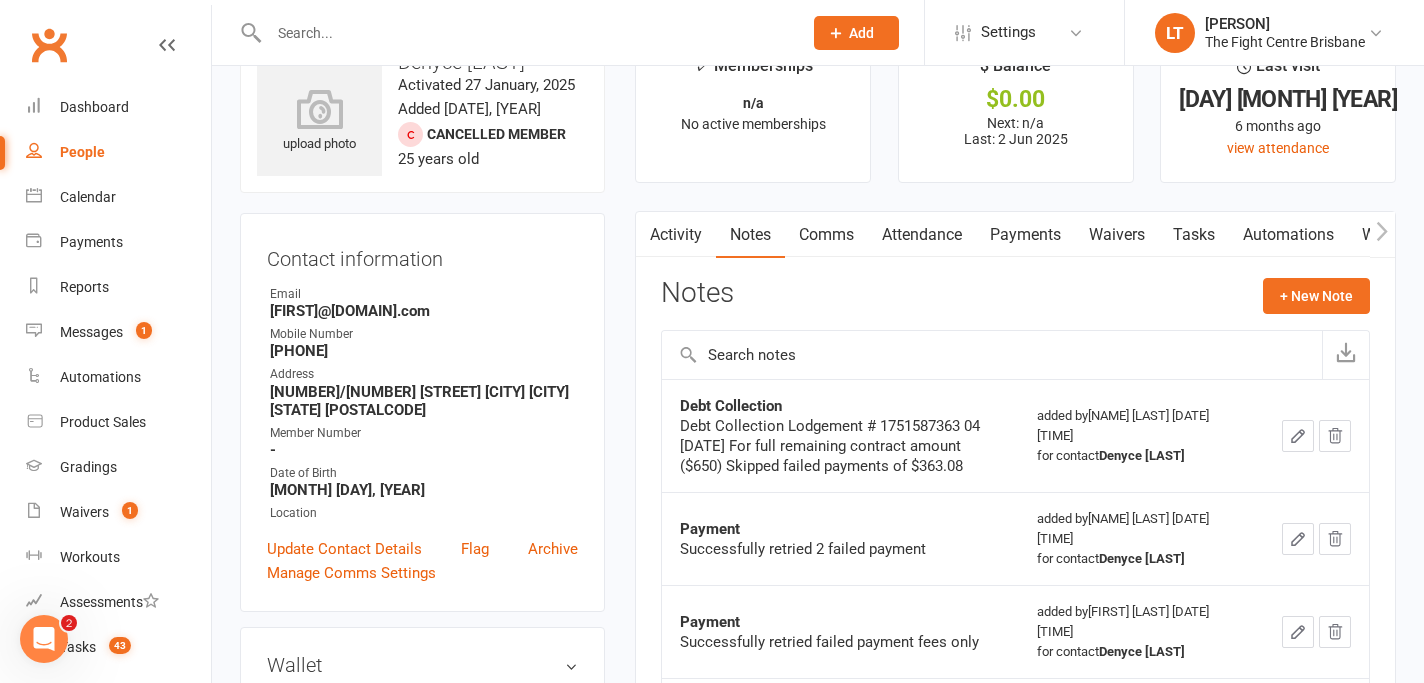 scroll, scrollTop: 104, scrollLeft: 0, axis: vertical 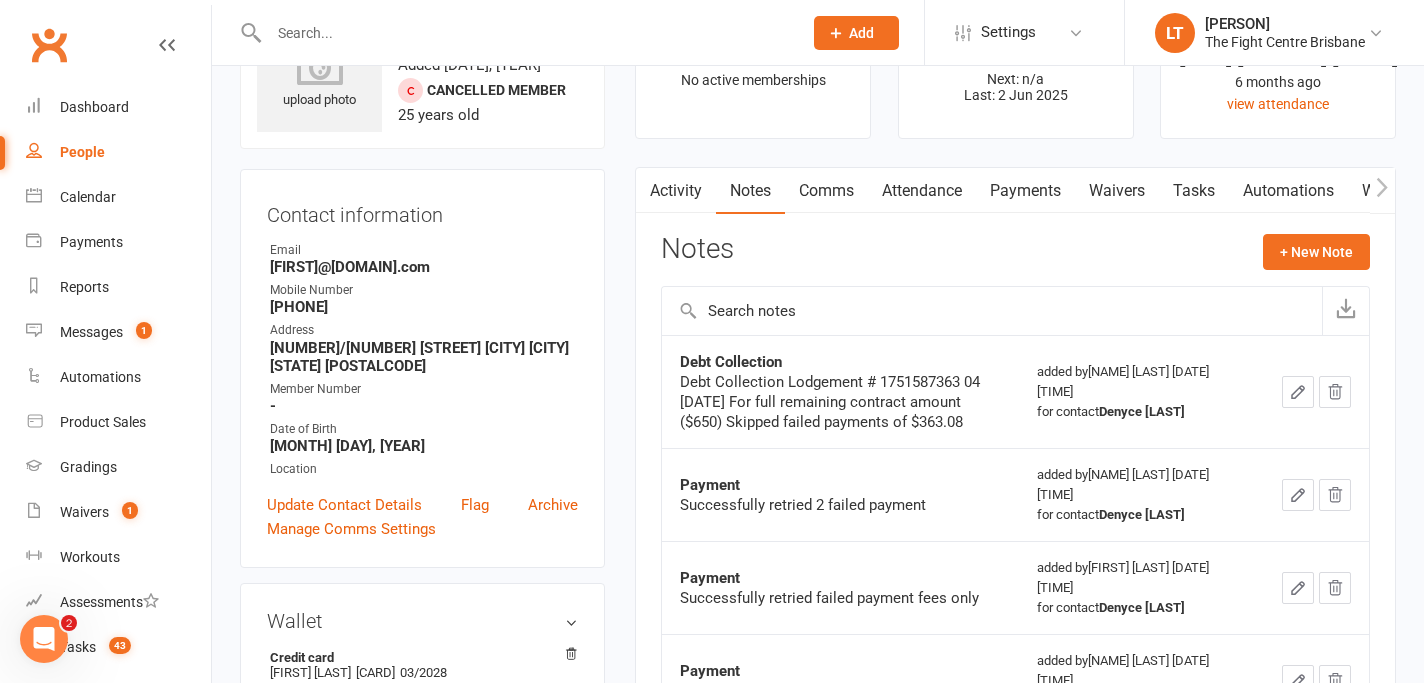 click on "[FIRST]@[DOMAIN].com" at bounding box center [424, 267] 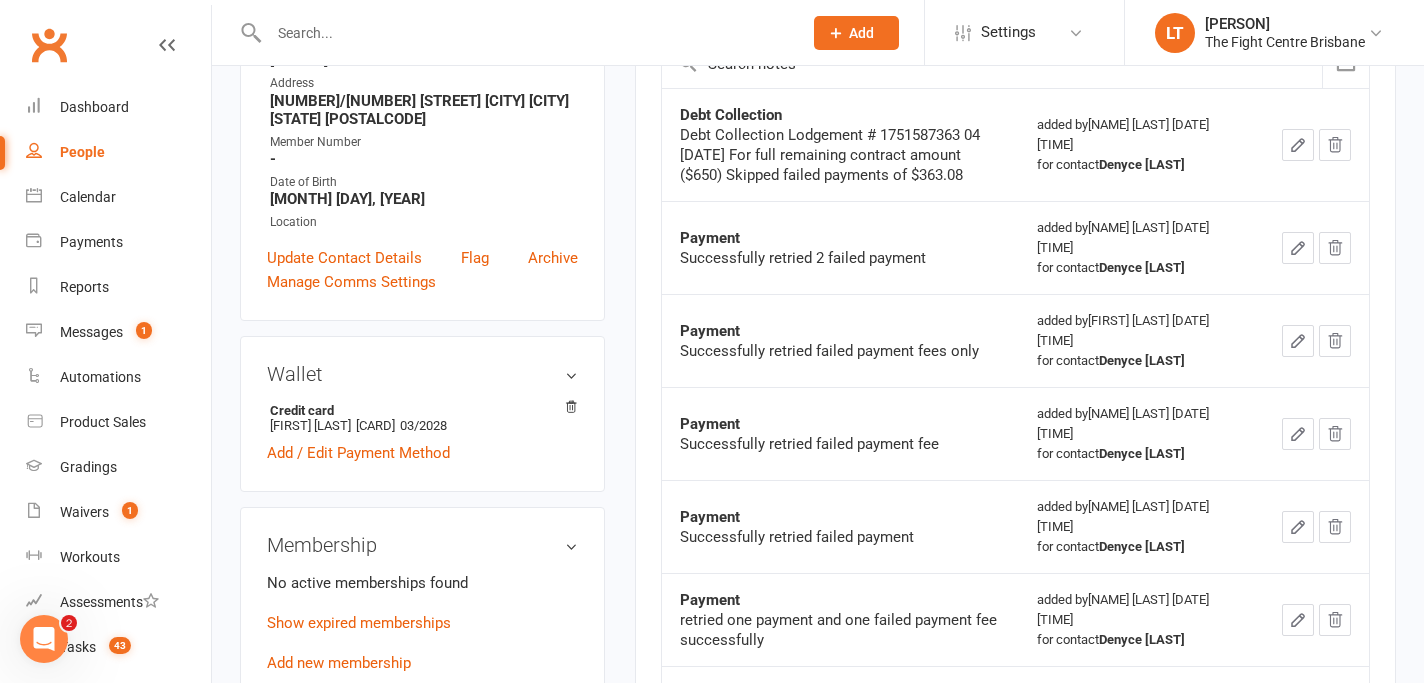 scroll, scrollTop: 356, scrollLeft: 0, axis: vertical 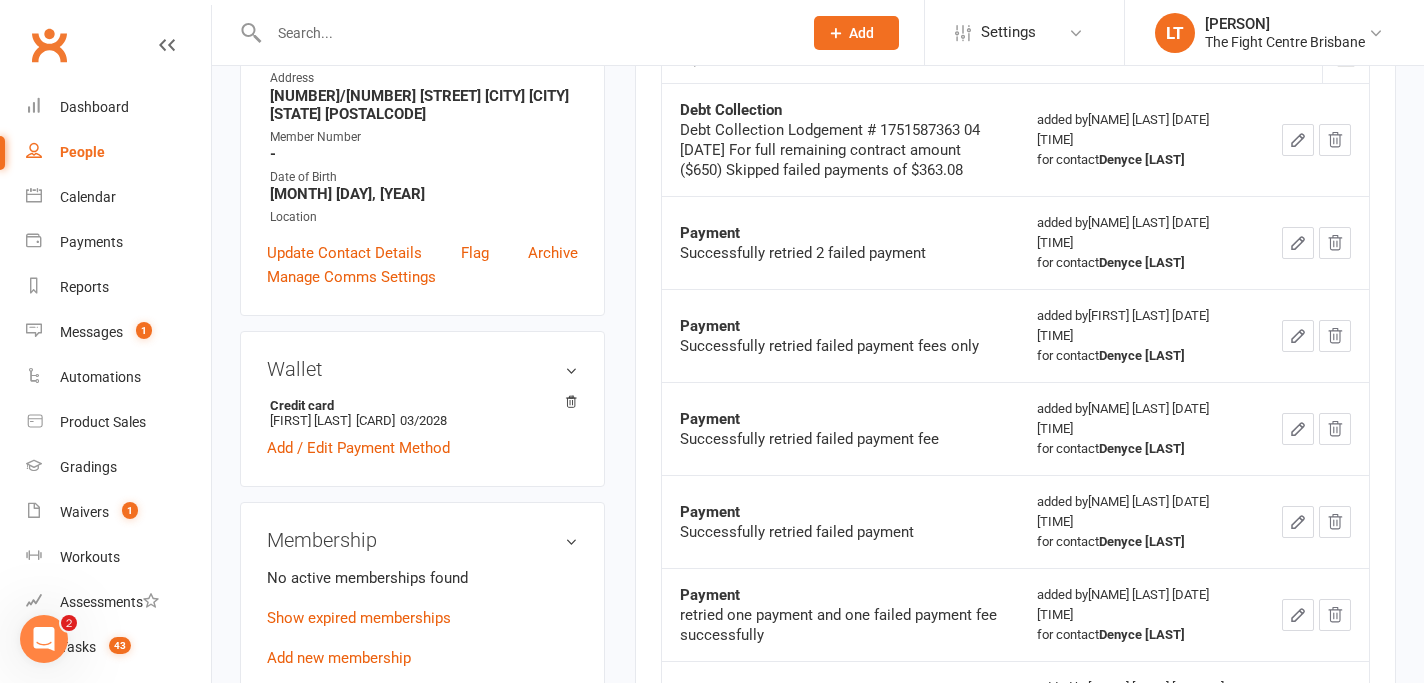 click on "Successfully retried failed payment" at bounding box center [840, 532] 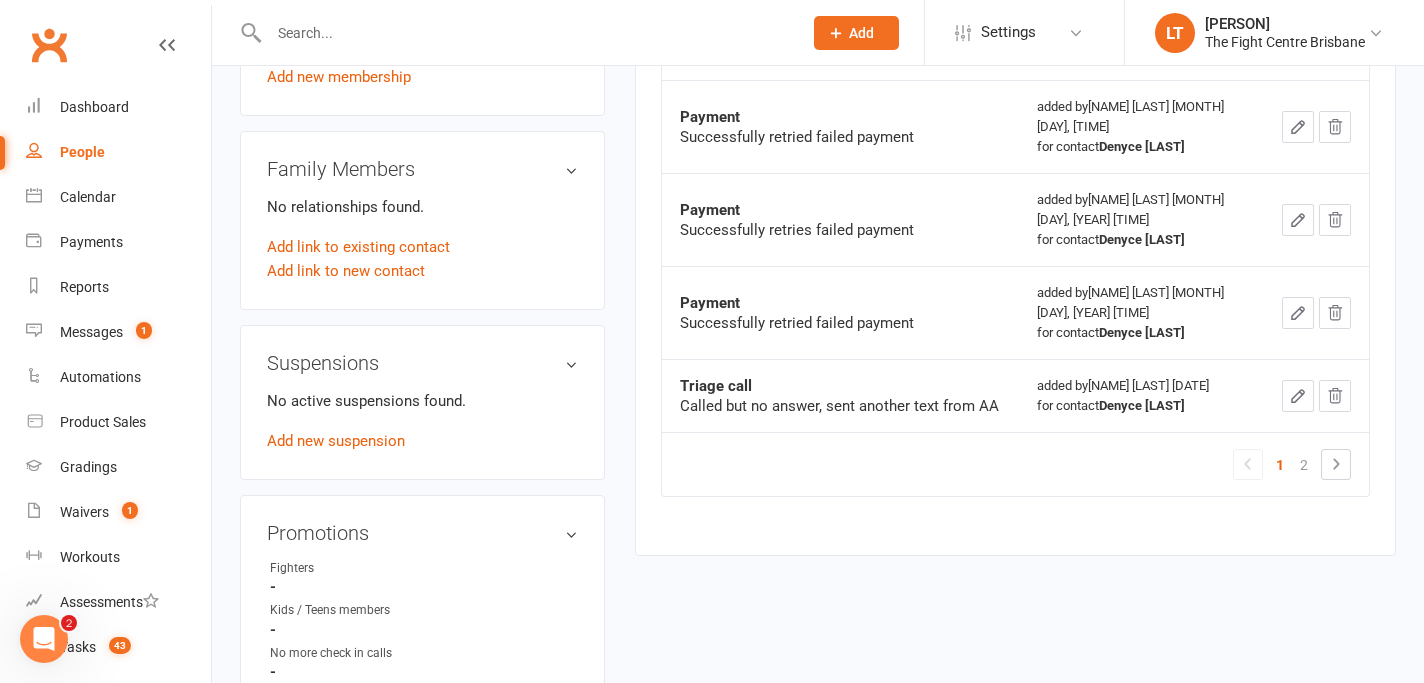 scroll, scrollTop: 1040, scrollLeft: 0, axis: vertical 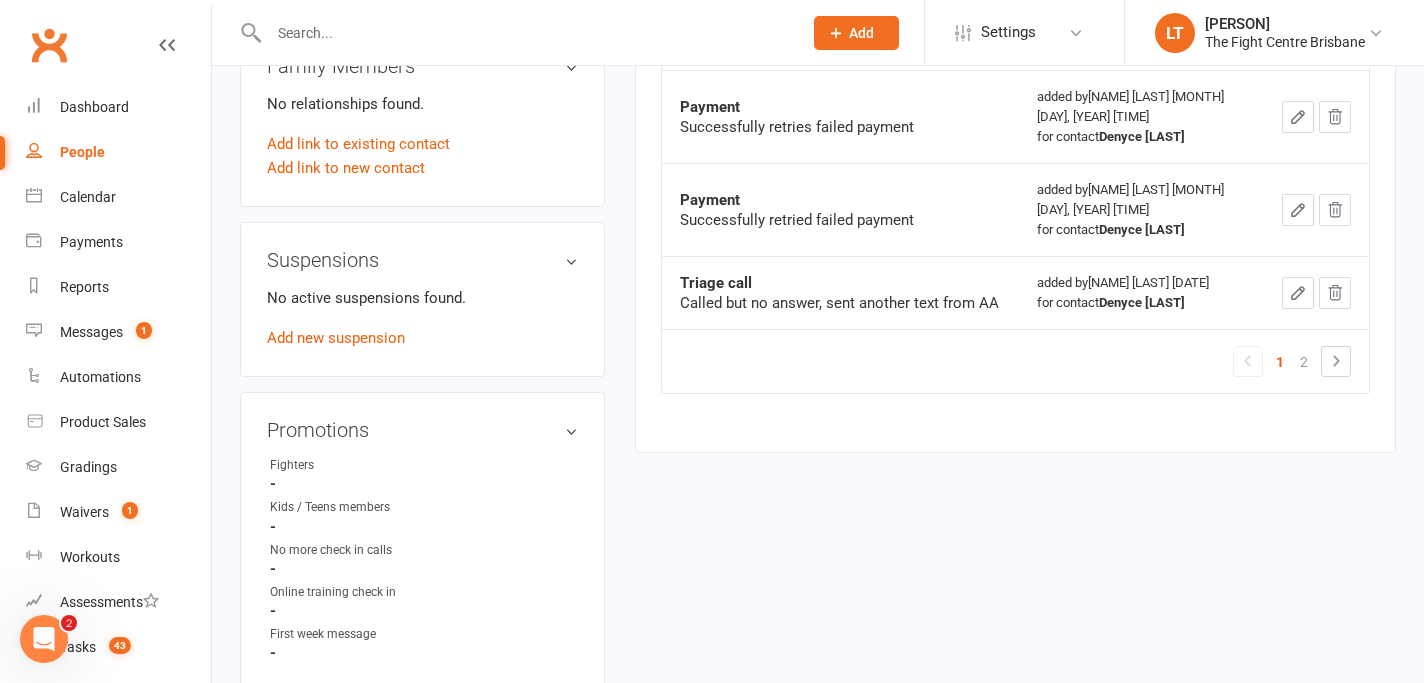 click on "Fighters -" at bounding box center [422, 474] 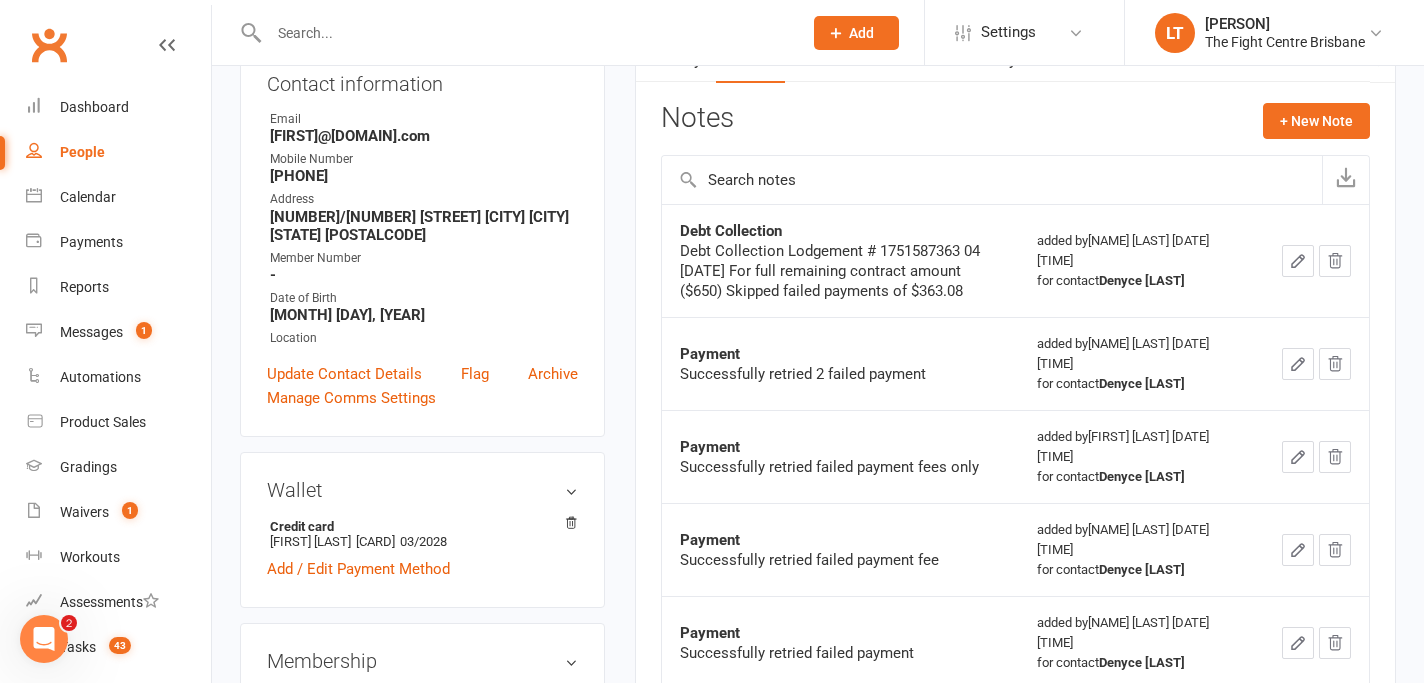 scroll, scrollTop: 127, scrollLeft: 0, axis: vertical 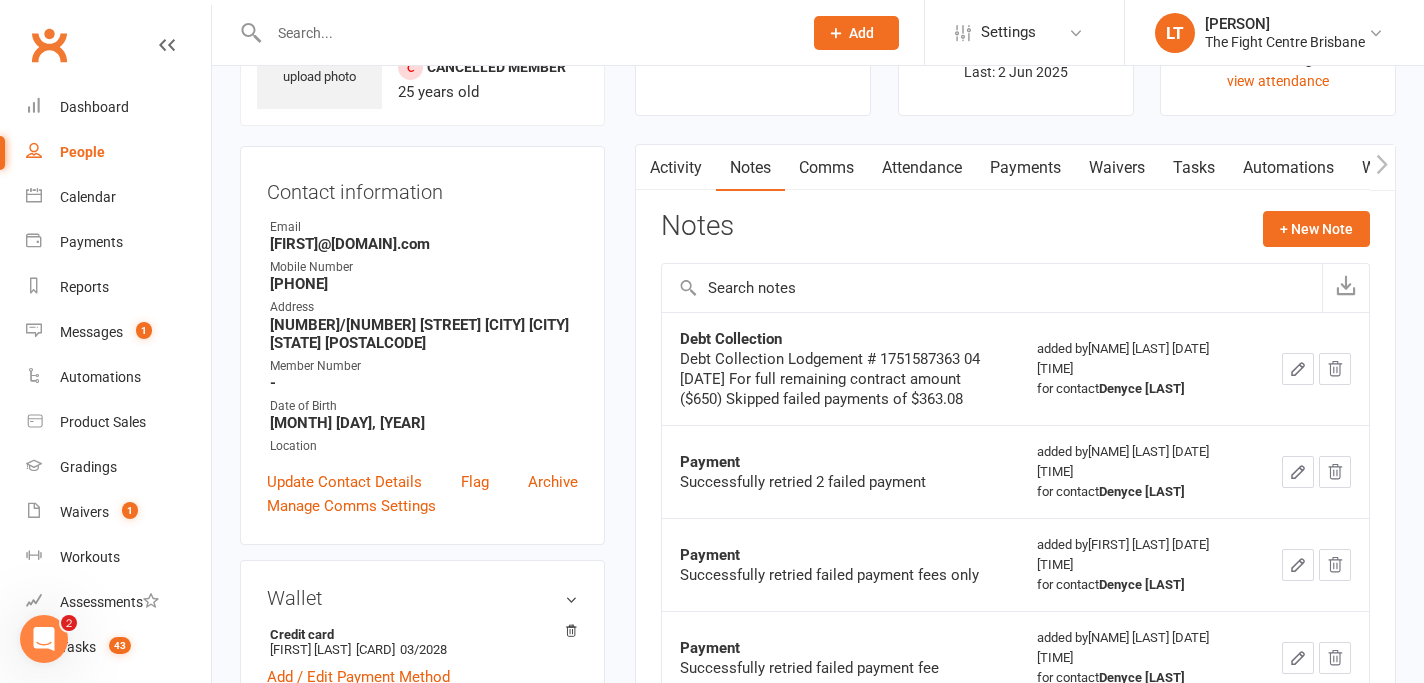click on "Update Contact Details Flag Archive" at bounding box center (422, 482) 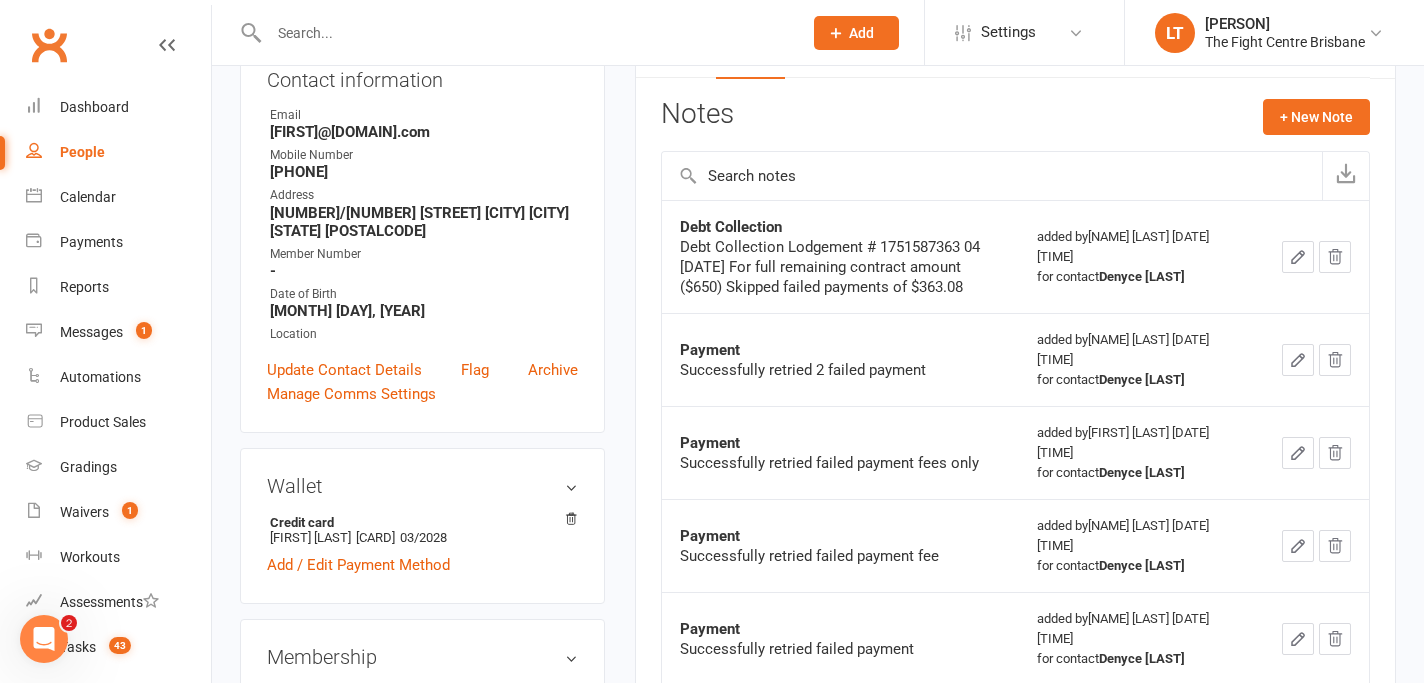 scroll, scrollTop: 0, scrollLeft: 0, axis: both 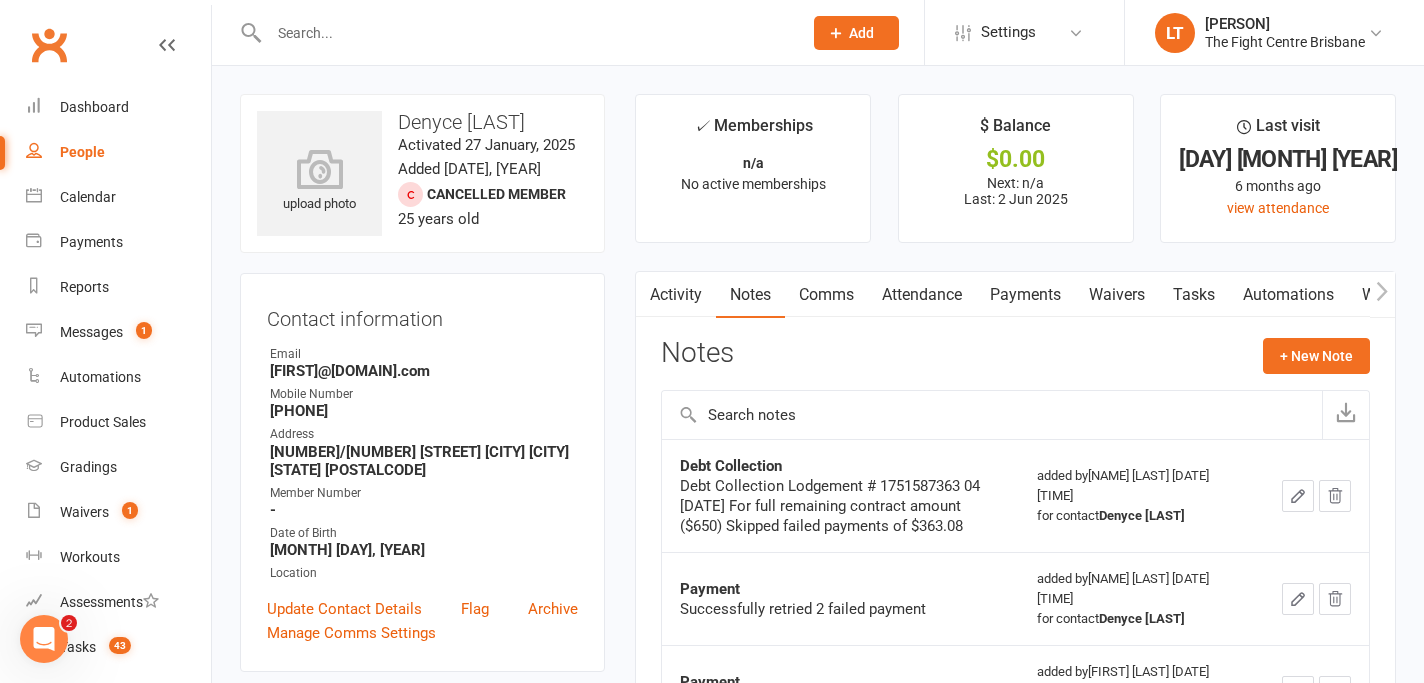click on "Payments" at bounding box center (1025, 295) 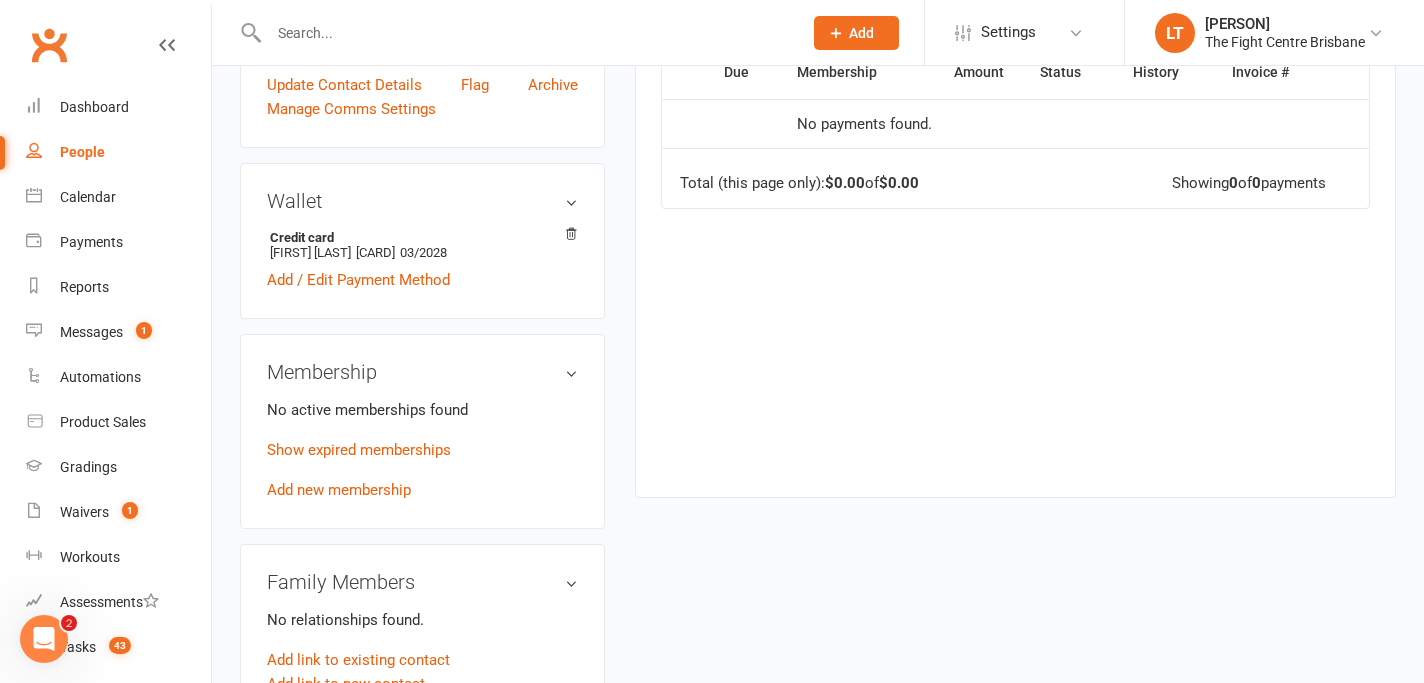 scroll, scrollTop: 138, scrollLeft: 0, axis: vertical 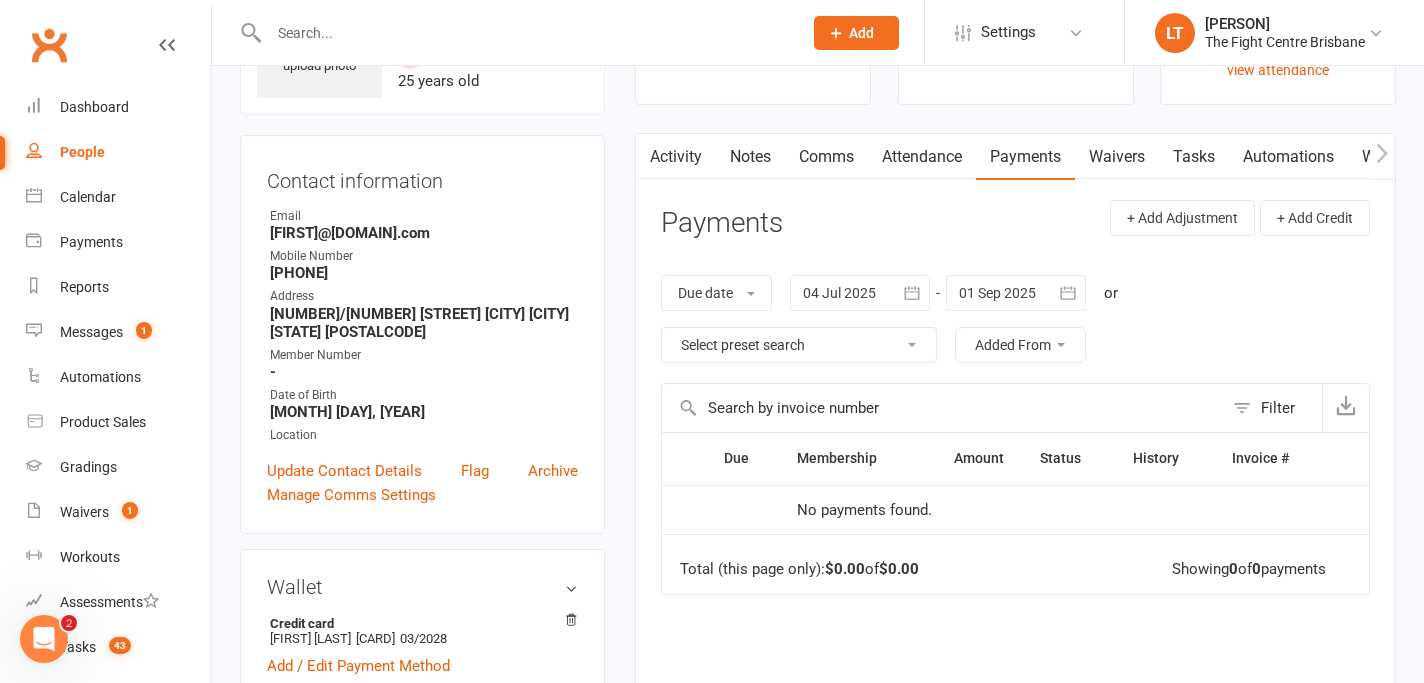 click at bounding box center (912, 293) 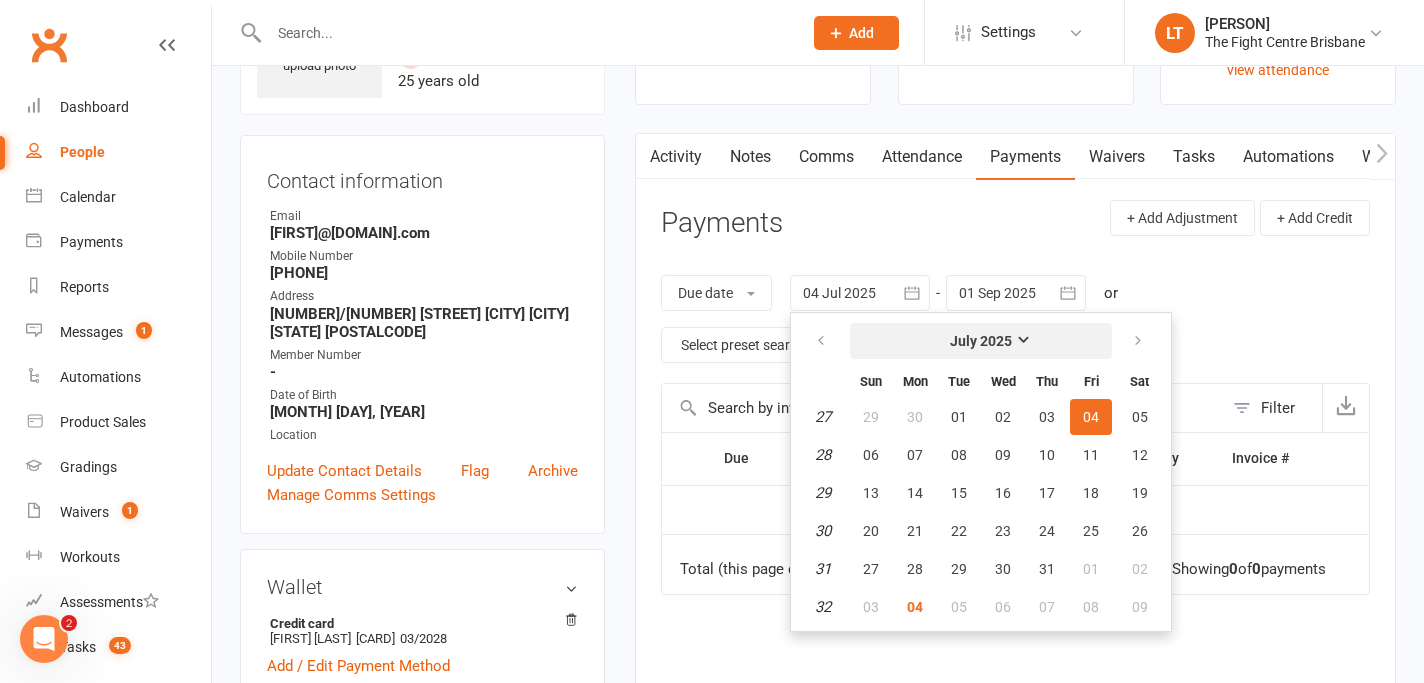 click on "July 2025" at bounding box center (981, 341) 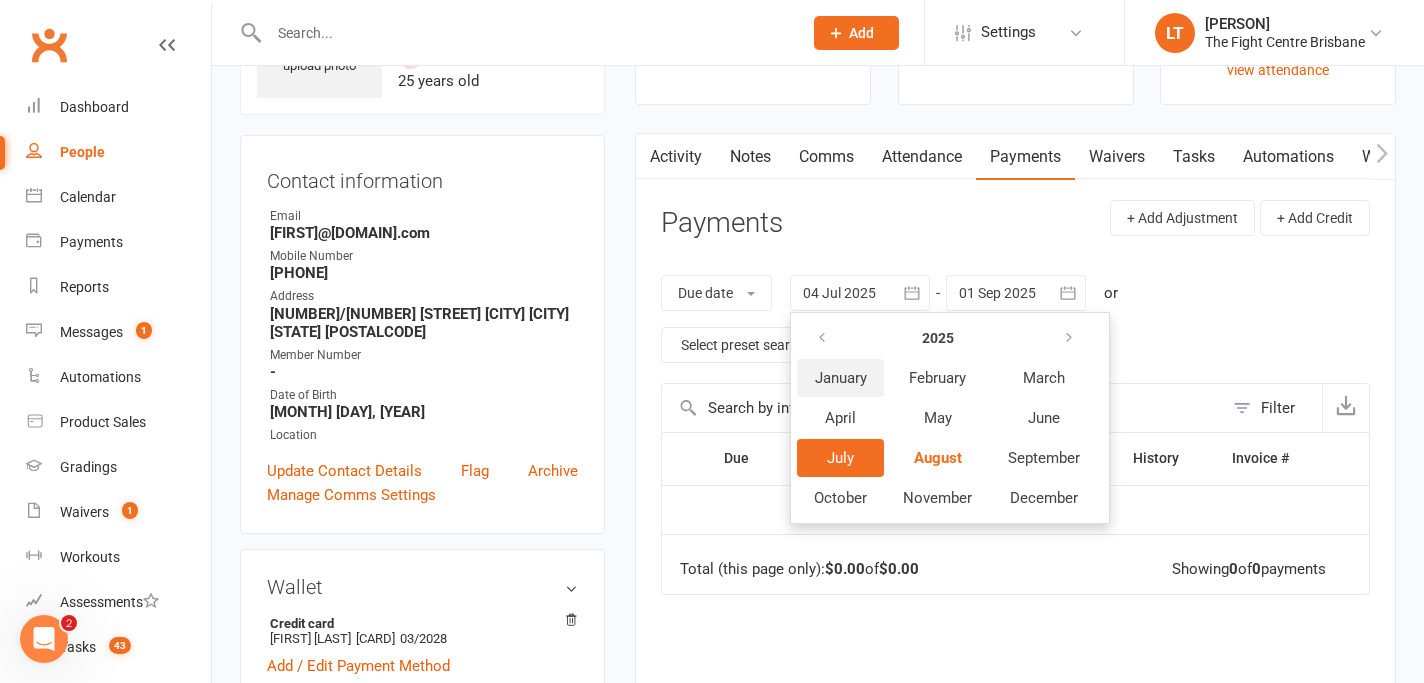 click on "January" at bounding box center [841, 378] 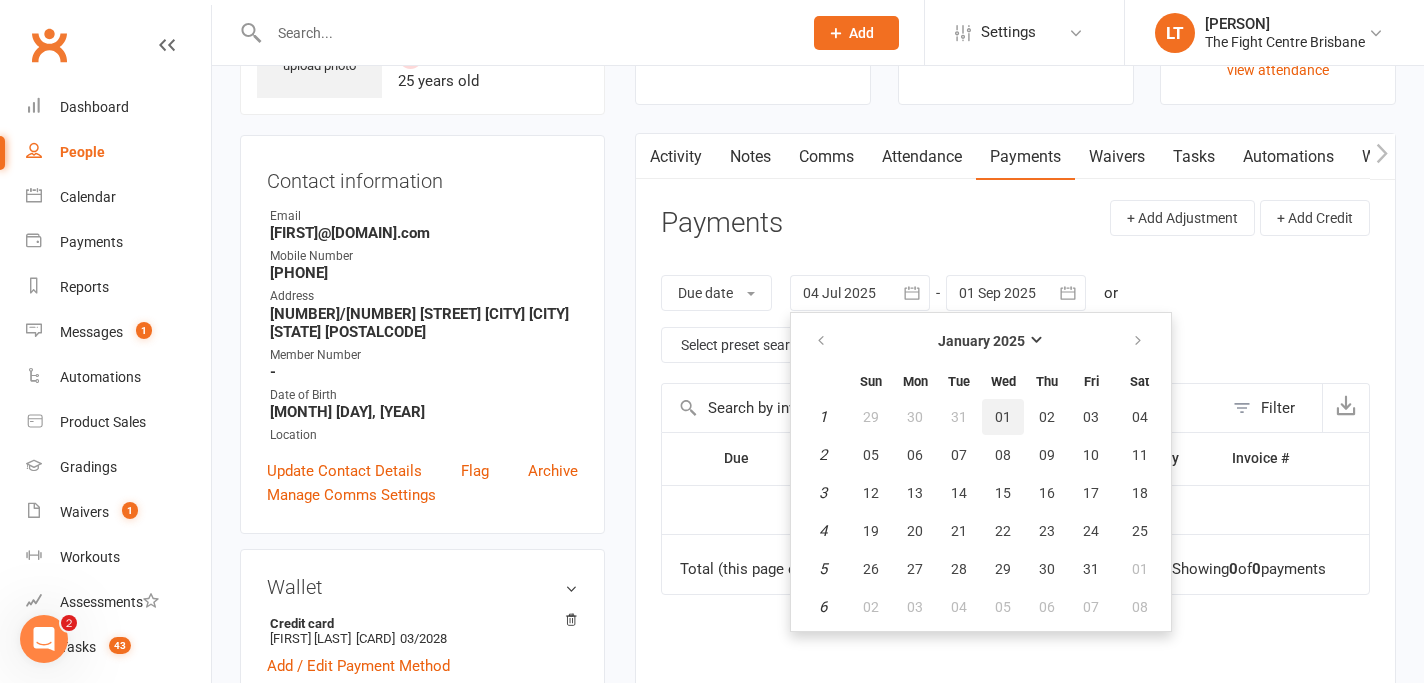 click on "01" at bounding box center [1003, 417] 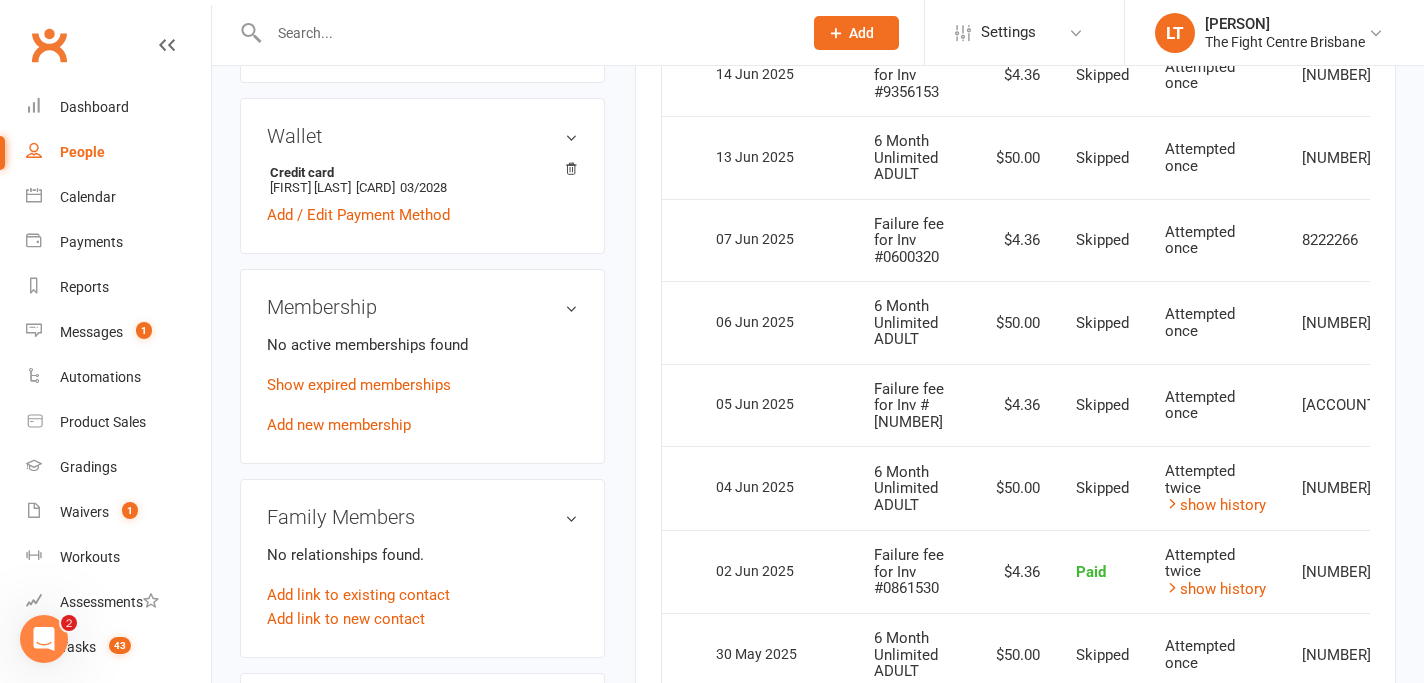 scroll, scrollTop: 0, scrollLeft: 0, axis: both 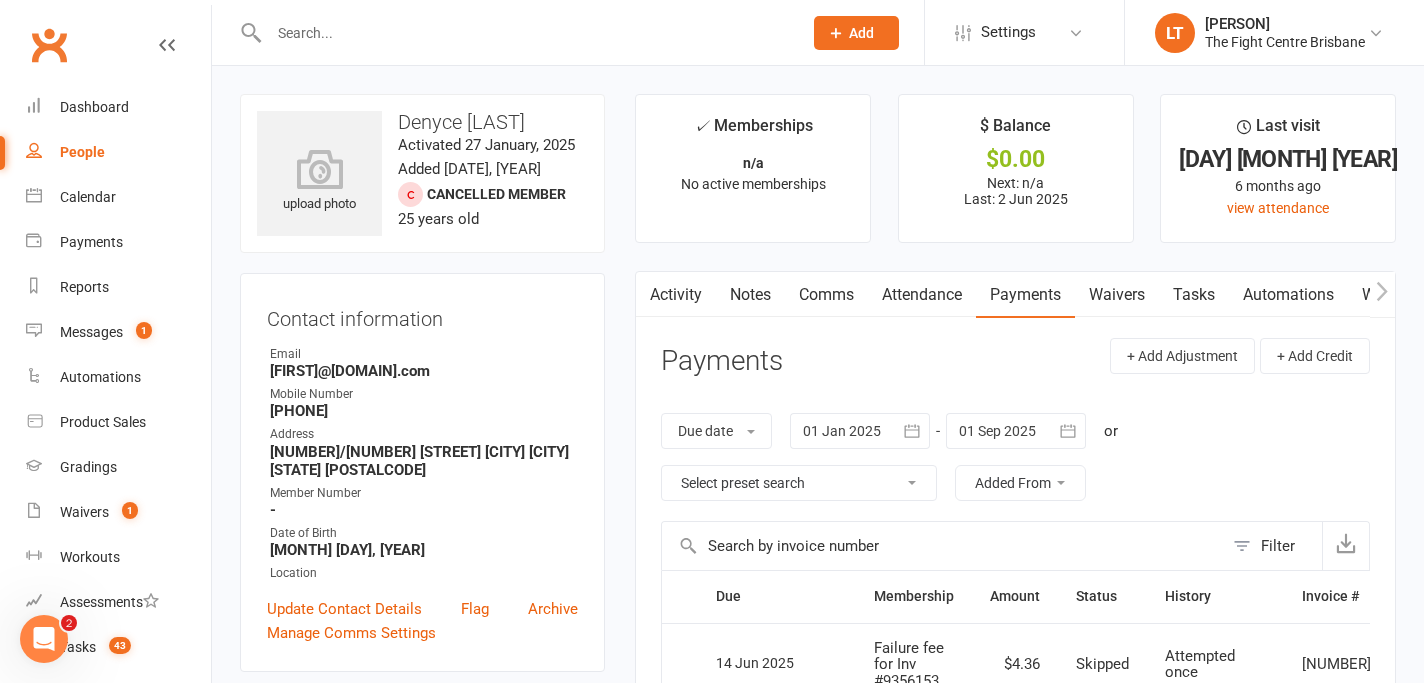 click on "Notes" at bounding box center (750, 295) 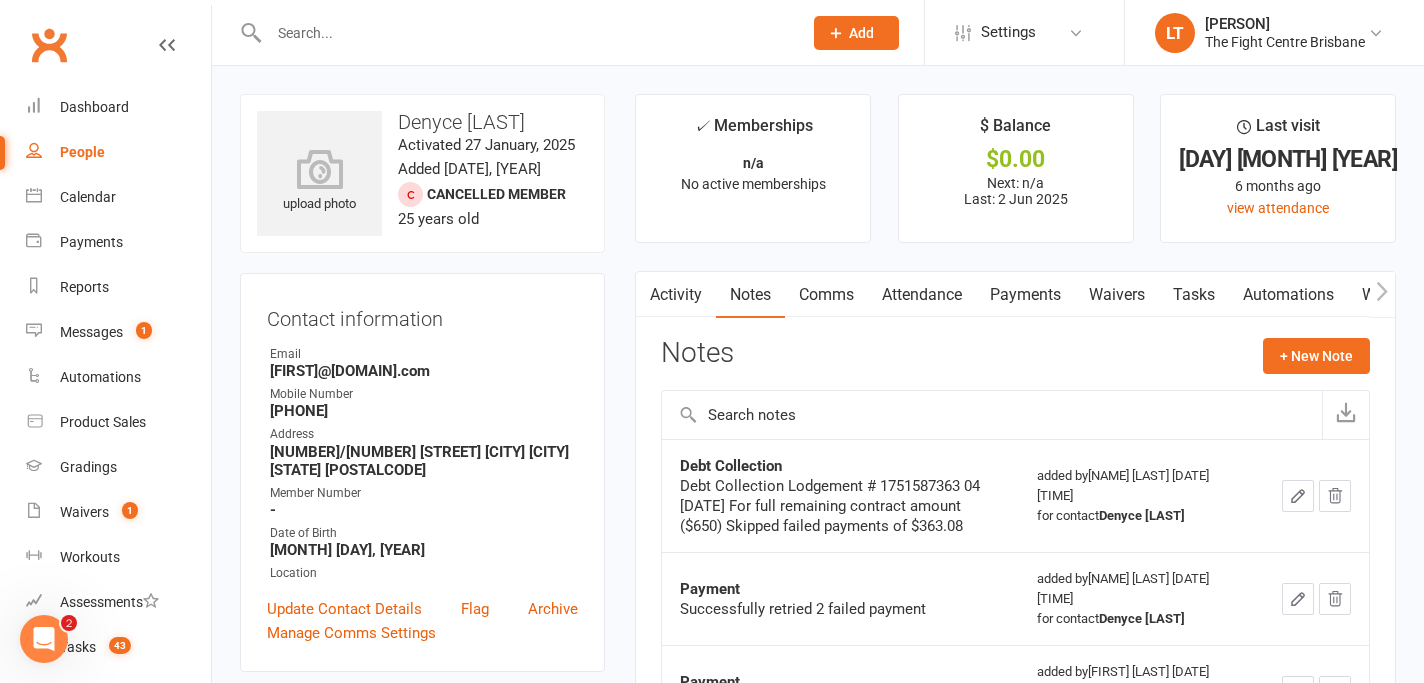 click on "Activity" at bounding box center (676, 295) 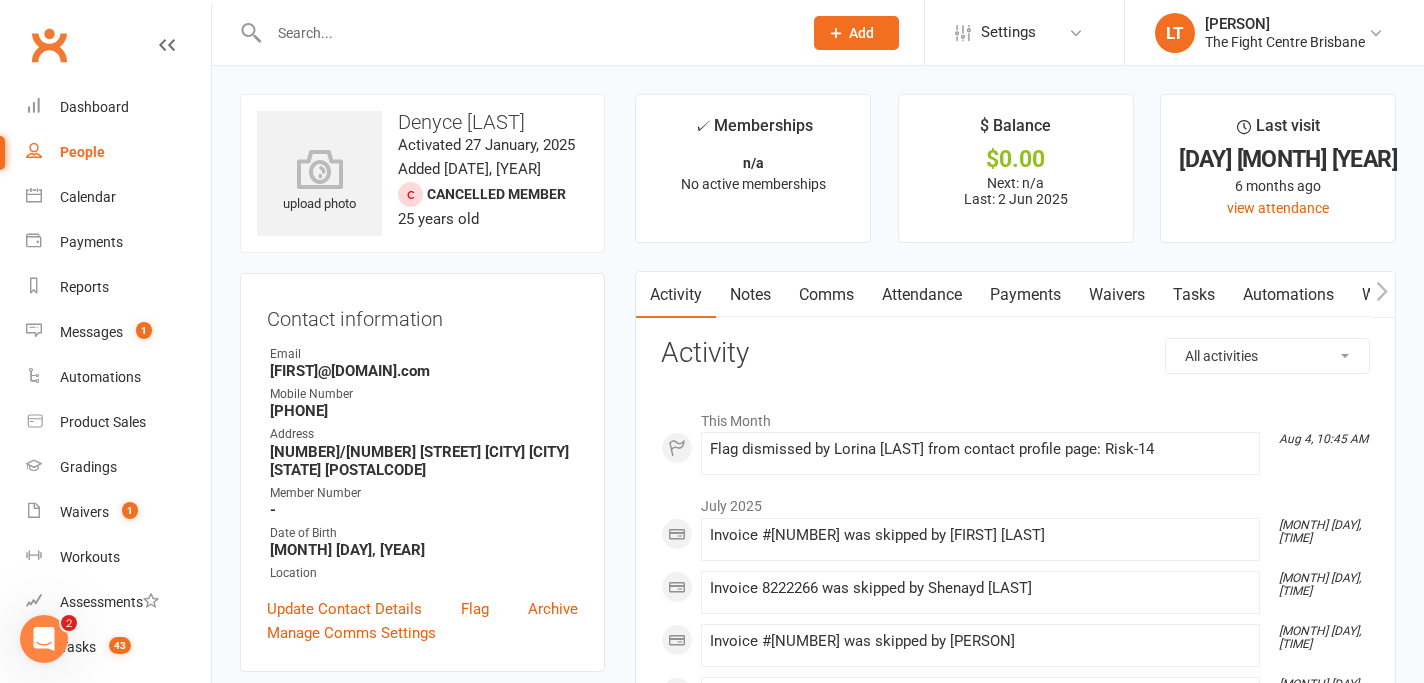 click on "Notes" at bounding box center [750, 295] 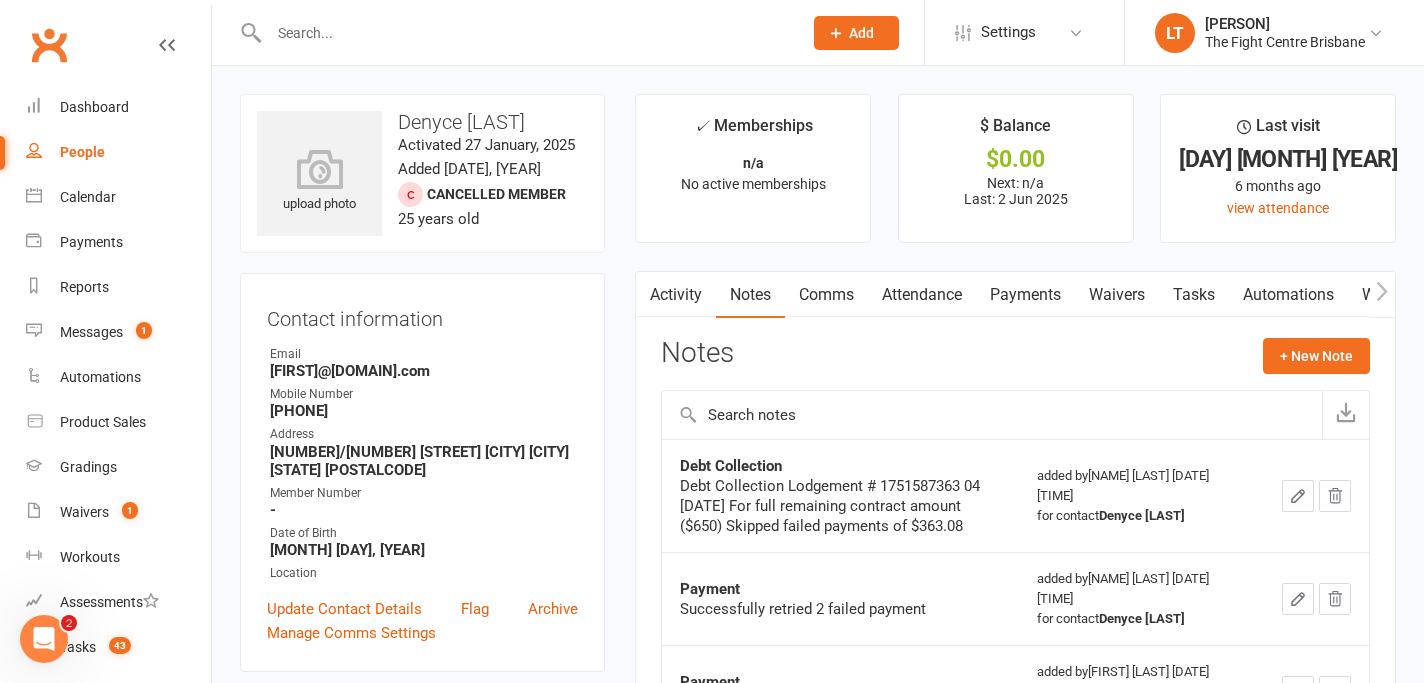 click on "Debt Collection   Lodgement # 1751587363   04 [DATE]
For full remaining contract amount ($650)
Skipped failed payments of $363.08" 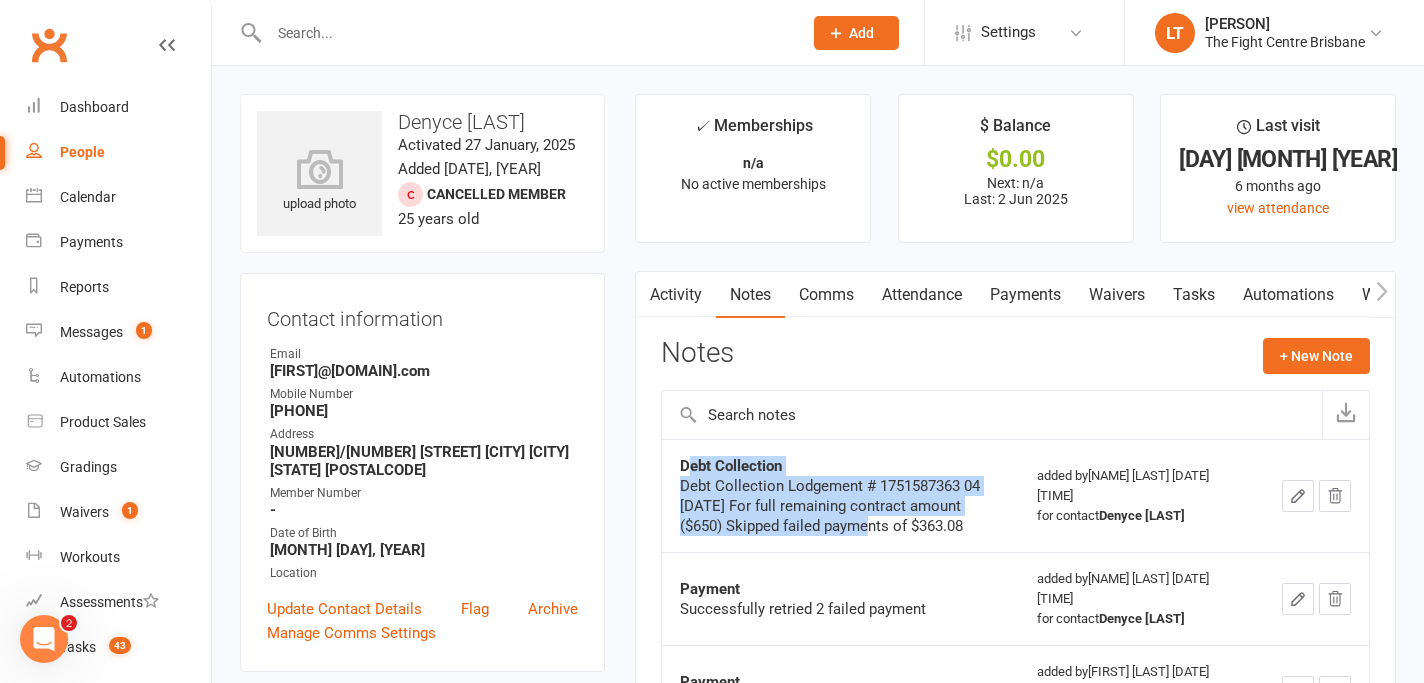 drag, startPoint x: 685, startPoint y: 470, endPoint x: 877, endPoint y: 530, distance: 201.15666 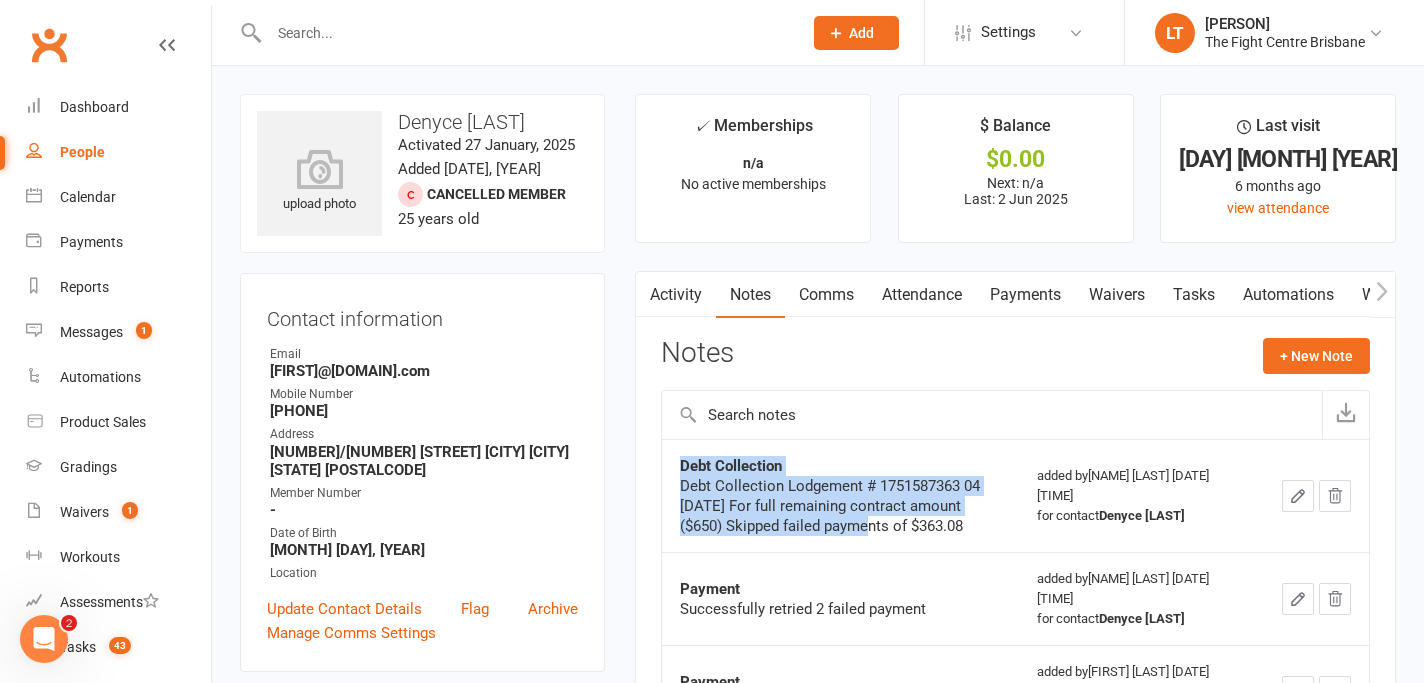 drag, startPoint x: 877, startPoint y: 530, endPoint x: 656, endPoint y: 465, distance: 230.36058 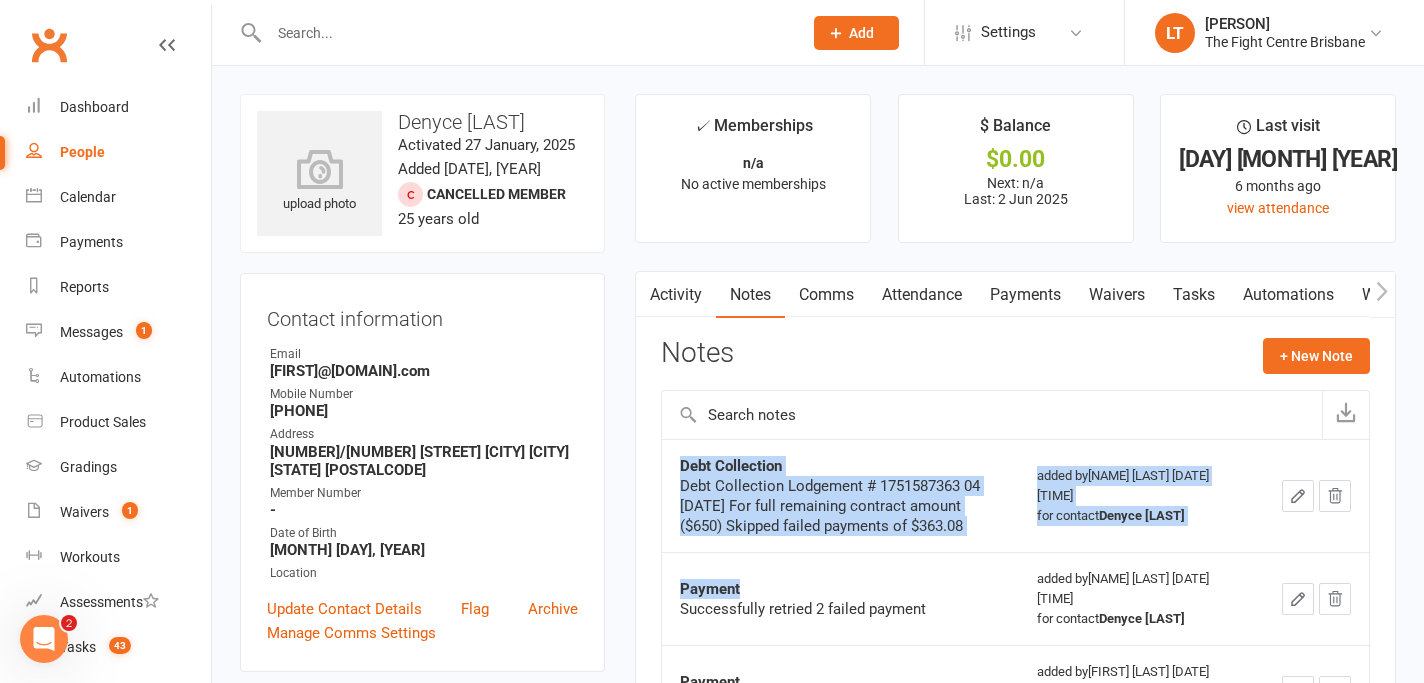 drag, startPoint x: 680, startPoint y: 471, endPoint x: 844, endPoint y: 594, distance: 205 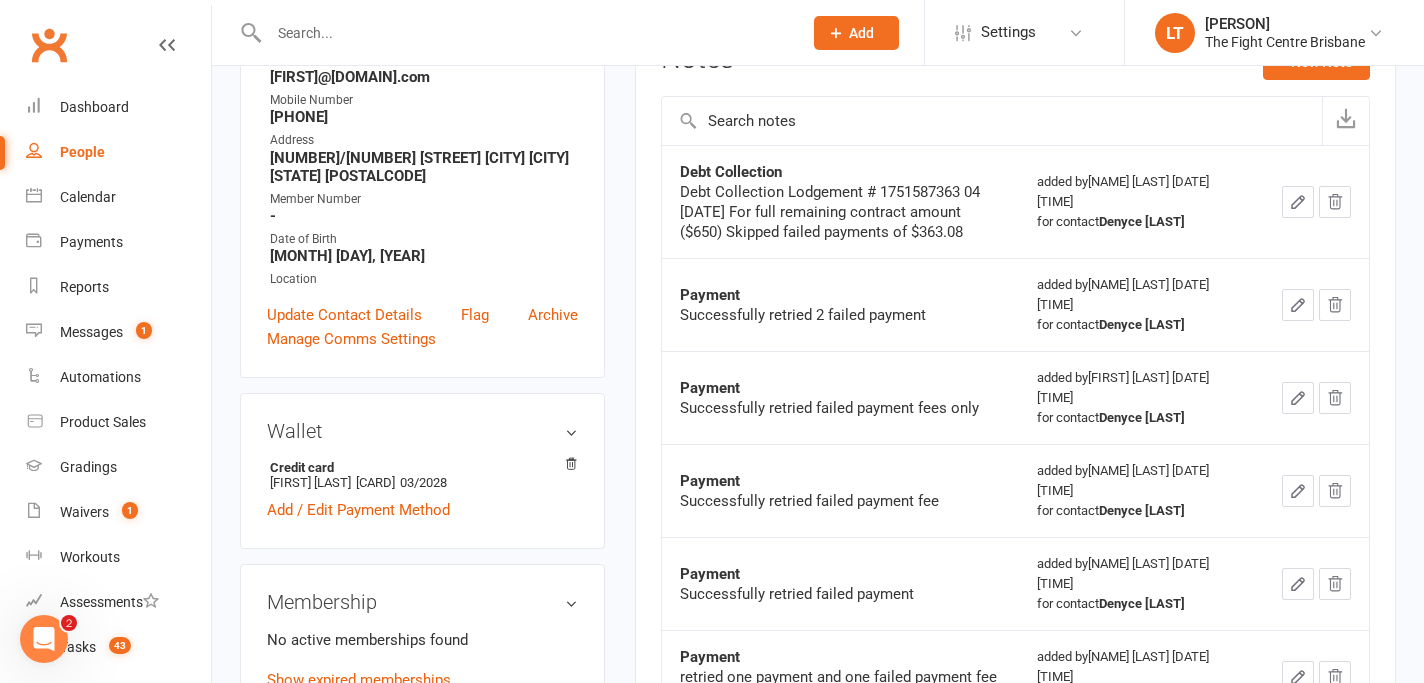 scroll, scrollTop: 315, scrollLeft: 0, axis: vertical 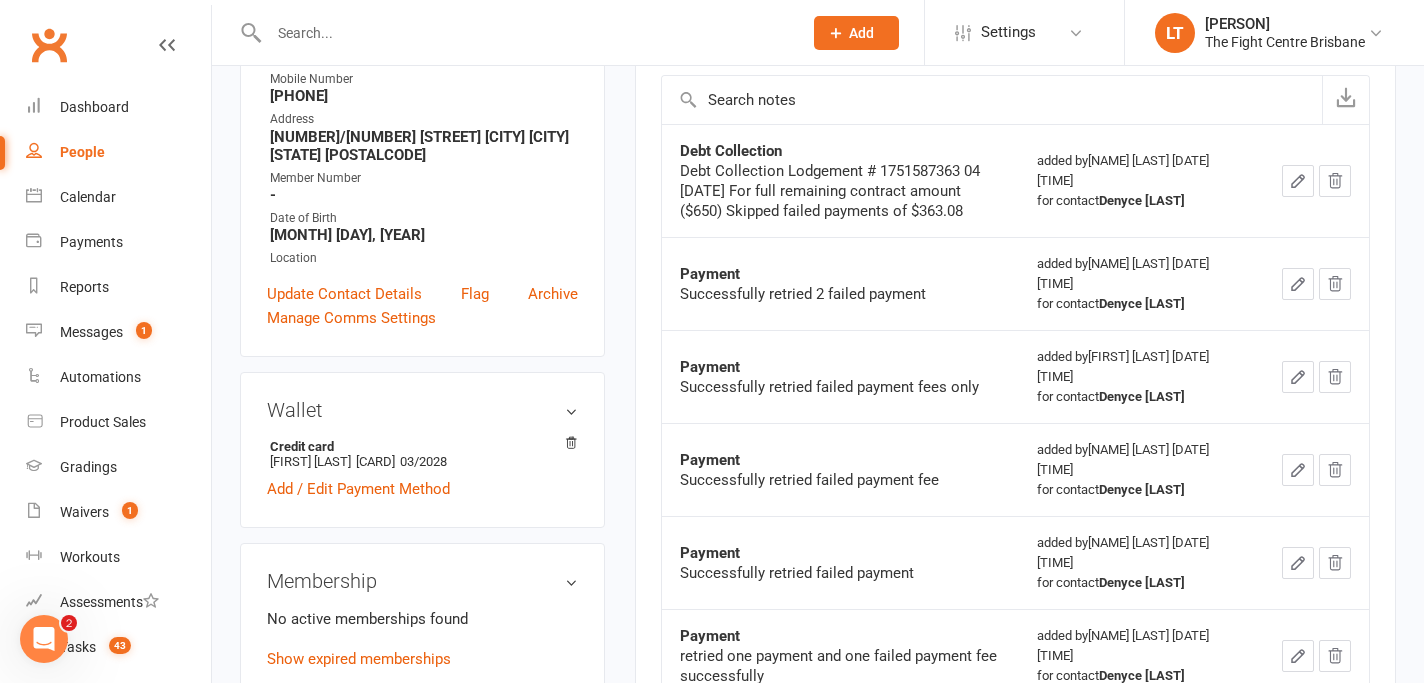 click on "Payment Successfully retried failed payment fee" 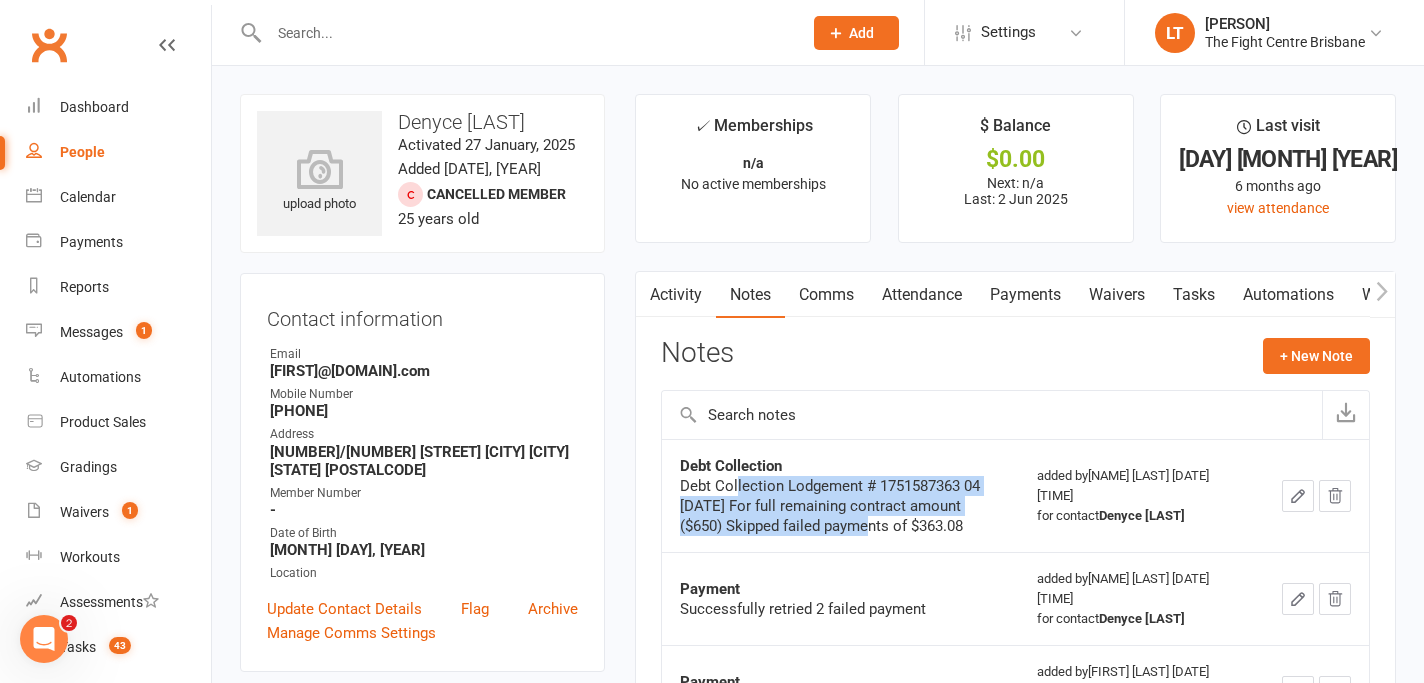 drag, startPoint x: 736, startPoint y: 488, endPoint x: 929, endPoint y: 544, distance: 200.96019 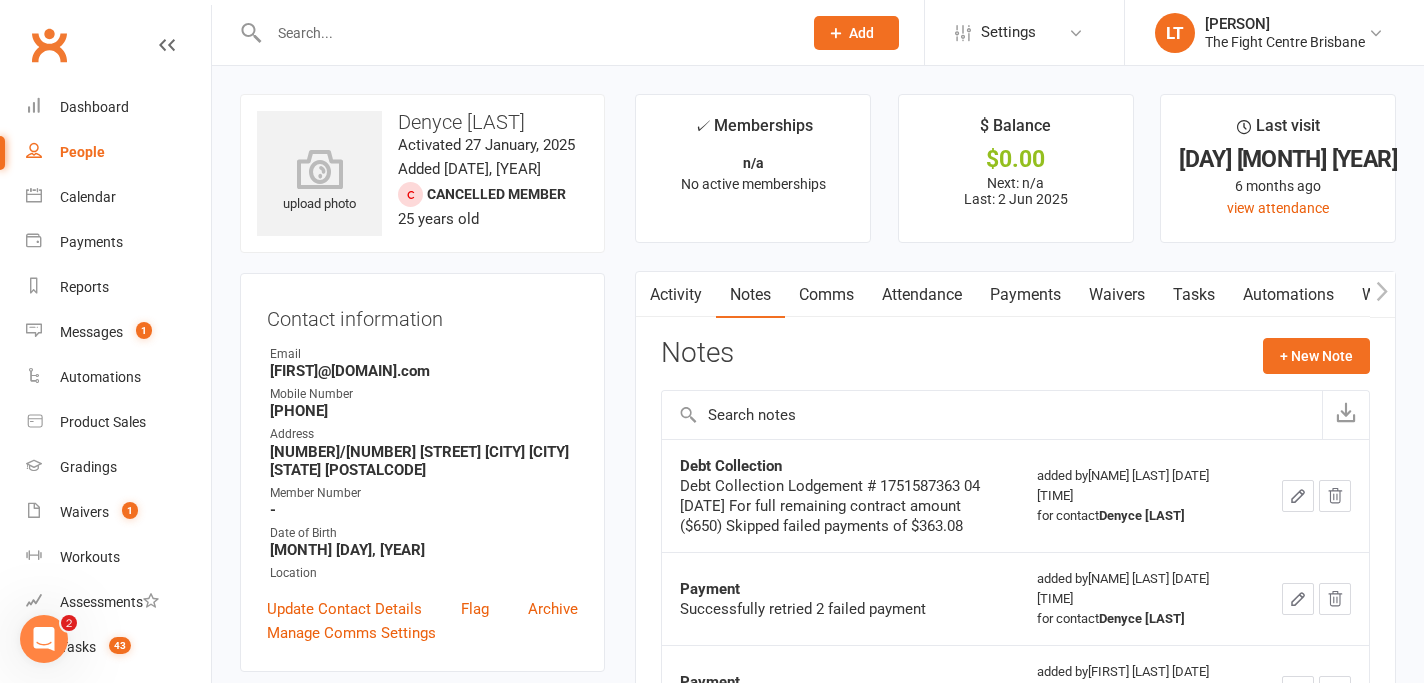 click on "Payments" at bounding box center (1025, 295) 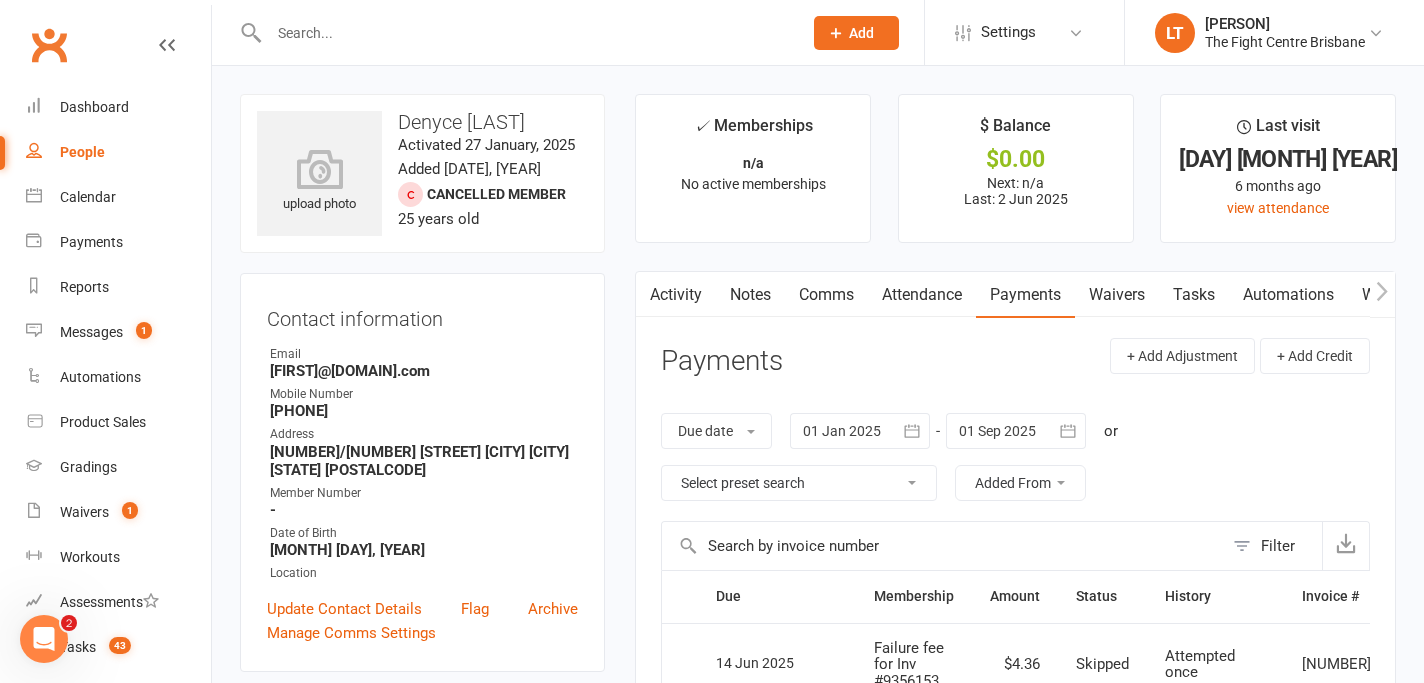 scroll, scrollTop: 241, scrollLeft: 0, axis: vertical 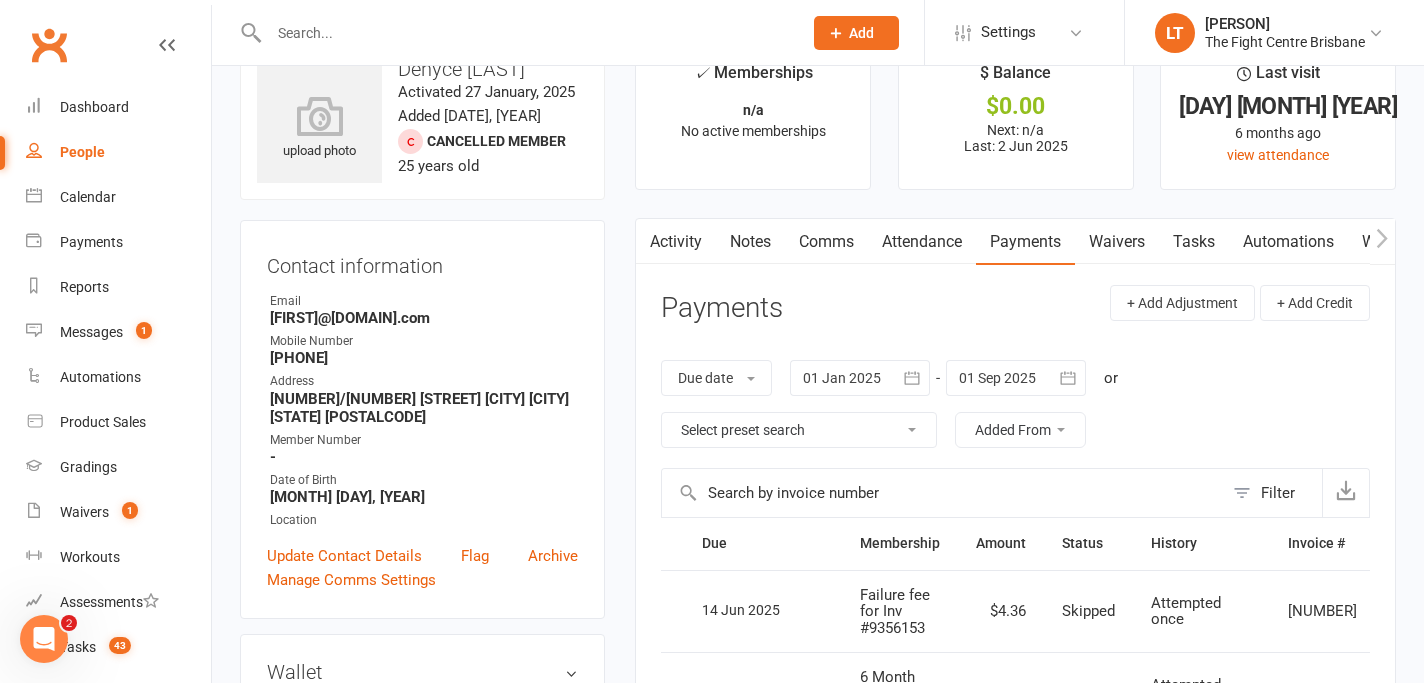 click on "Comms" at bounding box center [826, 242] 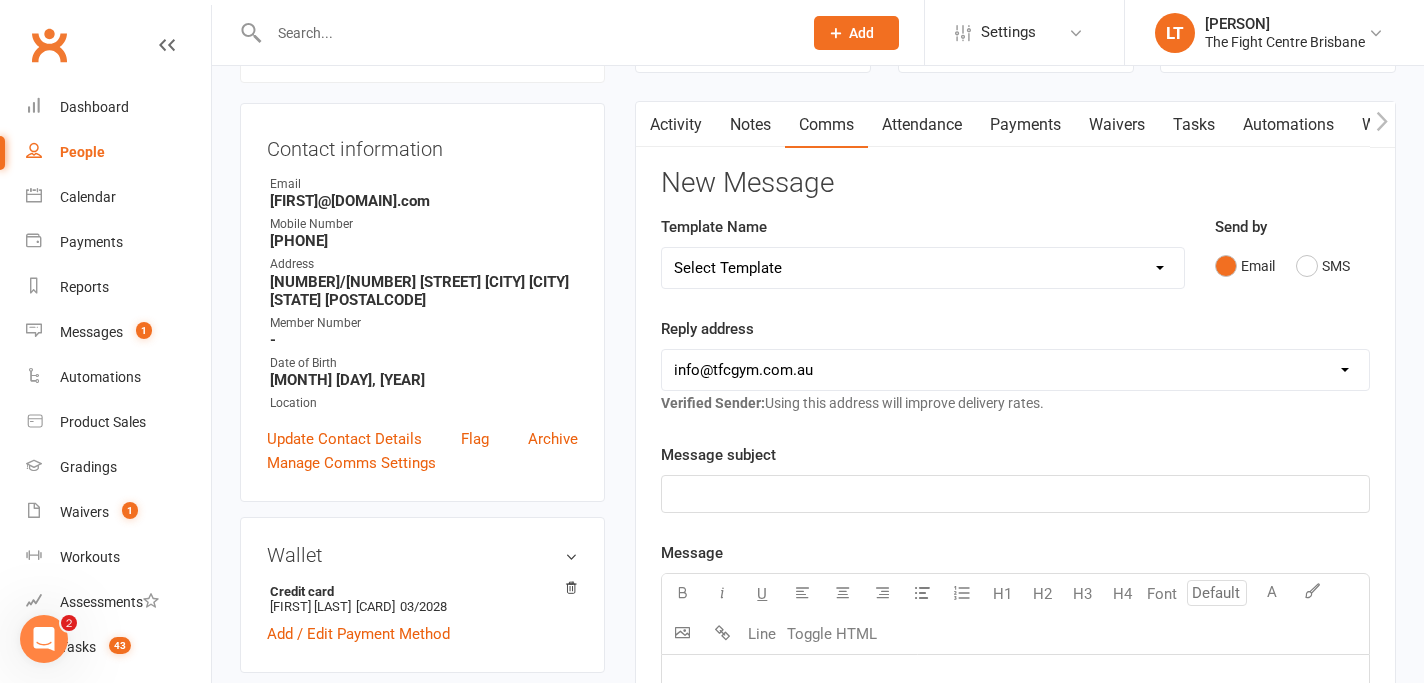 scroll, scrollTop: 0, scrollLeft: 0, axis: both 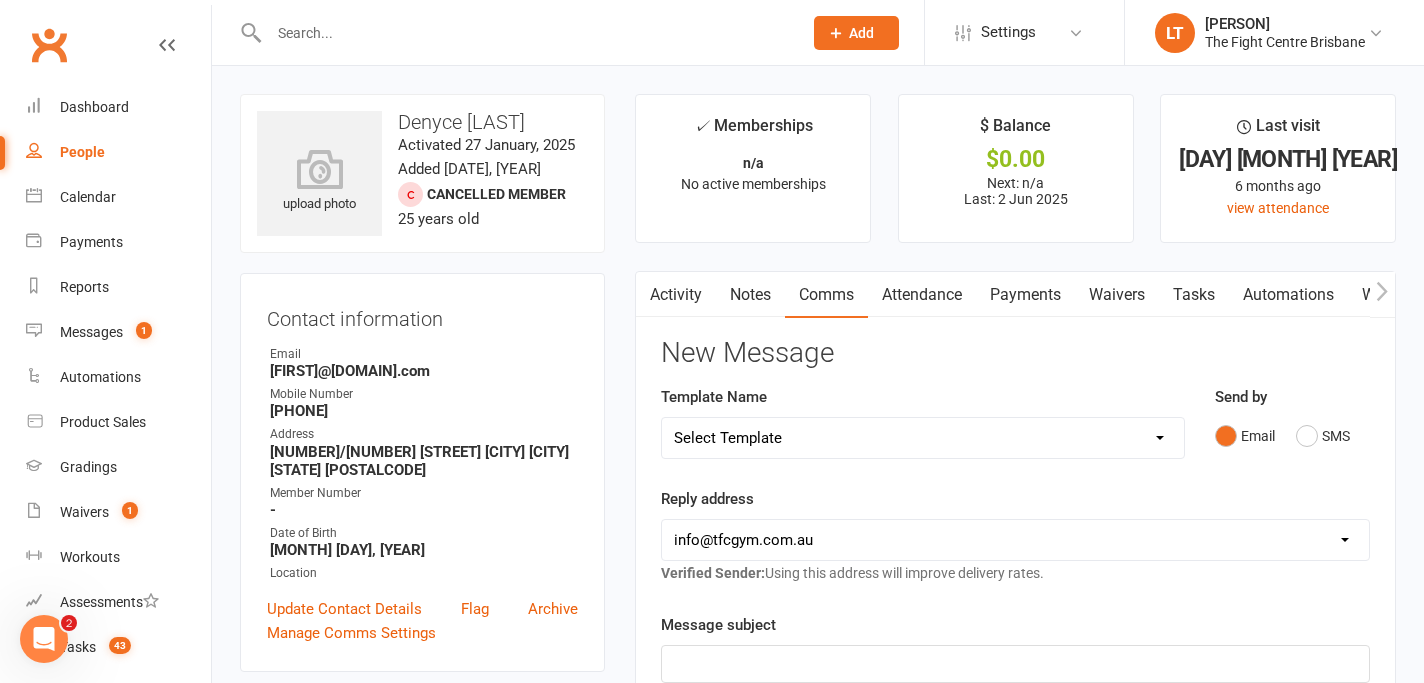 click on "Activity" at bounding box center (676, 295) 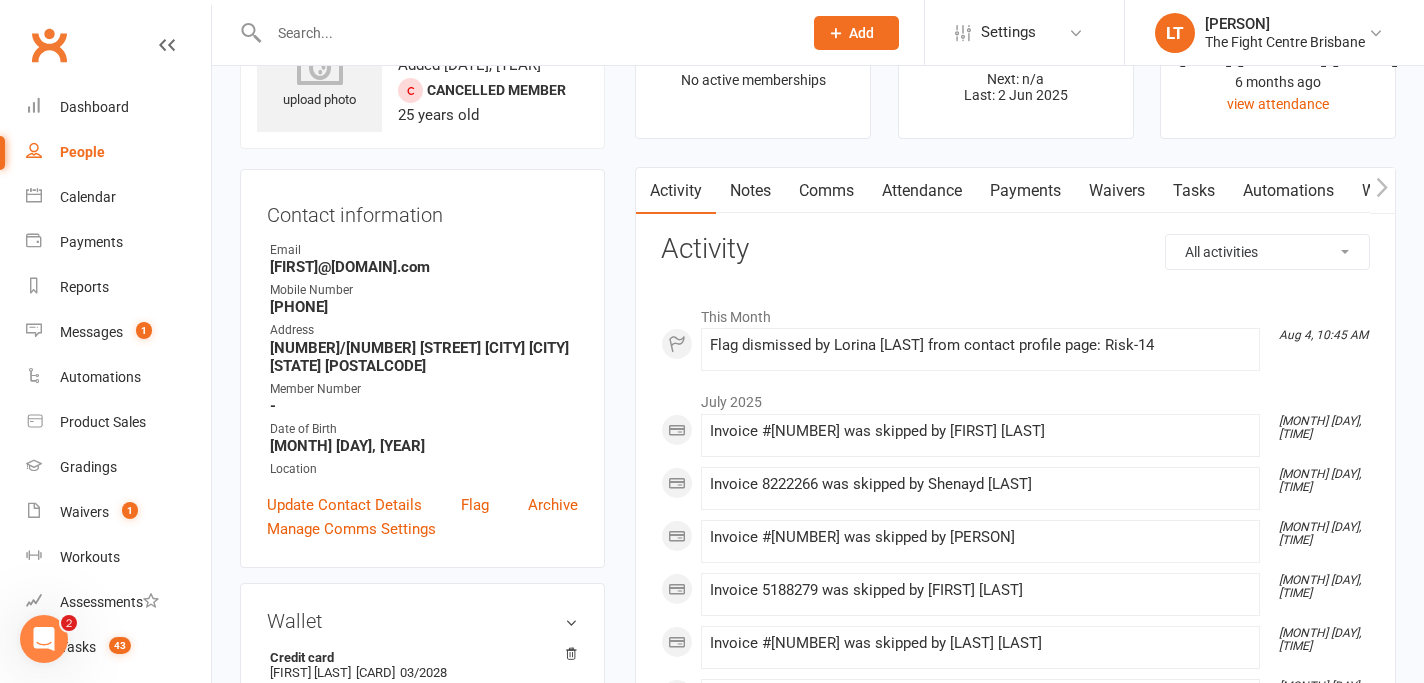 scroll, scrollTop: 0, scrollLeft: 0, axis: both 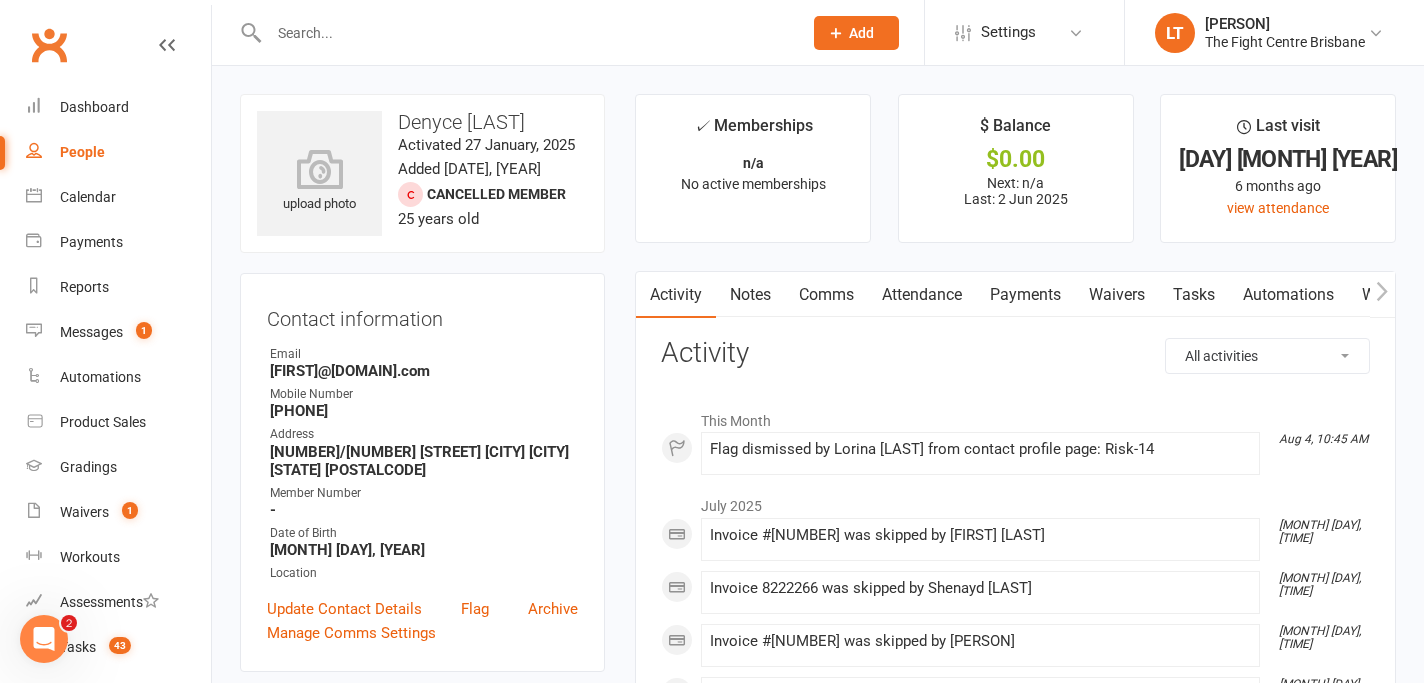 click on "Notes" at bounding box center [750, 295] 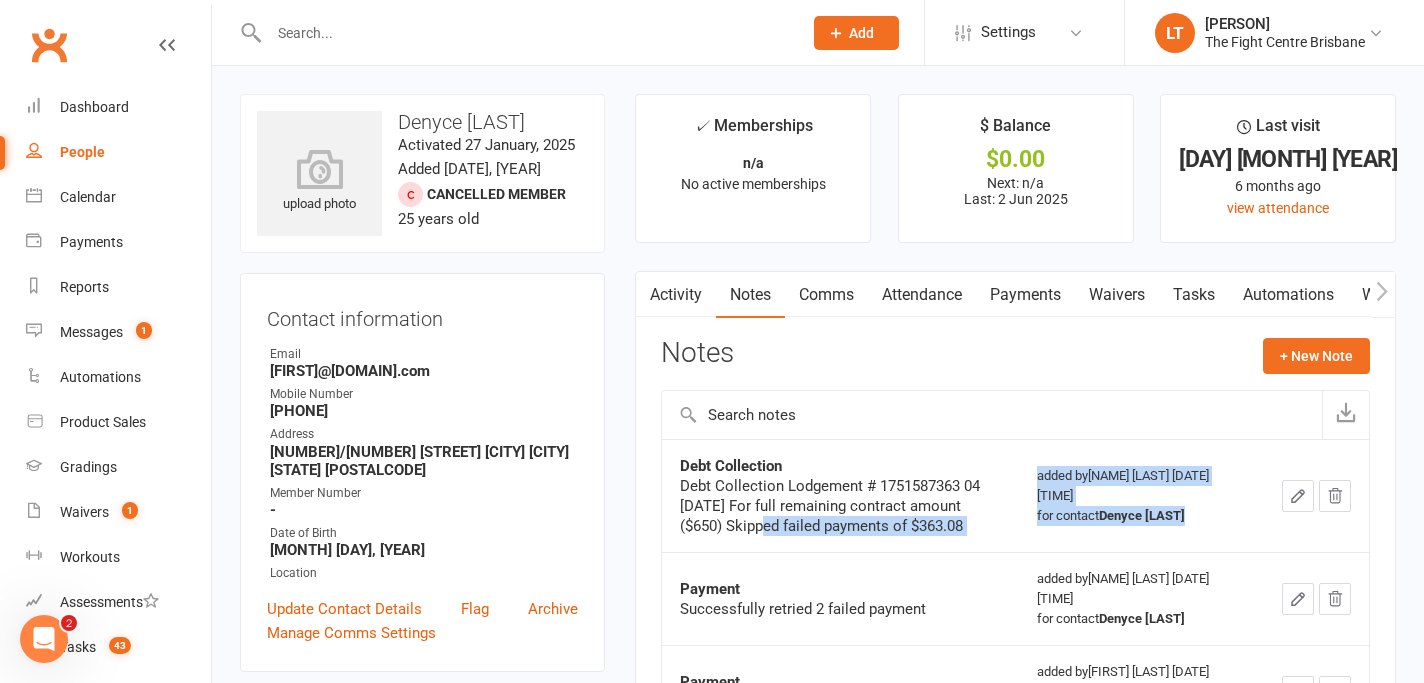 drag, startPoint x: 713, startPoint y: 522, endPoint x: 900, endPoint y: 565, distance: 191.88017 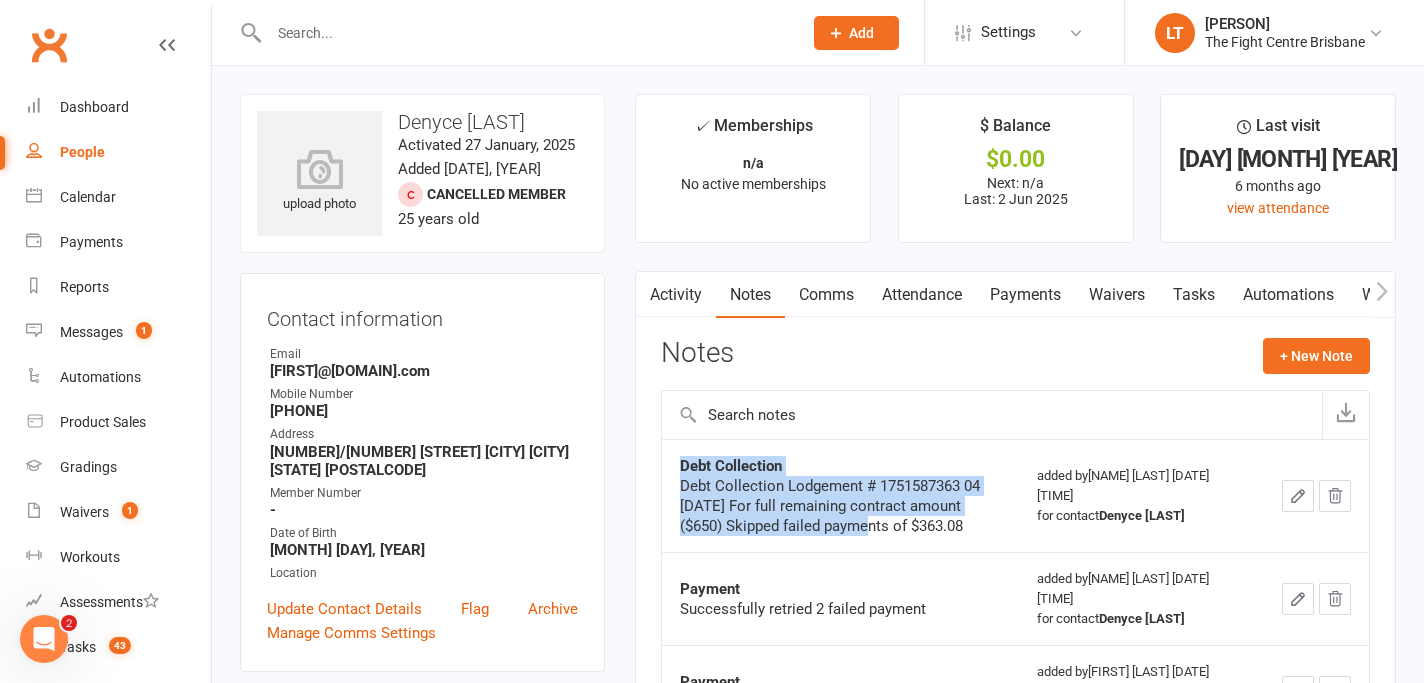drag, startPoint x: 838, startPoint y: 518, endPoint x: 656, endPoint y: 486, distance: 184.79178 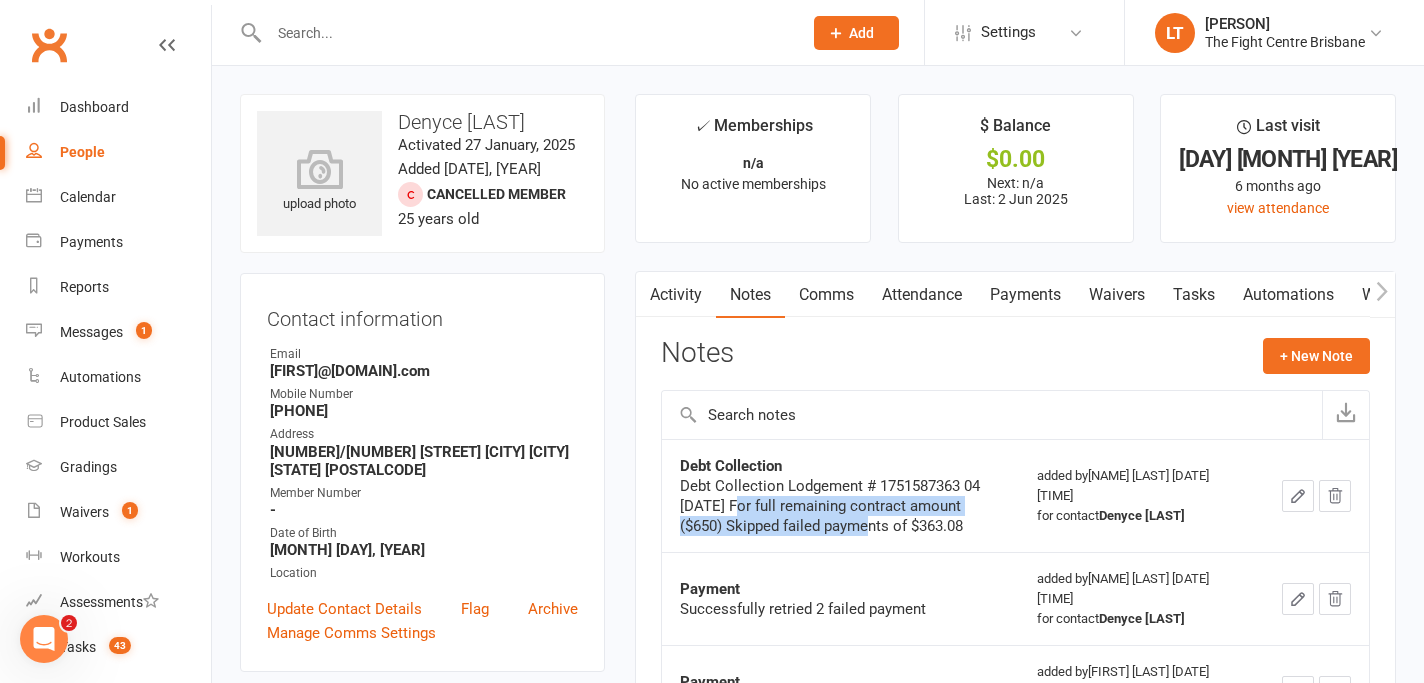 drag, startPoint x: 836, startPoint y: 540, endPoint x: 727, endPoint y: 506, distance: 114.17968 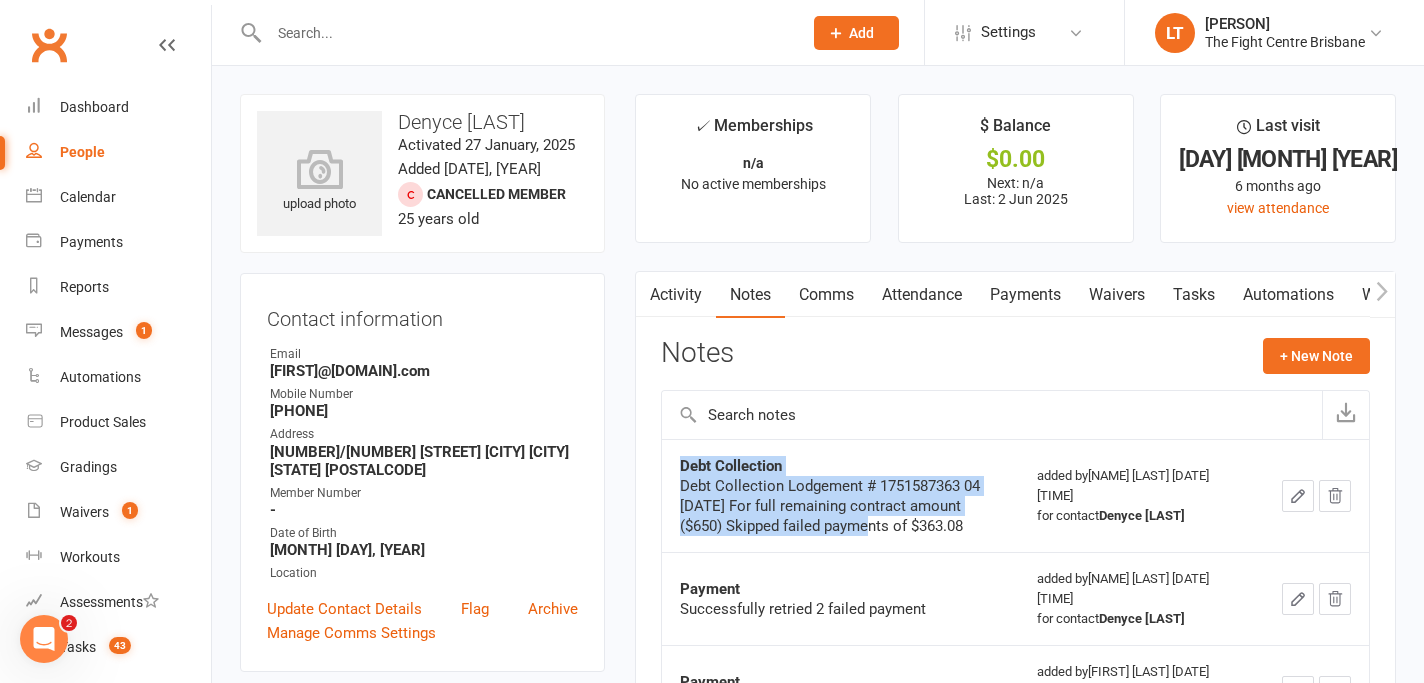 drag, startPoint x: 679, startPoint y: 465, endPoint x: 924, endPoint y: 548, distance: 258.6774 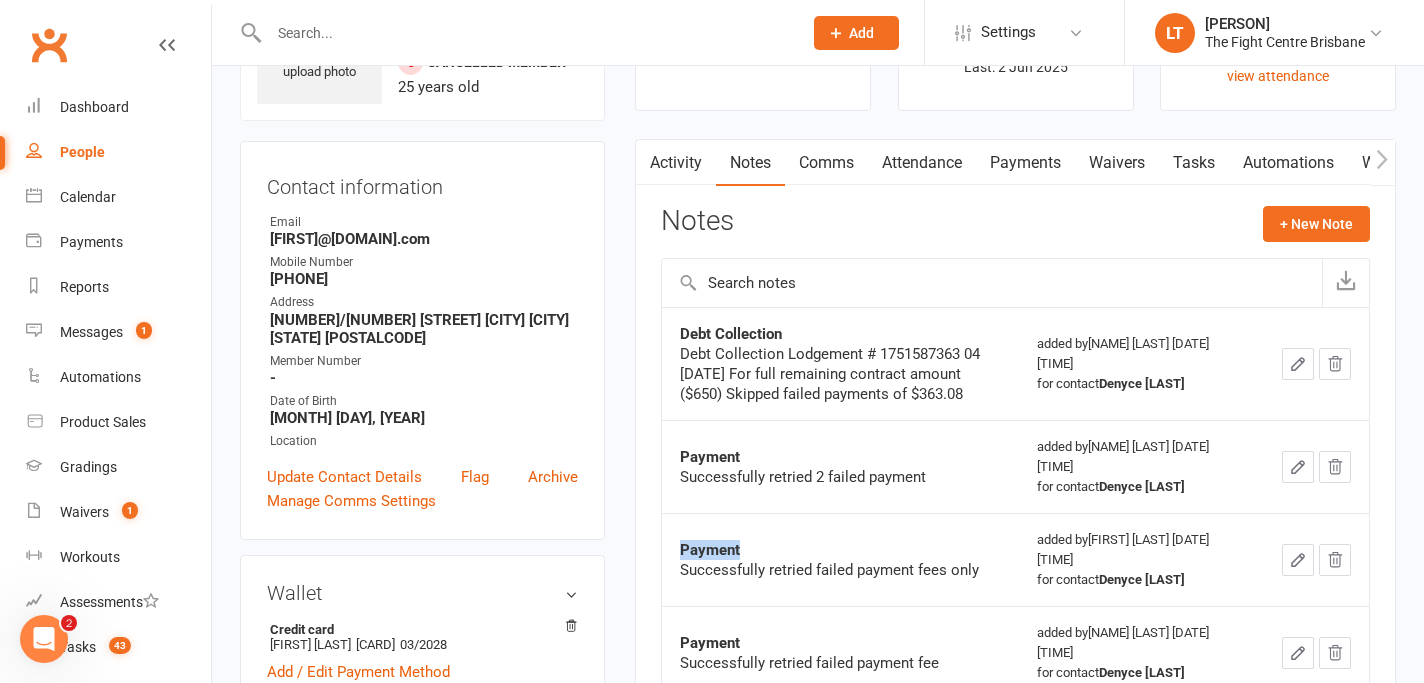 drag, startPoint x: 828, startPoint y: 527, endPoint x: 828, endPoint y: 606, distance: 79 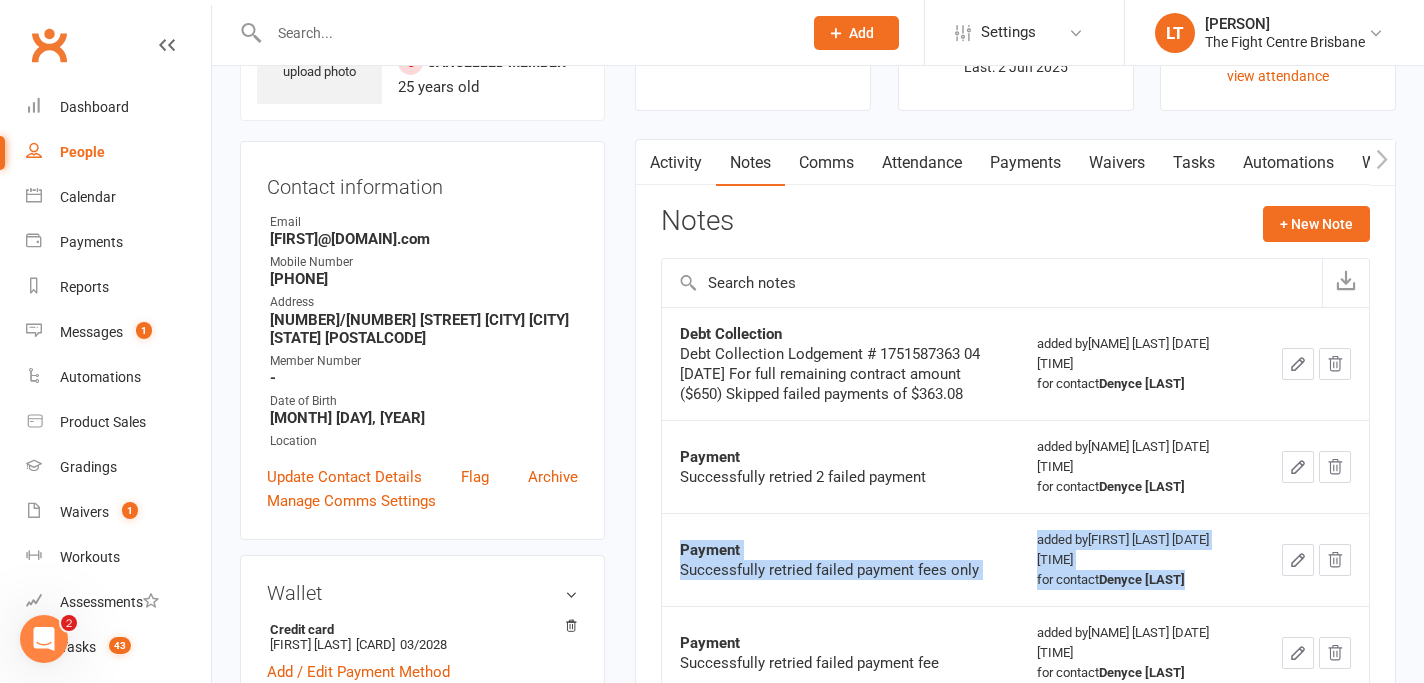 scroll, scrollTop: 131, scrollLeft: 0, axis: vertical 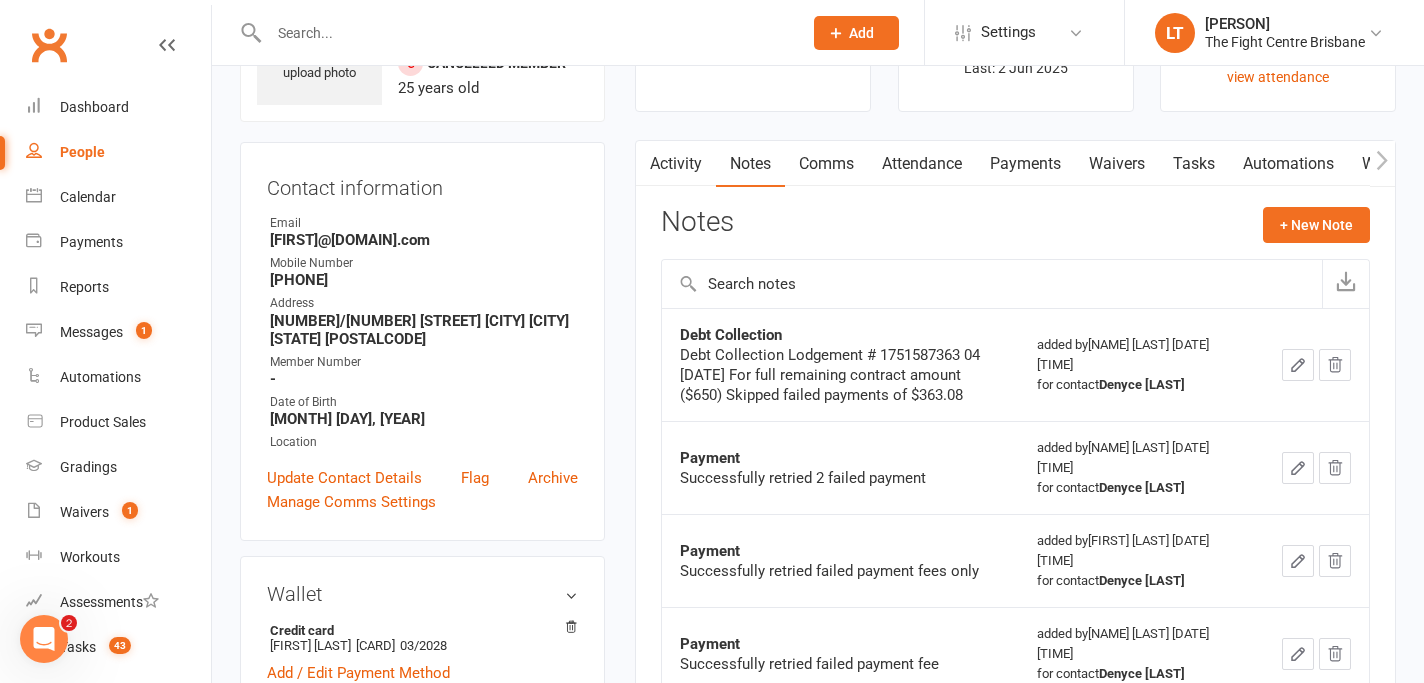 click on "Payment Successfully retried 2 failed payment" 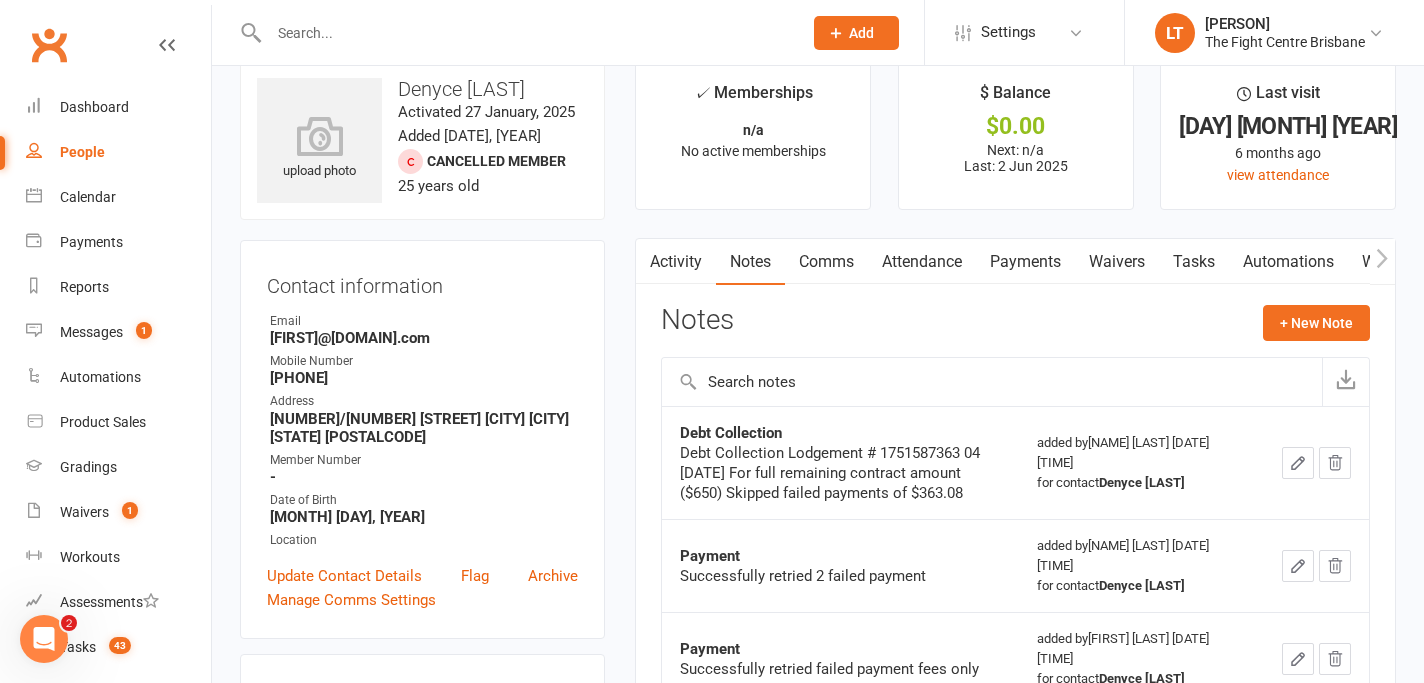 scroll, scrollTop: 0, scrollLeft: 0, axis: both 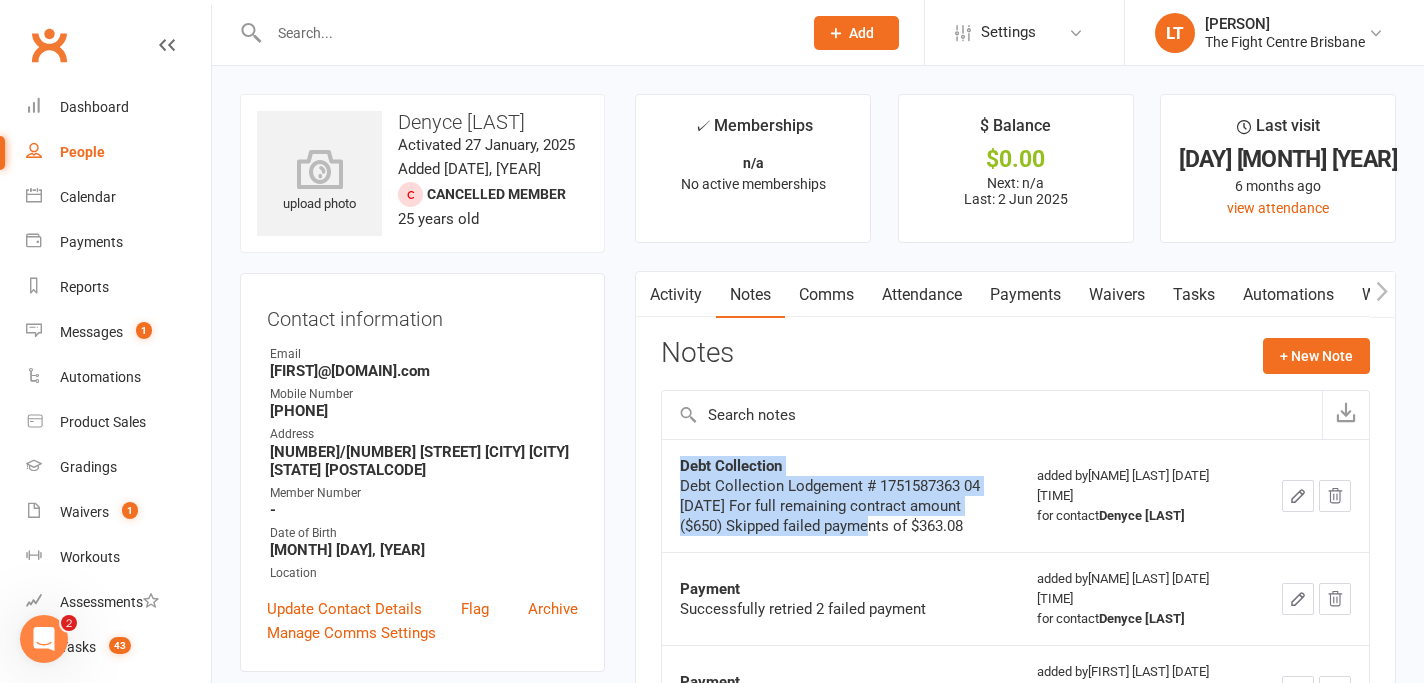 drag, startPoint x: 835, startPoint y: 537, endPoint x: 670, endPoint y: 469, distance: 178.46288 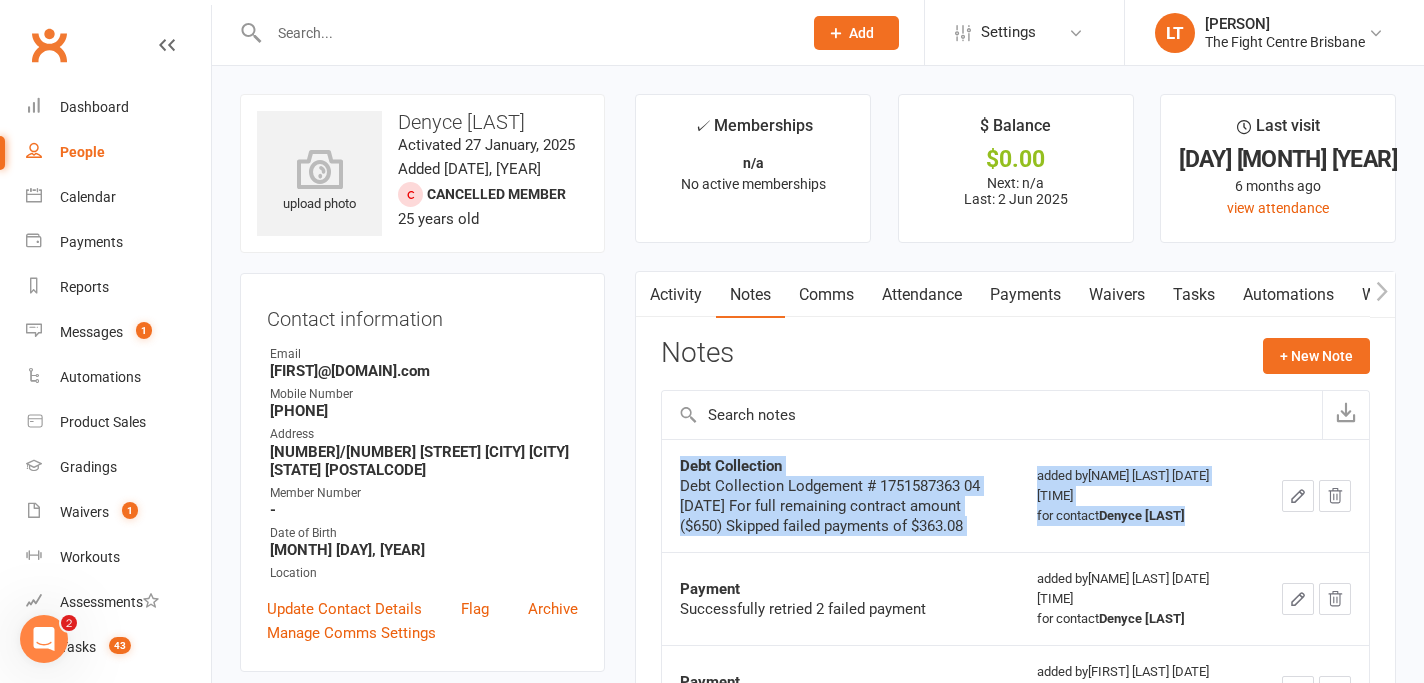 drag, startPoint x: 678, startPoint y: 464, endPoint x: 874, endPoint y: 550, distance: 214.03738 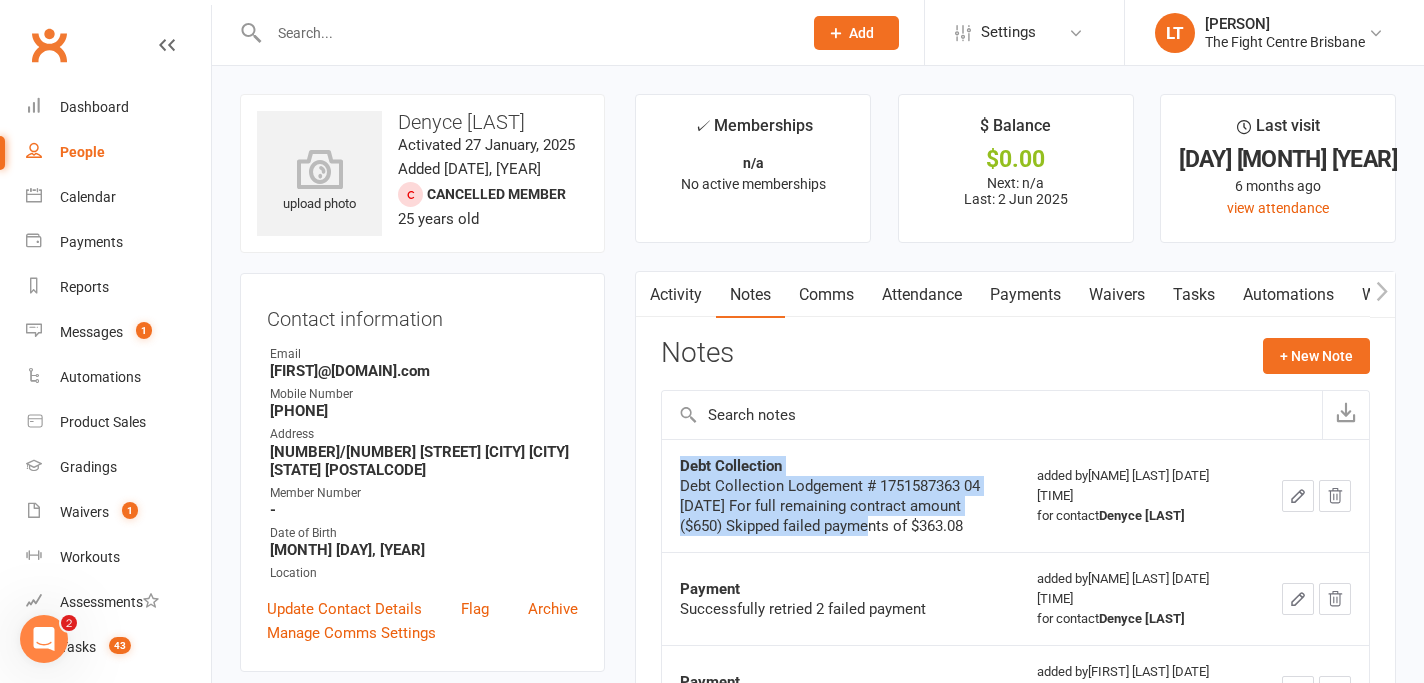 click on "Debt Collection   Lodgement # 1751587363   04 Jul 2025
For full remaining contract amount ($650)
Skipped failed payments of $363.08" 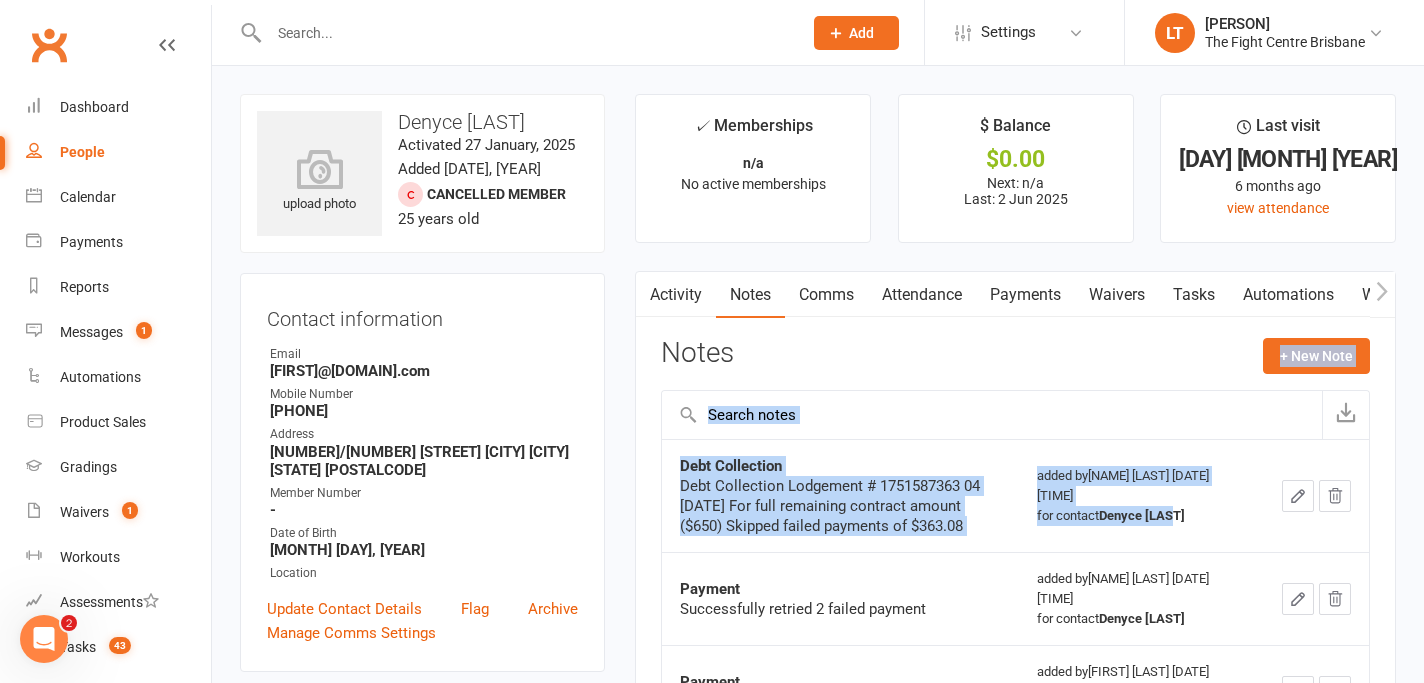 drag, startPoint x: 1199, startPoint y: 516, endPoint x: 849, endPoint y: 368, distance: 380.00525 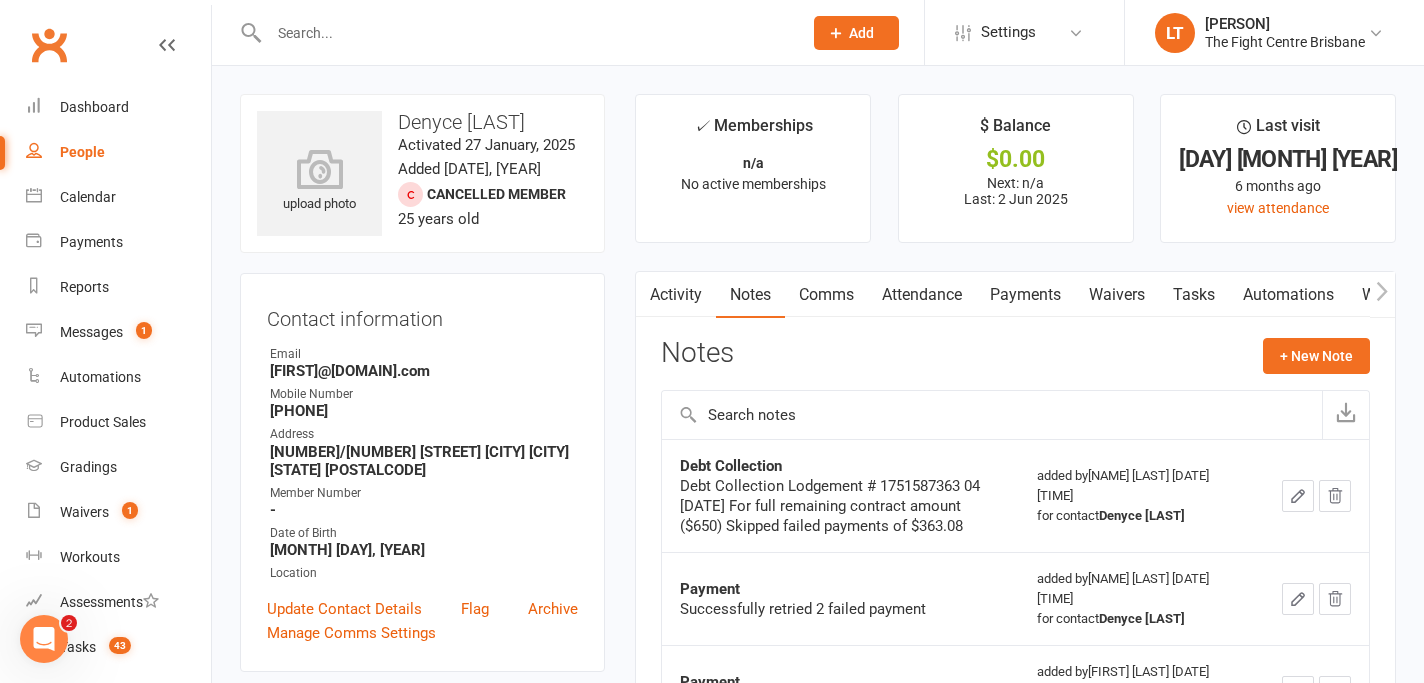 click on "Lodgement # 1751587363   04 Jul 2025
For full remaining contract amount ($650)
Skipped failed payments of $363.08" 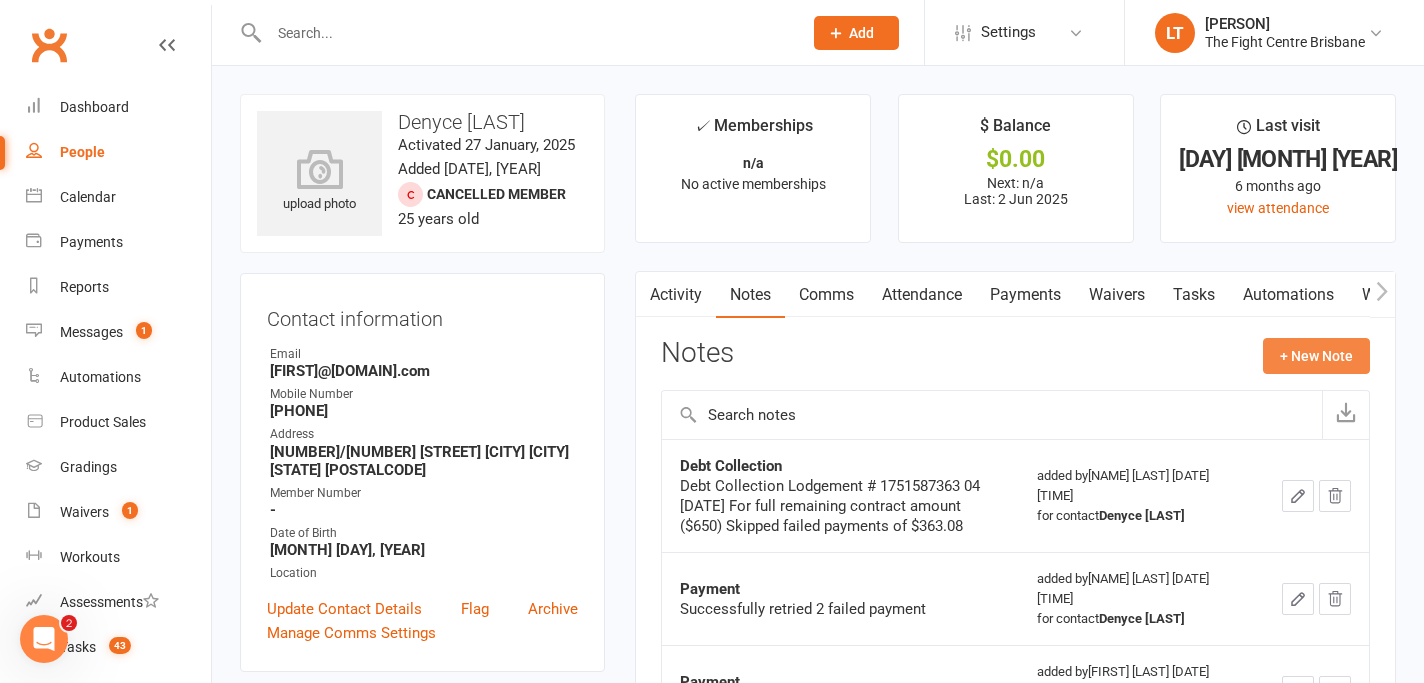 click on "+ New Note" 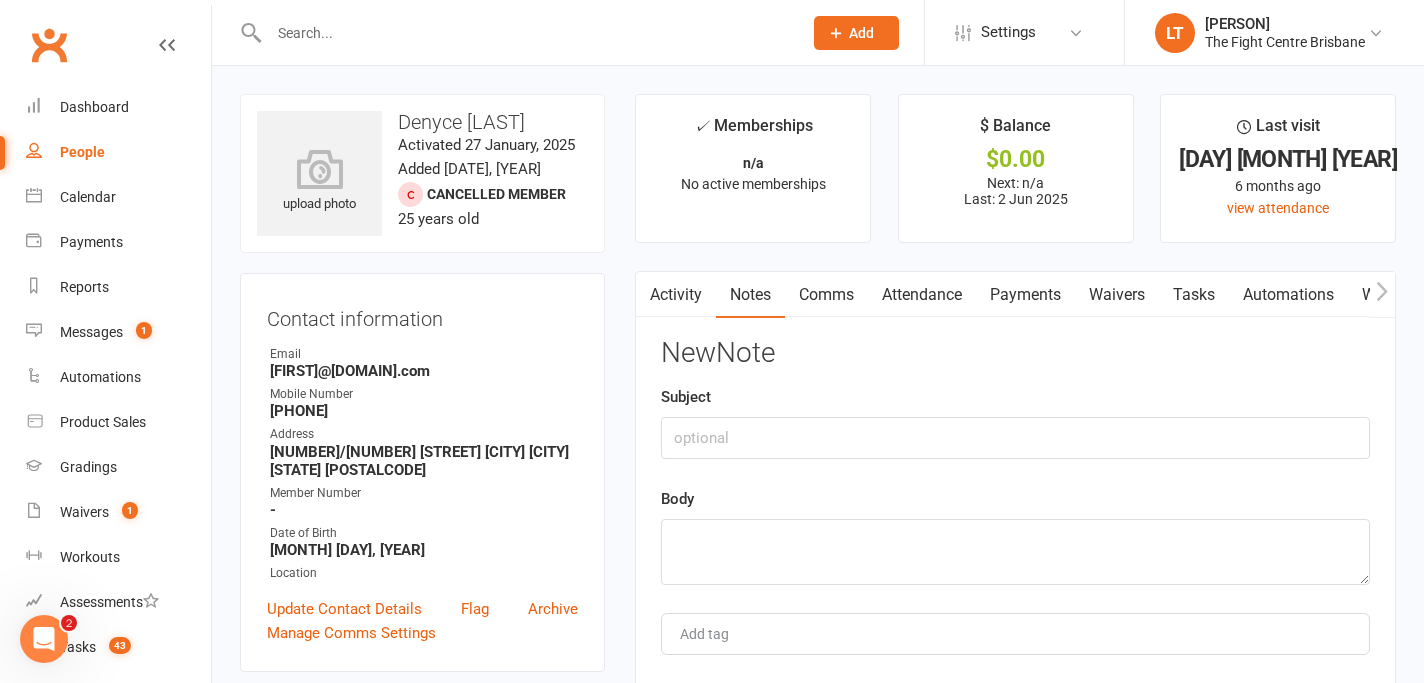 click on "New  Note Subject Body Add tag Save Note Cancel" 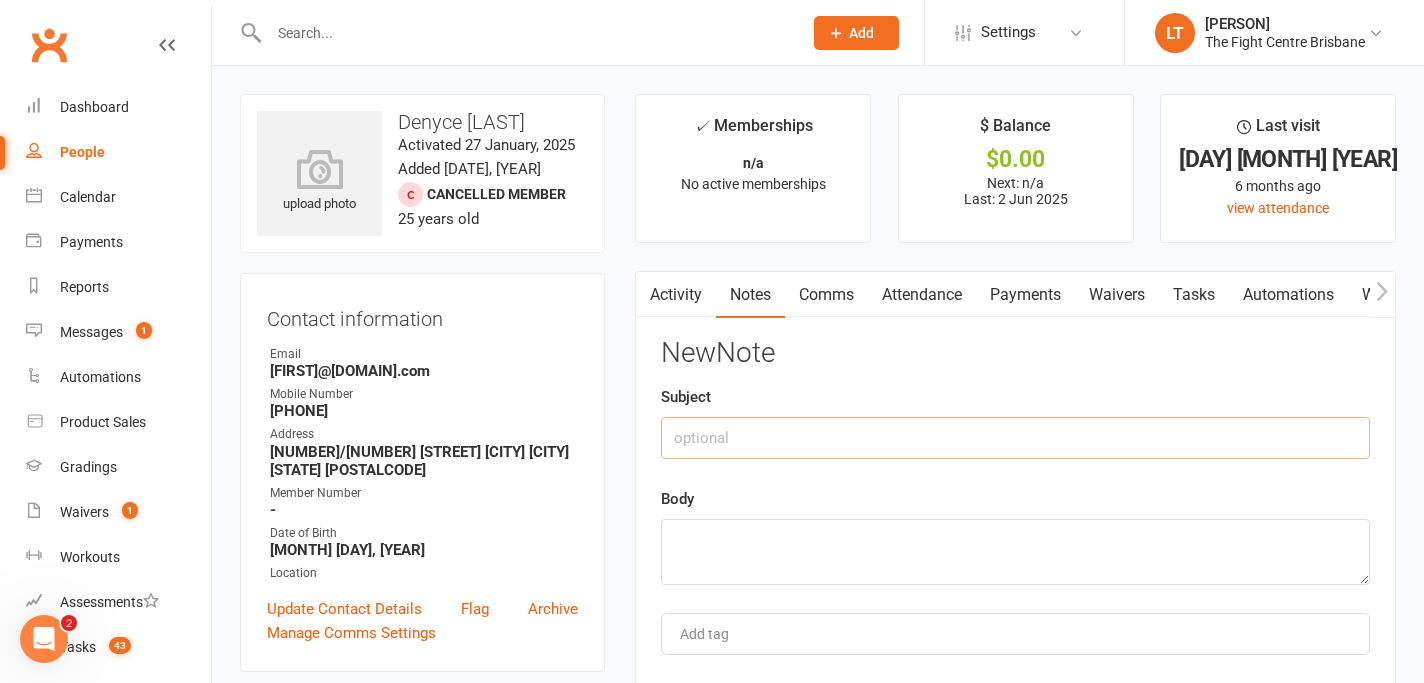 click 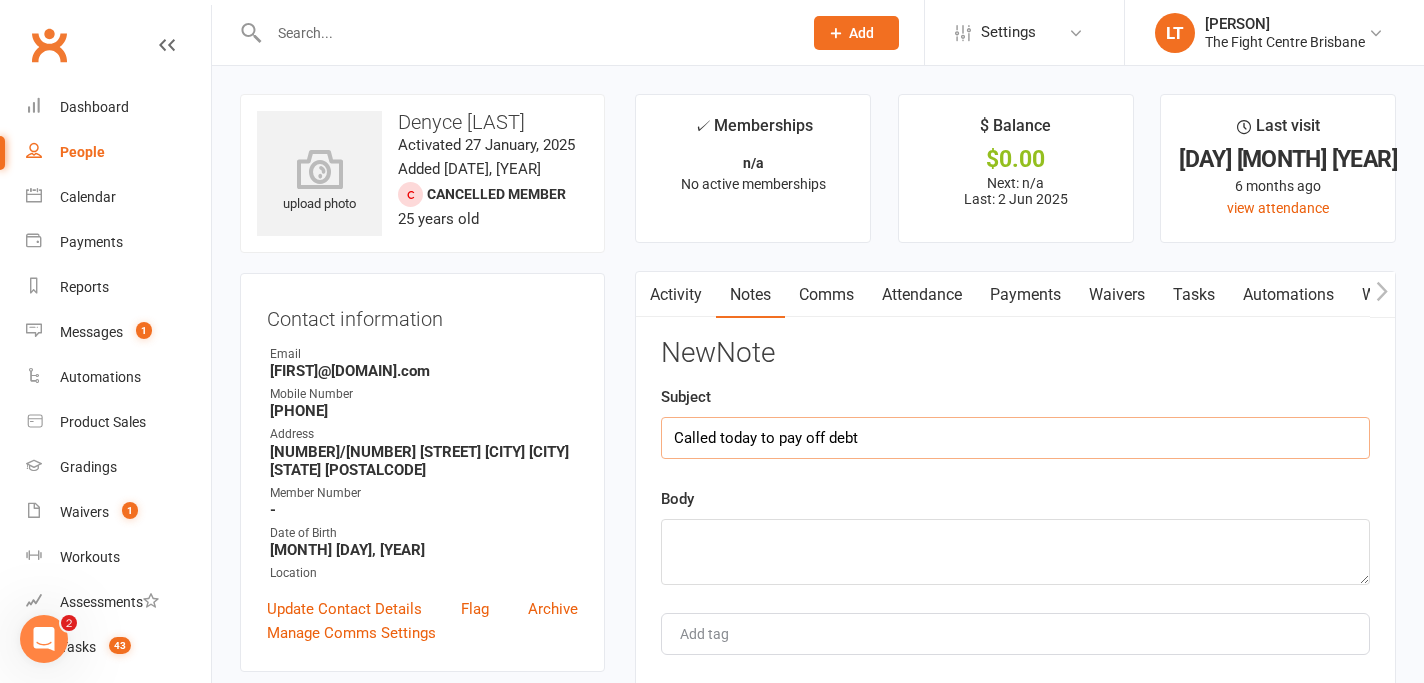 type on "Called today to pay off debt" 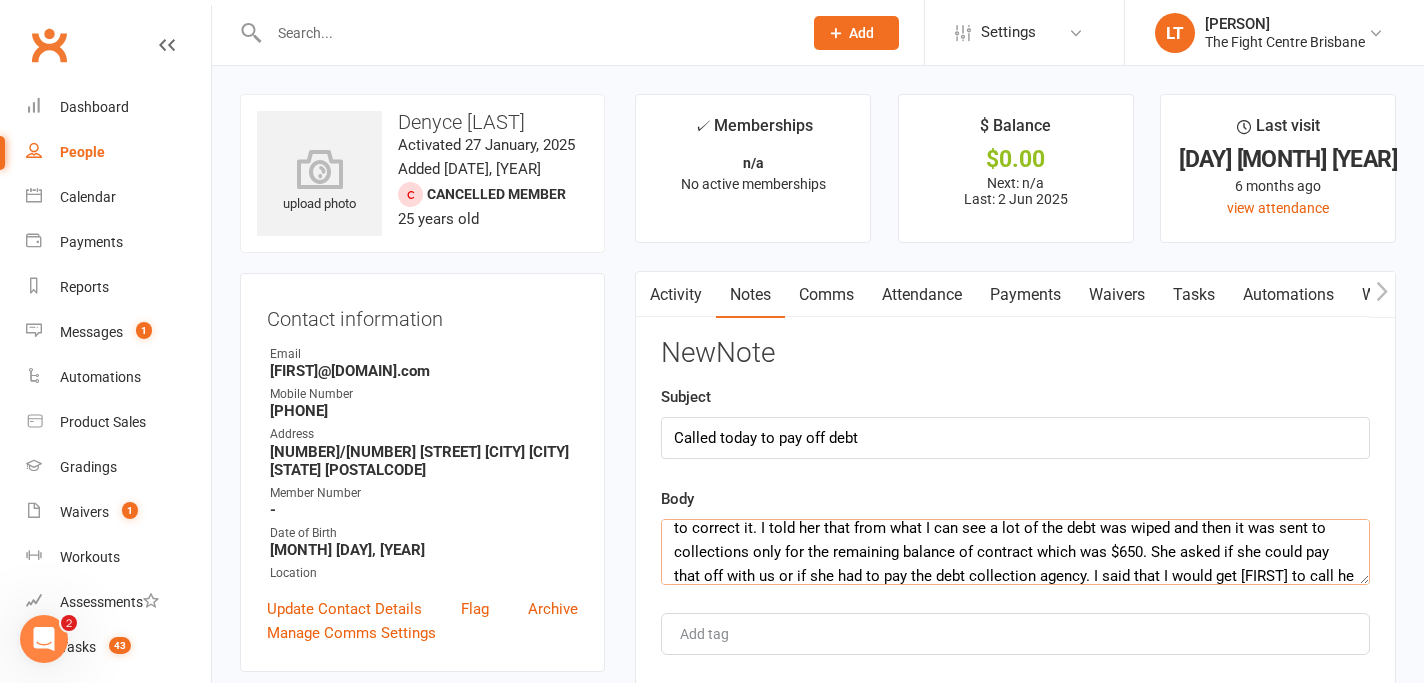 scroll, scrollTop: 60, scrollLeft: 0, axis: vertical 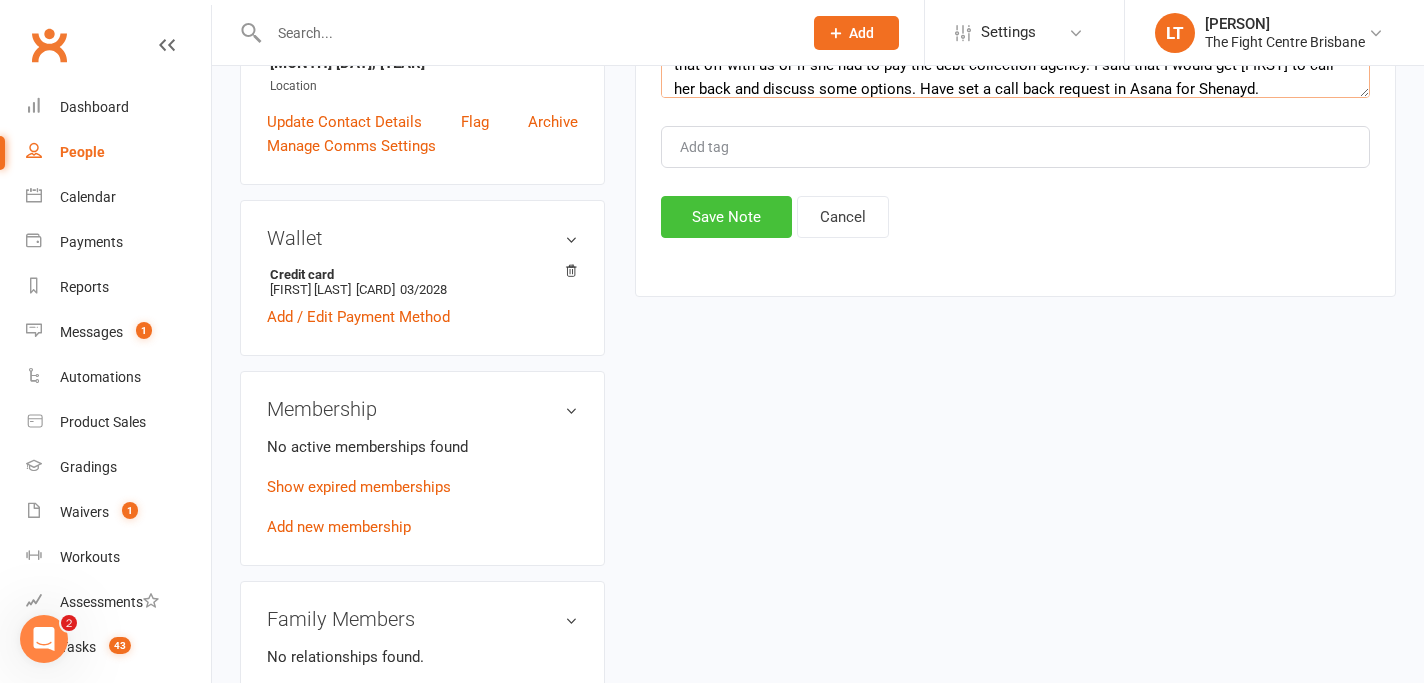 type on "[FIRST] called today, she said she's been having a hard time and just missed the payments but wants to correct it.  I told her that from what I can see a lot of the debt was wiped and then it was sent to collections only for the remaining balance of contract which was $650.  She asked if she could pay that off with us or if she had to pay the debt collection agency.  I said that I would get [NAME] to call her back and discuss some options.  Have set a call back request in Asana for [NAME]." 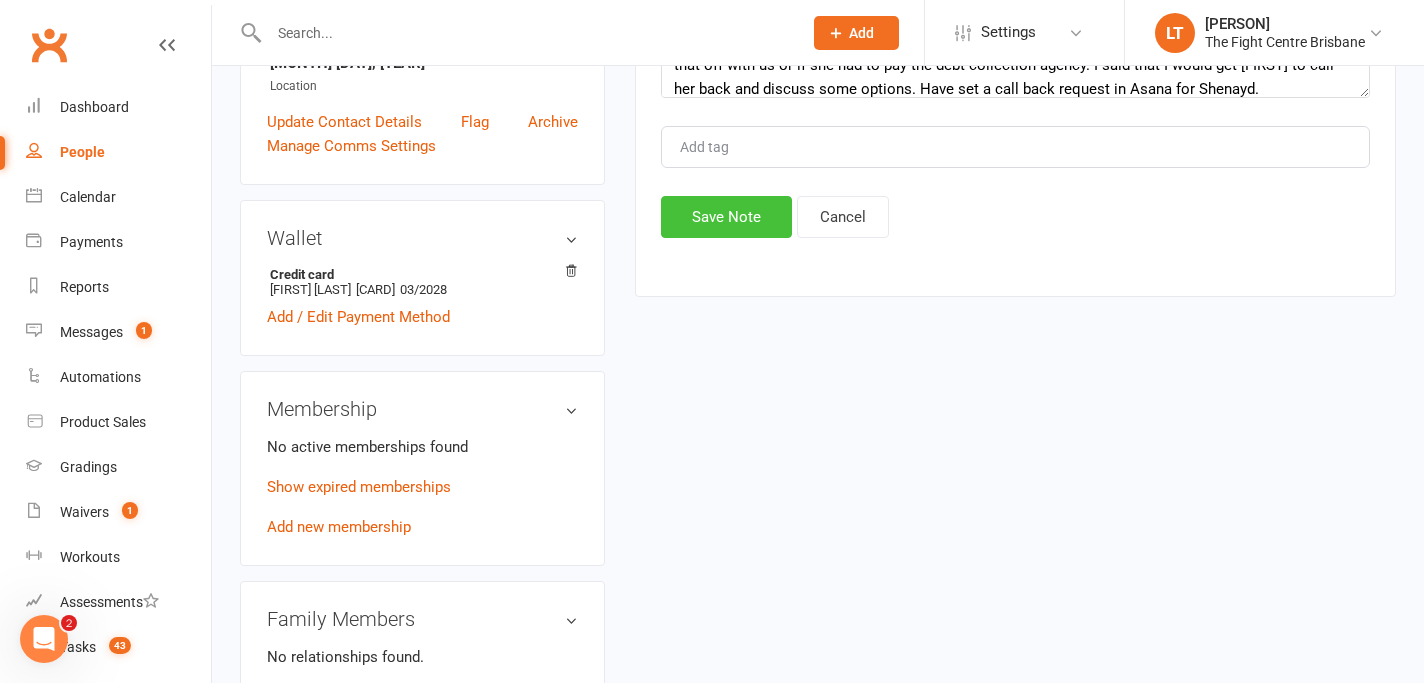 click on "Save Note" 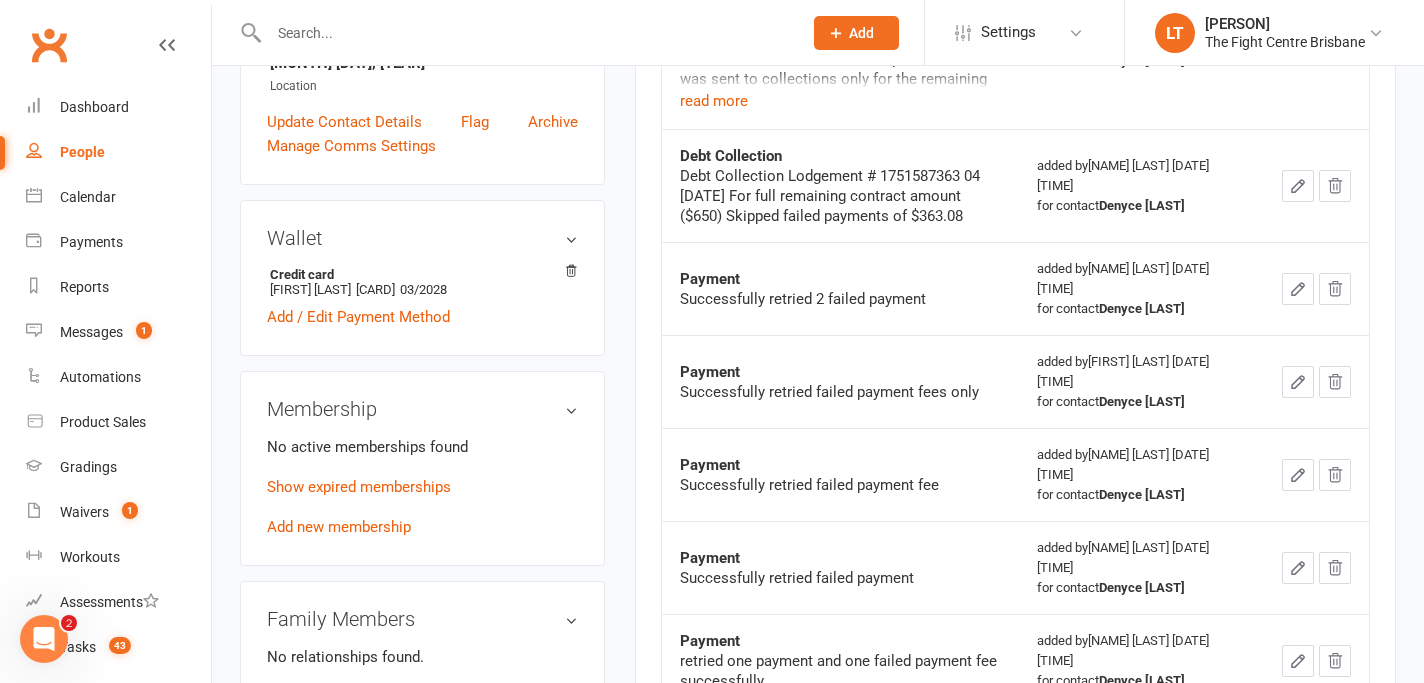 scroll, scrollTop: 75, scrollLeft: 0, axis: vertical 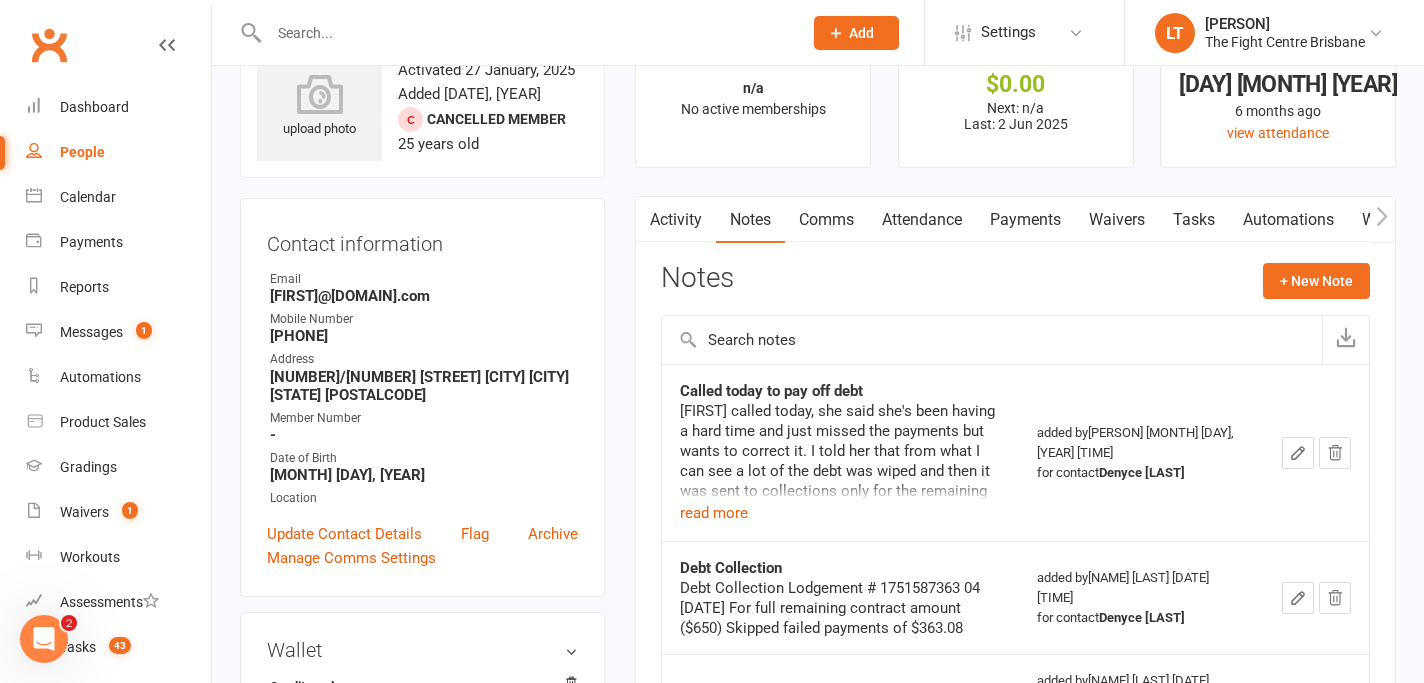 click 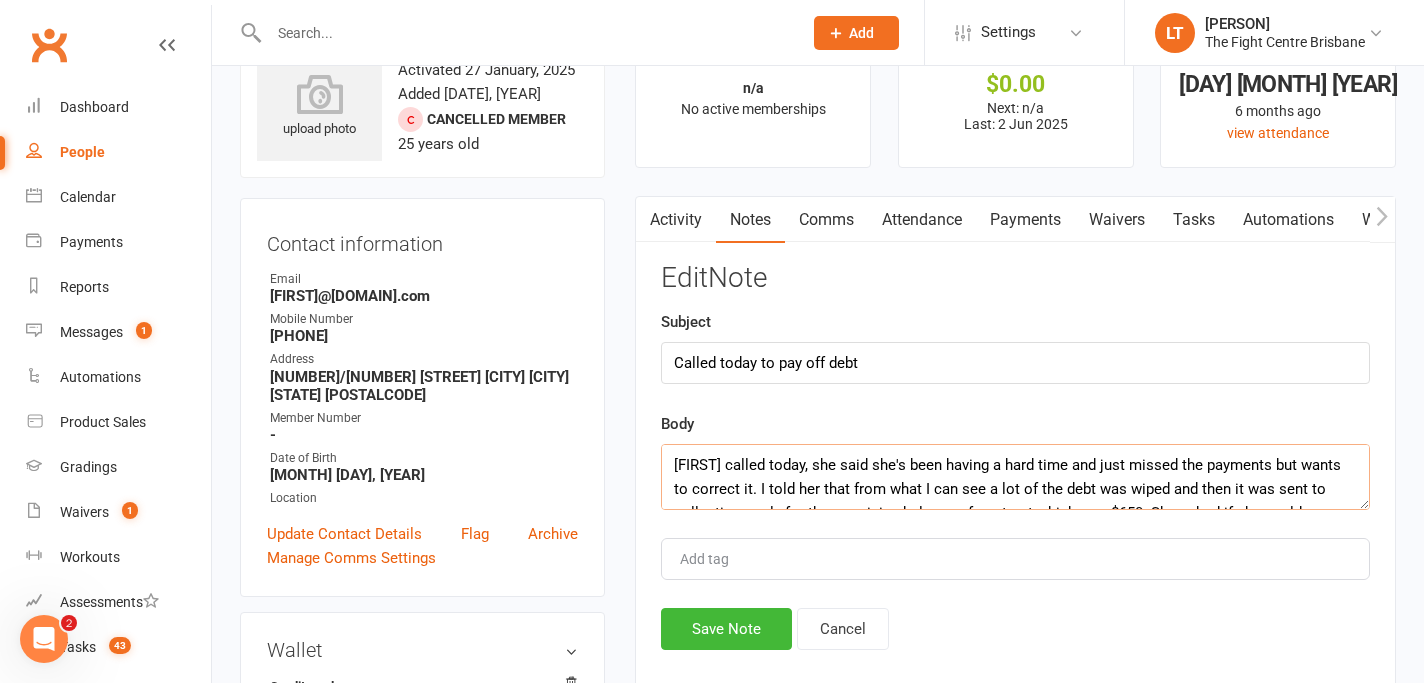 click on "[FIRST] called today, she said she's been having a hard time and just missed the payments but wants to correct it.  I told her that from what I can see a lot of the debt was wiped and then it was sent to collections only for the remaining balance of contract which was $650.  She asked if she could pay that off with us or if she had to pay the debt collection agency.  I said that I would get [NAME] to call her back and discuss some options.  Have set a call back request in Asana for [NAME]." 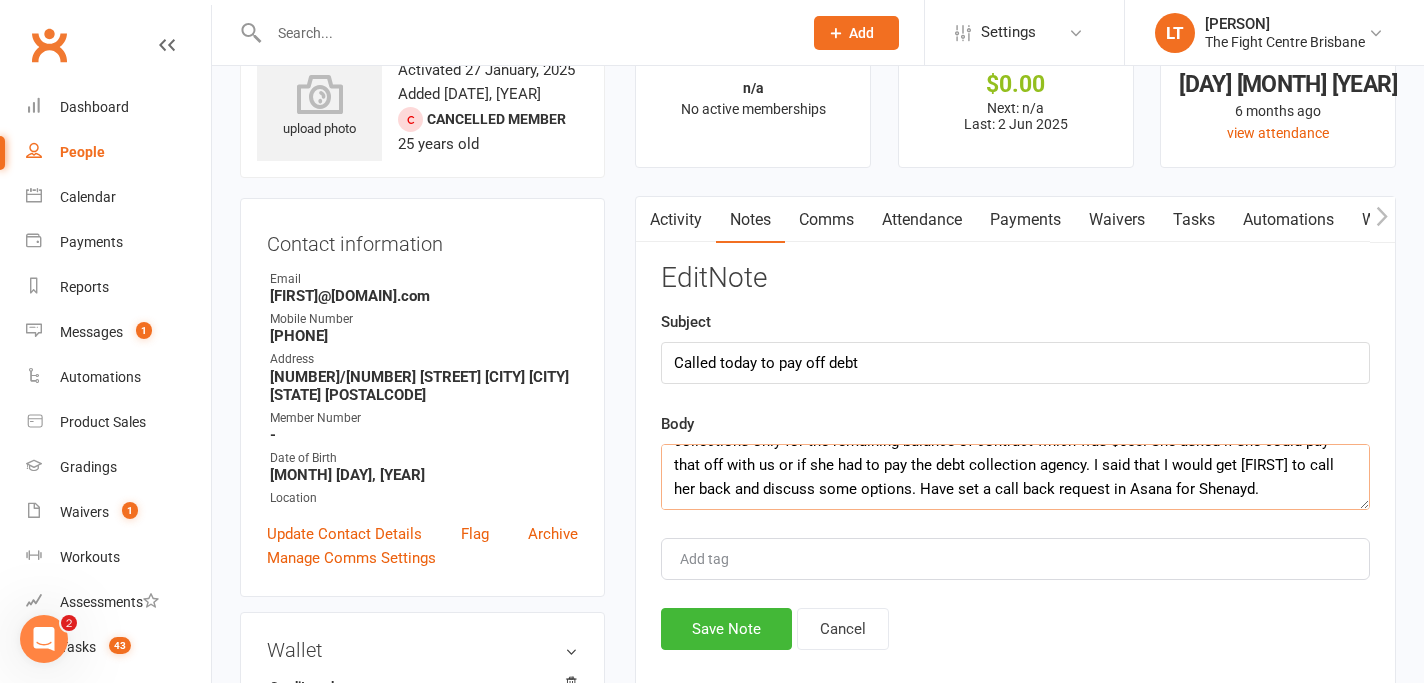 click on "[FIRST] called today, she said she's been having a hard time and just missed the payments but wants to correct it.  I told her that from what I can see a lot of the debt was wiped and then it was sent to collections only for the remaining balance of contract which was $650.  She asked if she could pay that off with us or if she had to pay the debt collection agency.  I said that I would get [NAME] to call her back and discuss some options.  Have set a call back request in Asana for [NAME]." 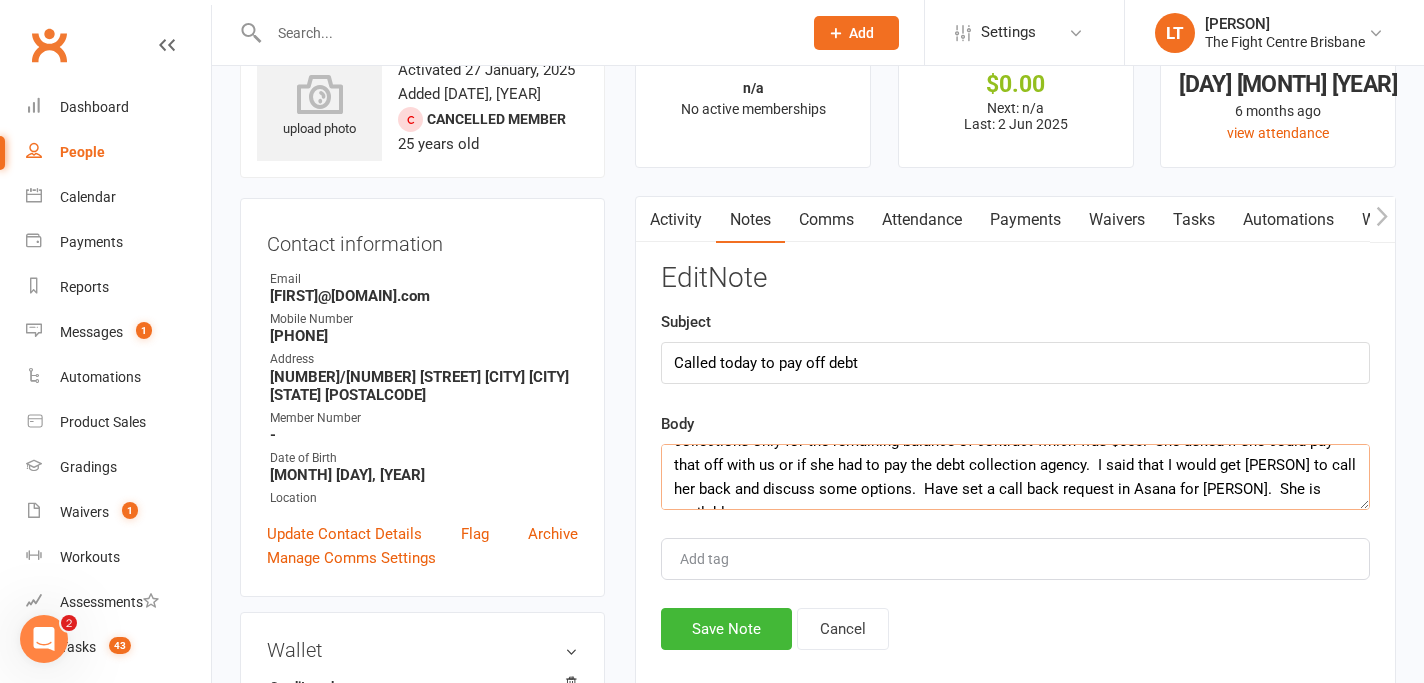 scroll, scrollTop: 84, scrollLeft: 0, axis: vertical 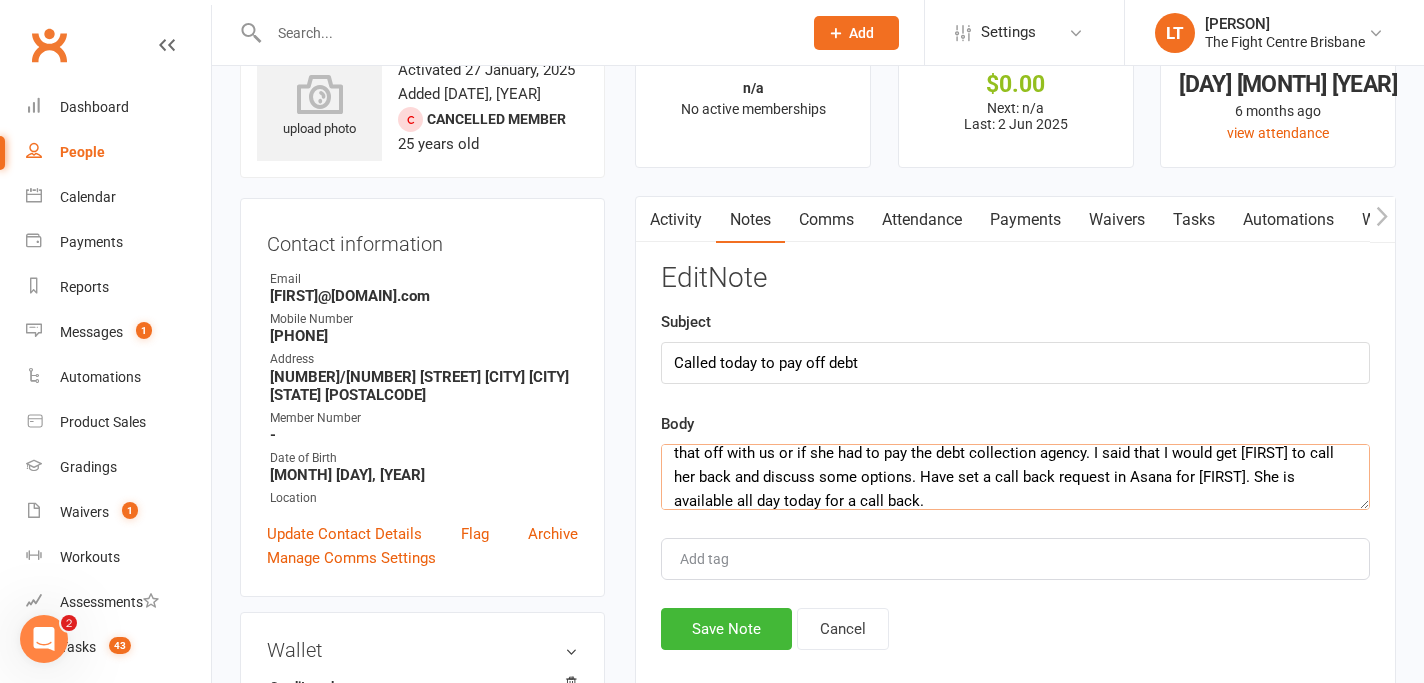 type on "[FIRST] called today, she said she's been having a hard time and just missed the payments but wants to correct it. I told her that from what I can see a lot of the debt was wiped and then it was sent to collections only for the remaining balance of contract which was $650. She asked if she could pay that off with us or if she had to pay the debt collection agency. I said that I would get [PERSON] to call her back and discuss some options. Have set a call back request in Asana for [PERSON]. She is available all day today for a call back." 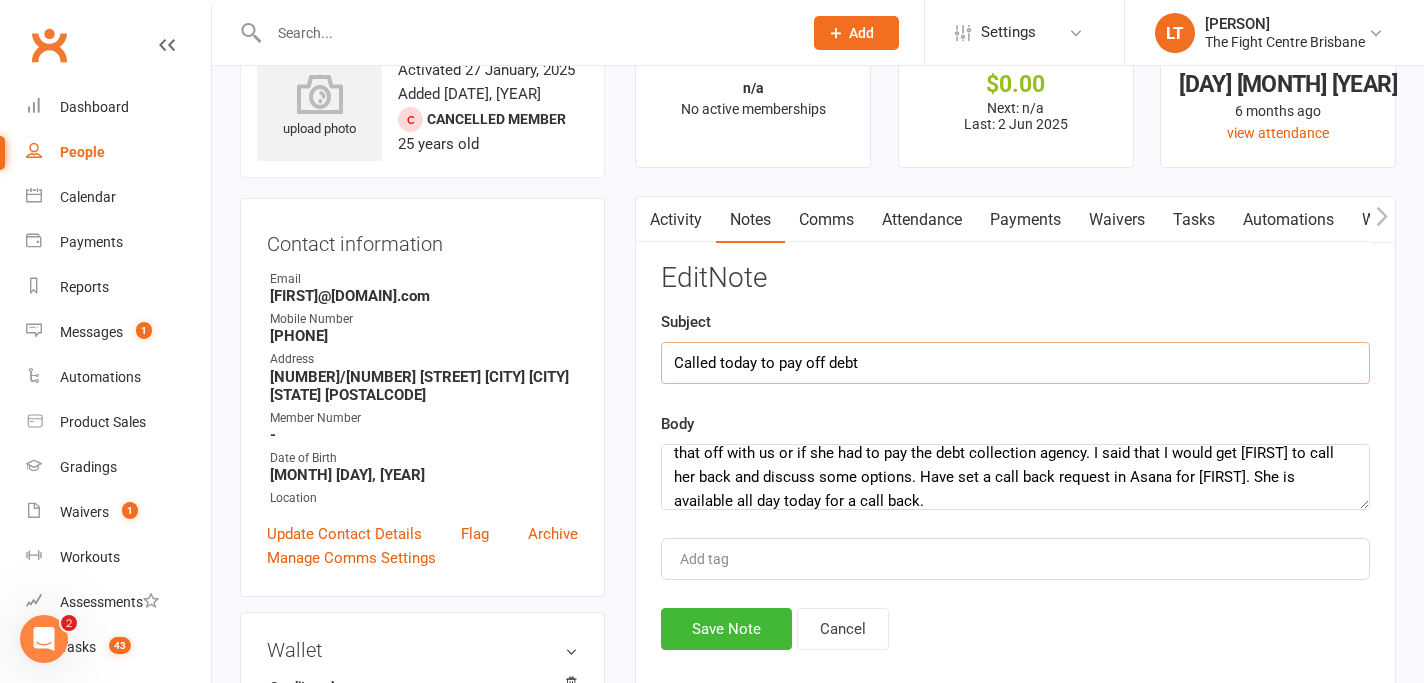 click on "Called today to pay off debt" 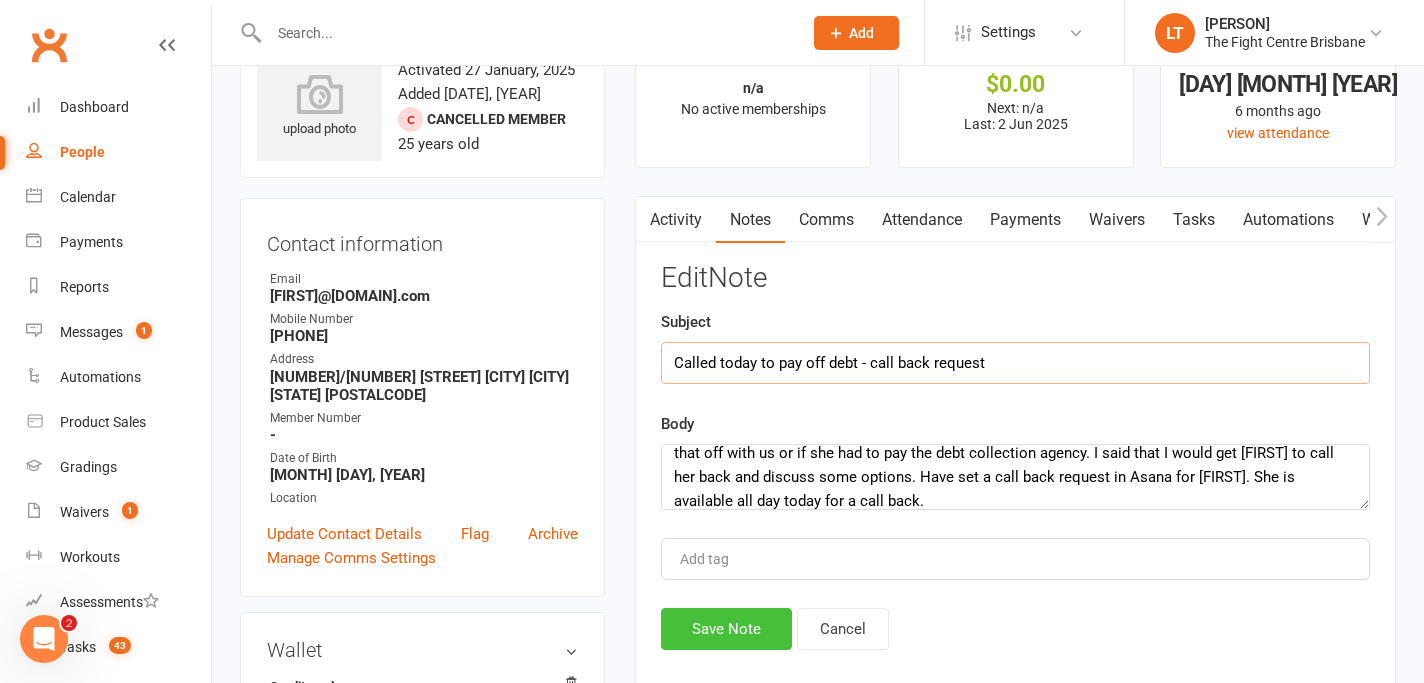 type on "Called today to pay off debt - call back request" 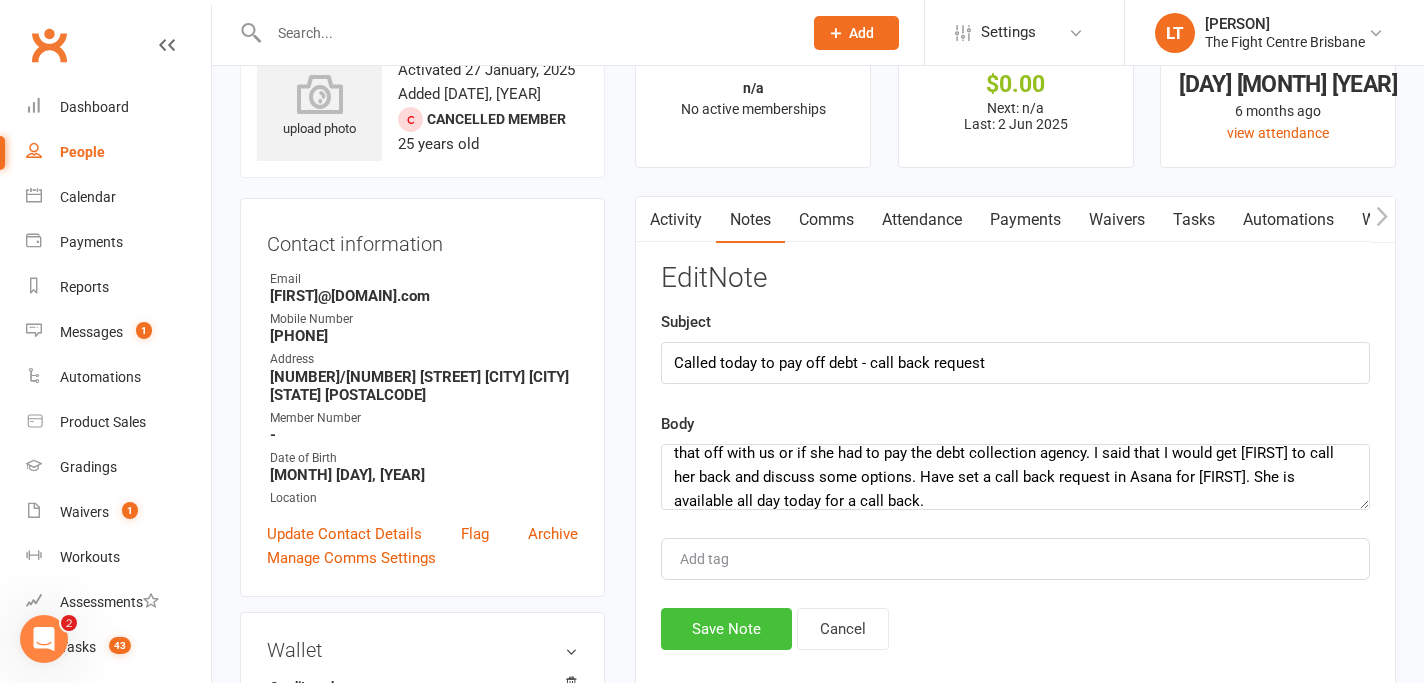 click on "Save Note" 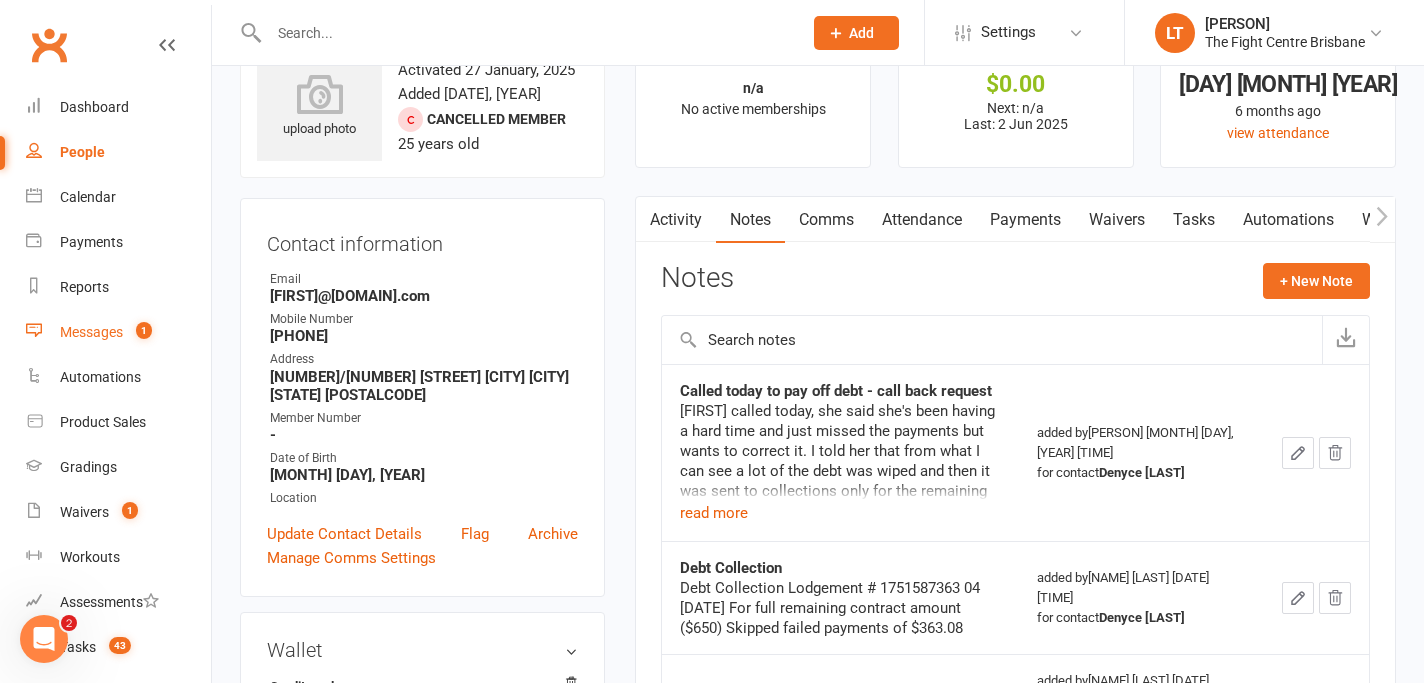 click on "Messages   1" at bounding box center (118, 332) 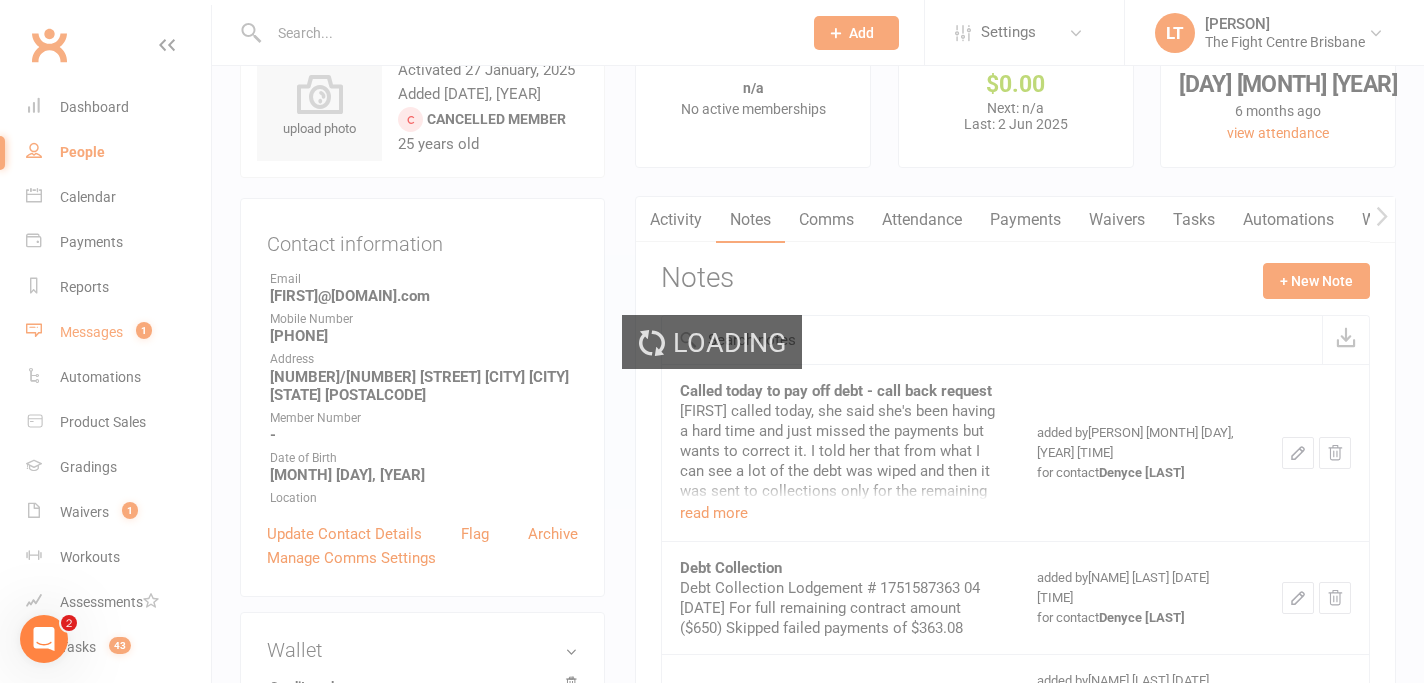 scroll, scrollTop: 0, scrollLeft: 0, axis: both 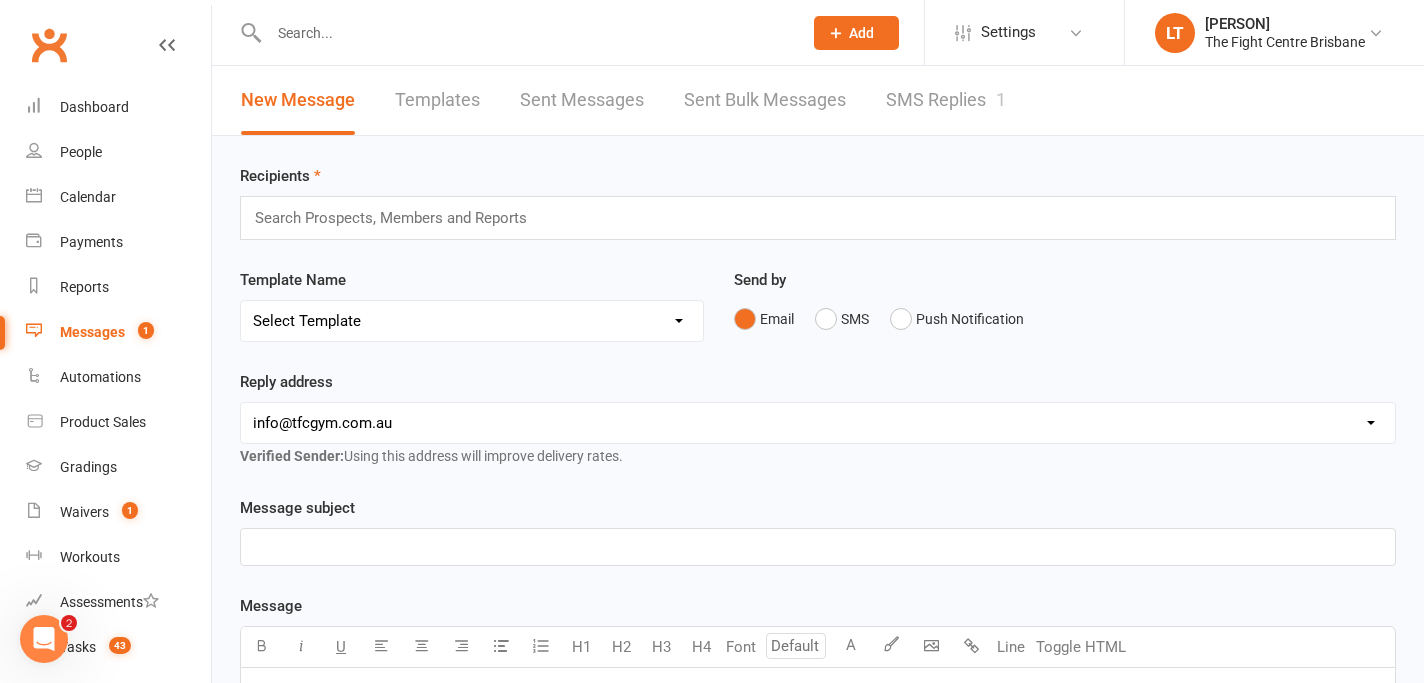 click on "SMS Replies  1" at bounding box center (946, 100) 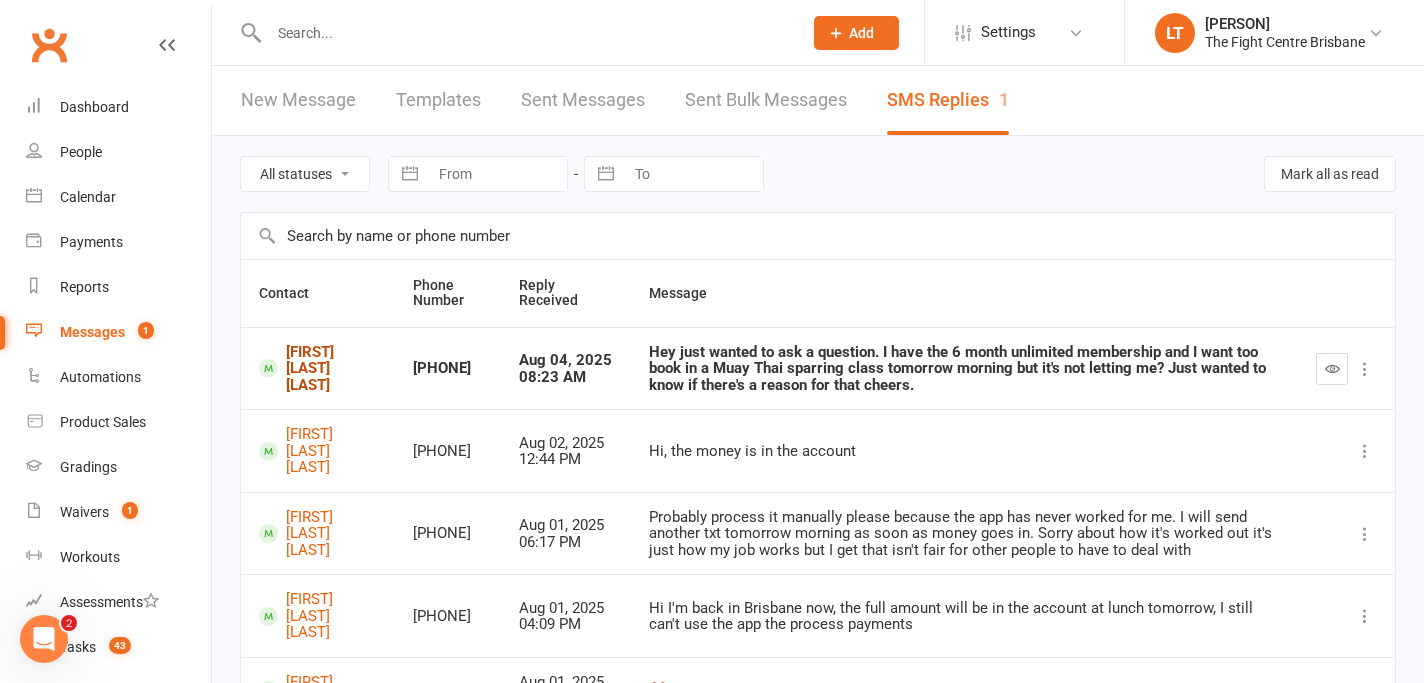 click on "[FIRST] [MIDDLE] [LAST]" at bounding box center (318, 369) 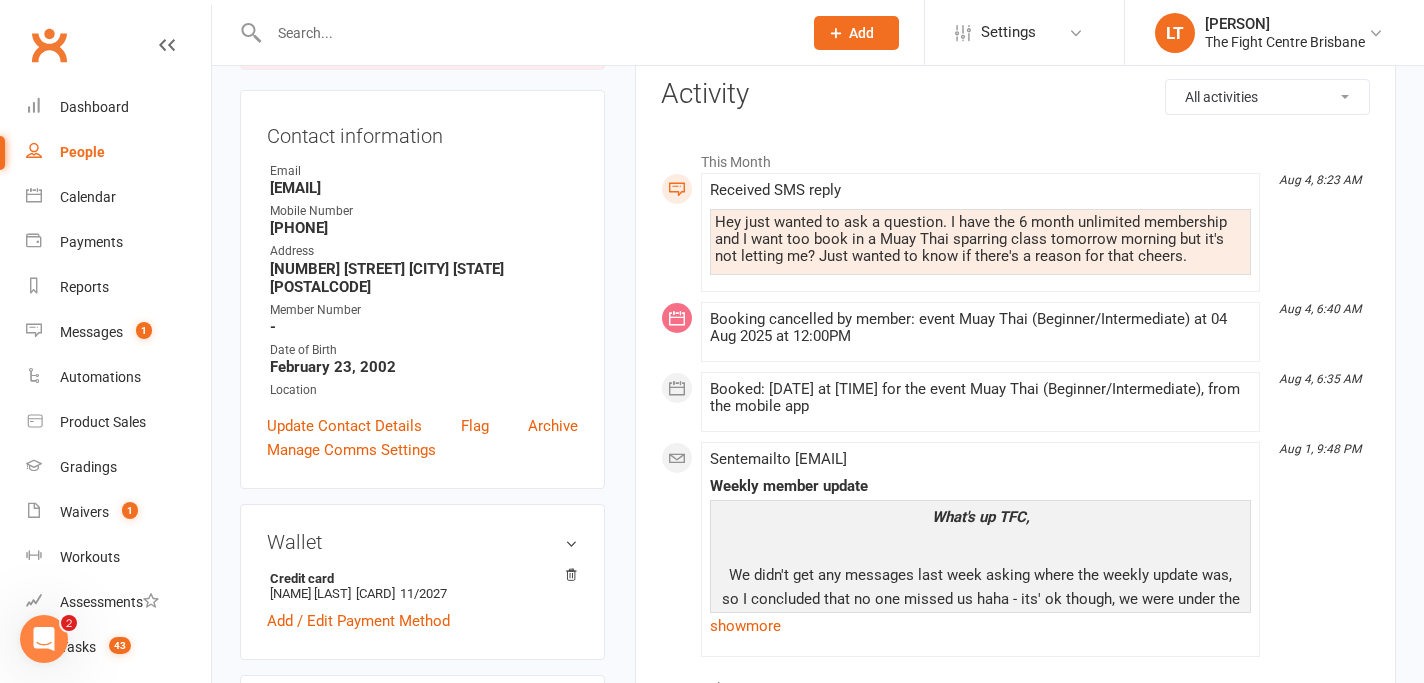 scroll, scrollTop: 537, scrollLeft: 0, axis: vertical 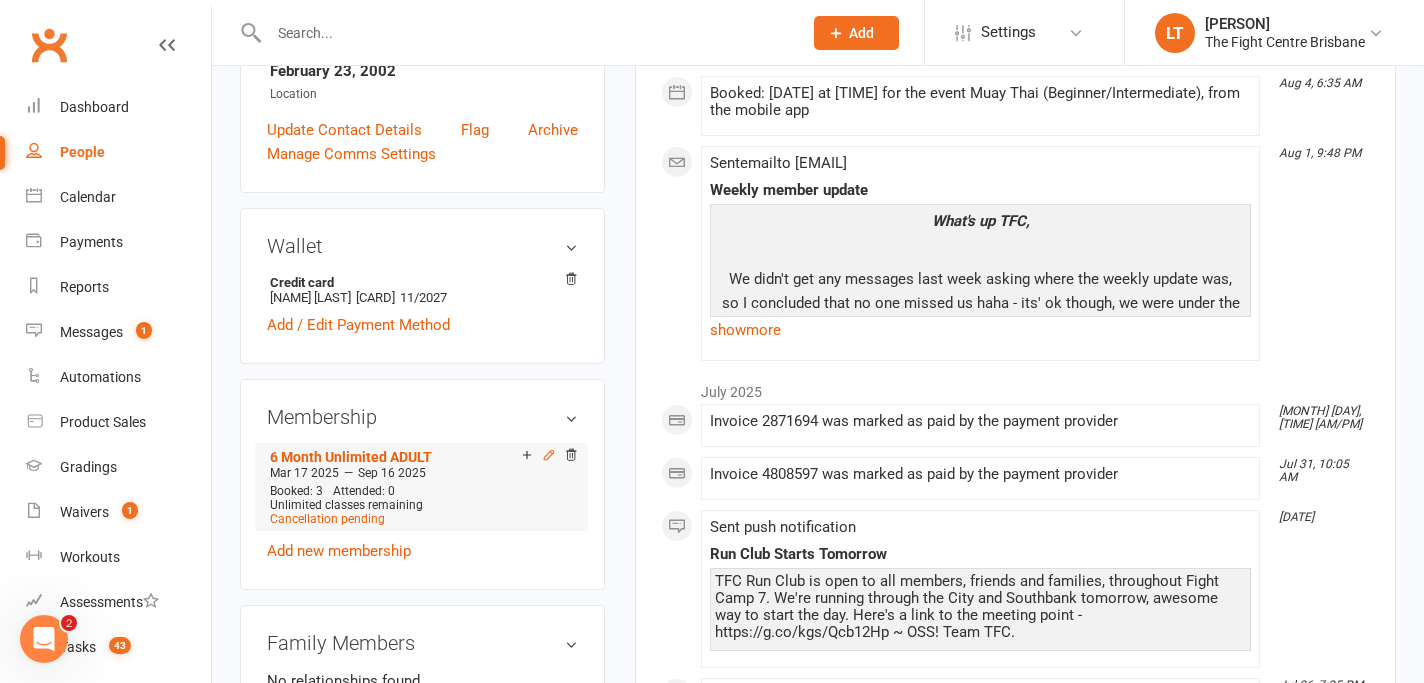 click 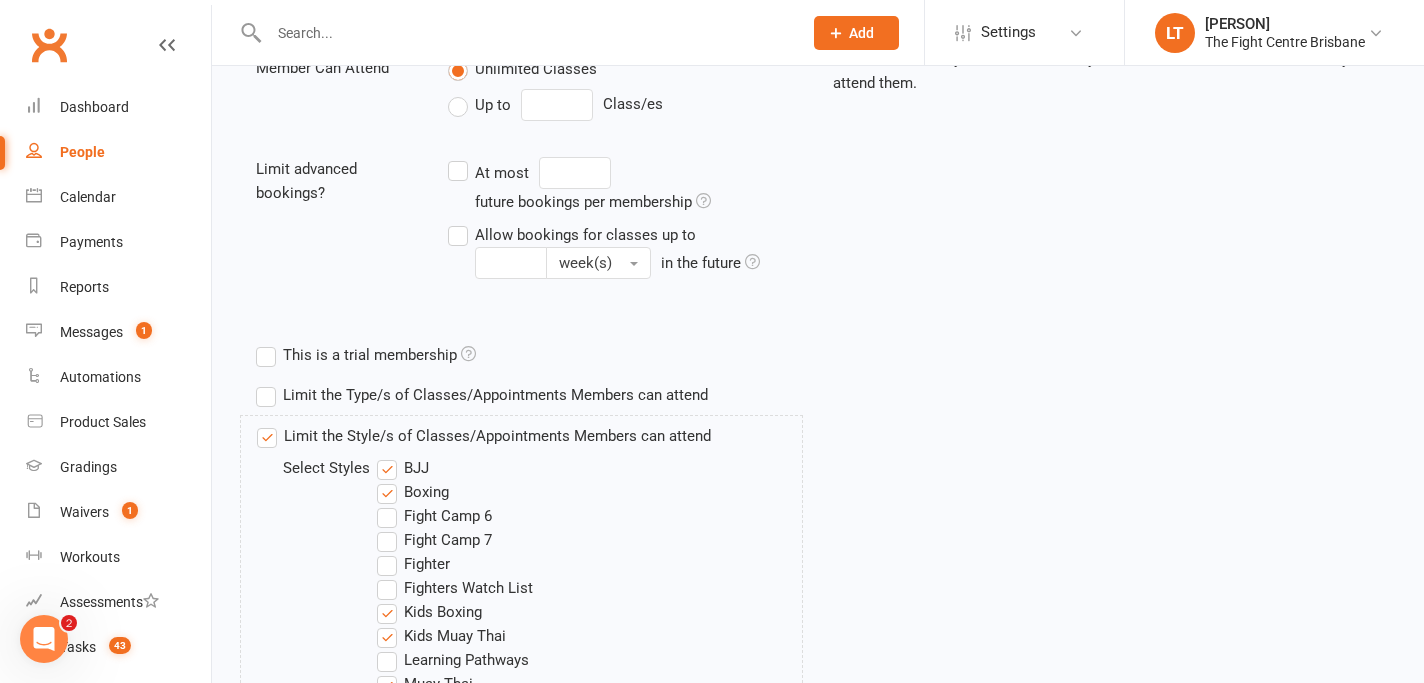 scroll, scrollTop: 806, scrollLeft: 0, axis: vertical 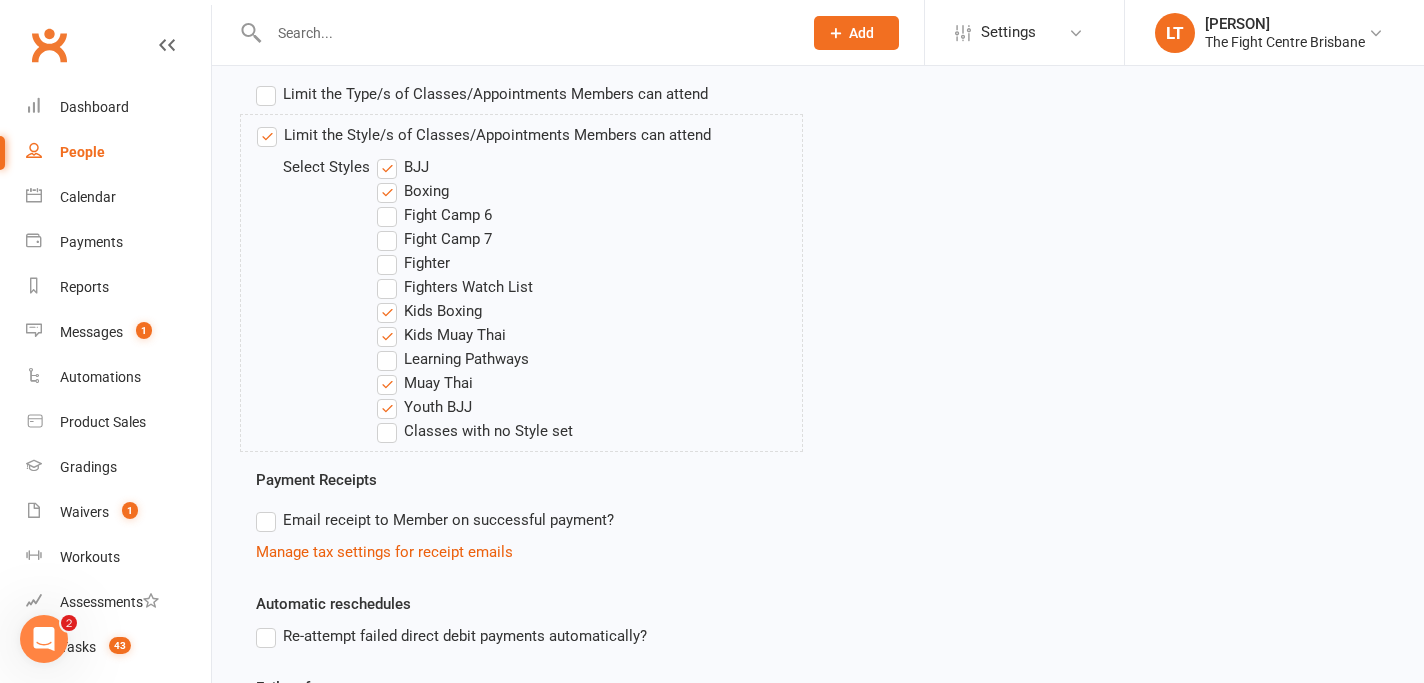 click on "Classes with no Style set" at bounding box center [475, 431] 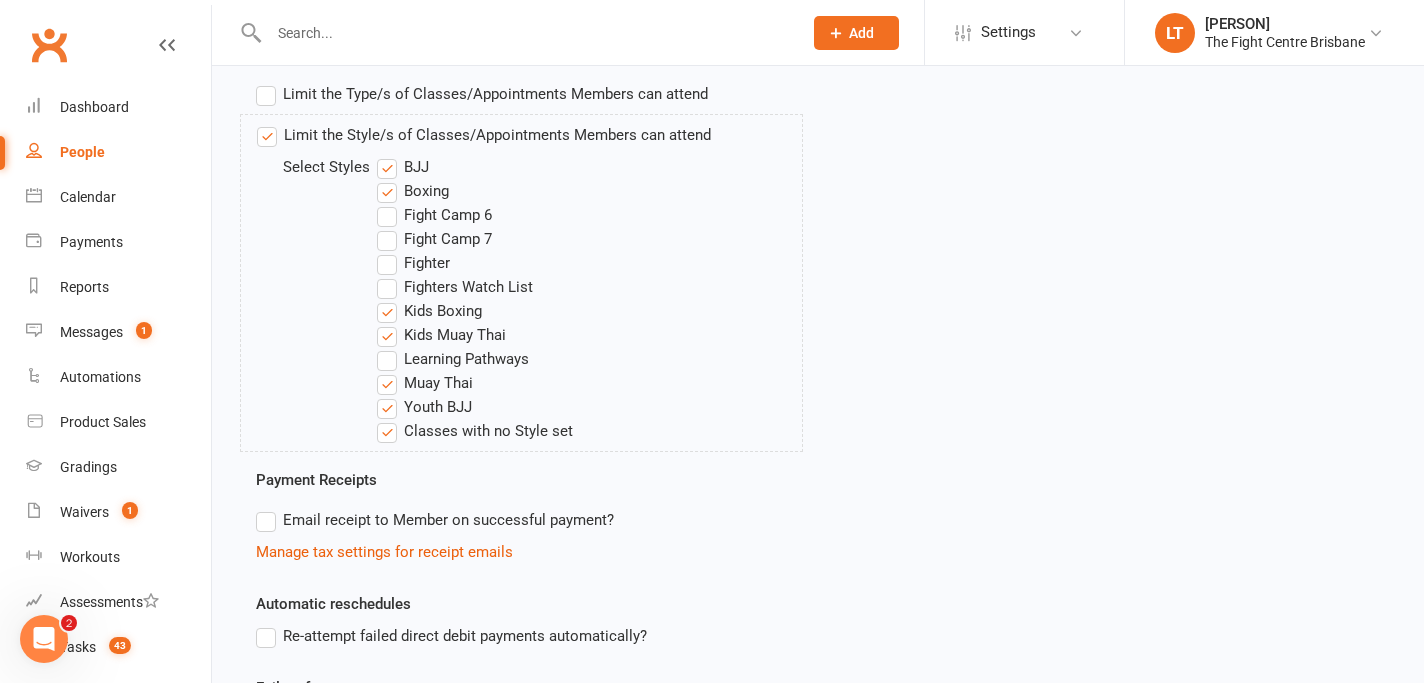 scroll, scrollTop: 1447, scrollLeft: 0, axis: vertical 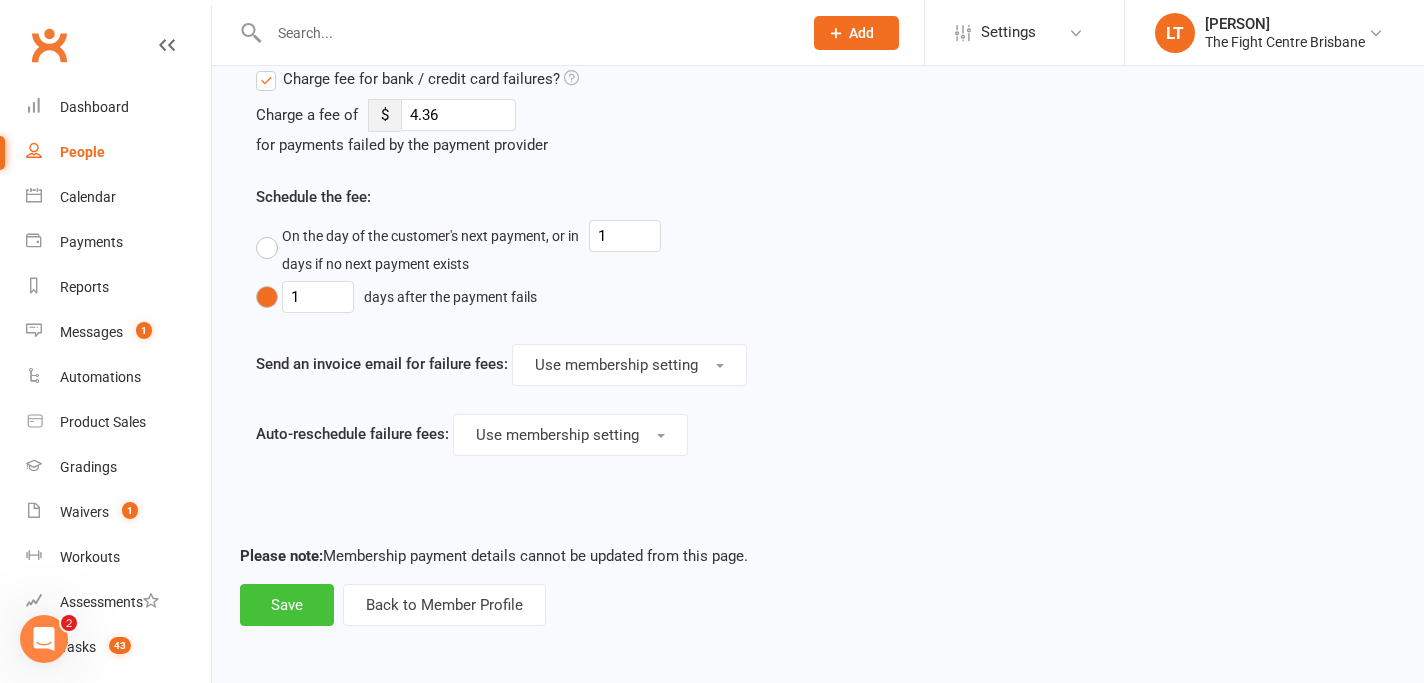 click on "Save" at bounding box center [287, 605] 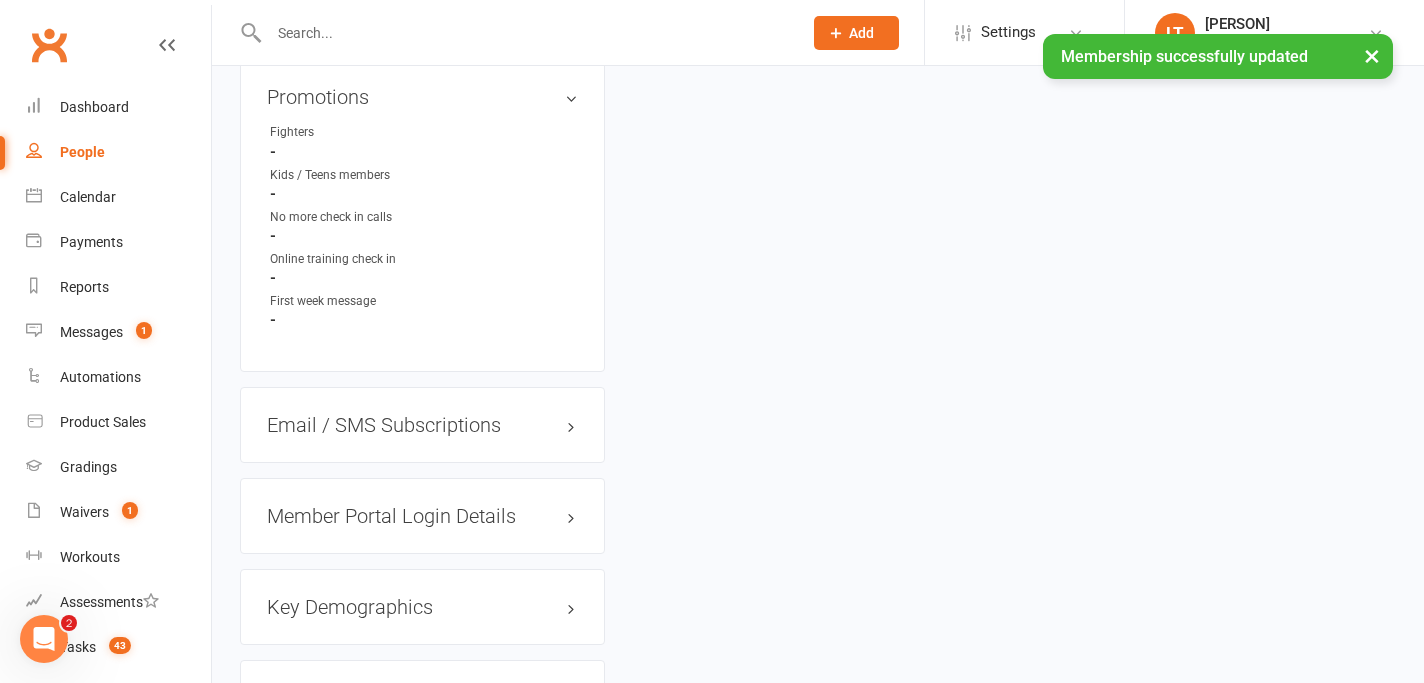 scroll, scrollTop: 0, scrollLeft: 0, axis: both 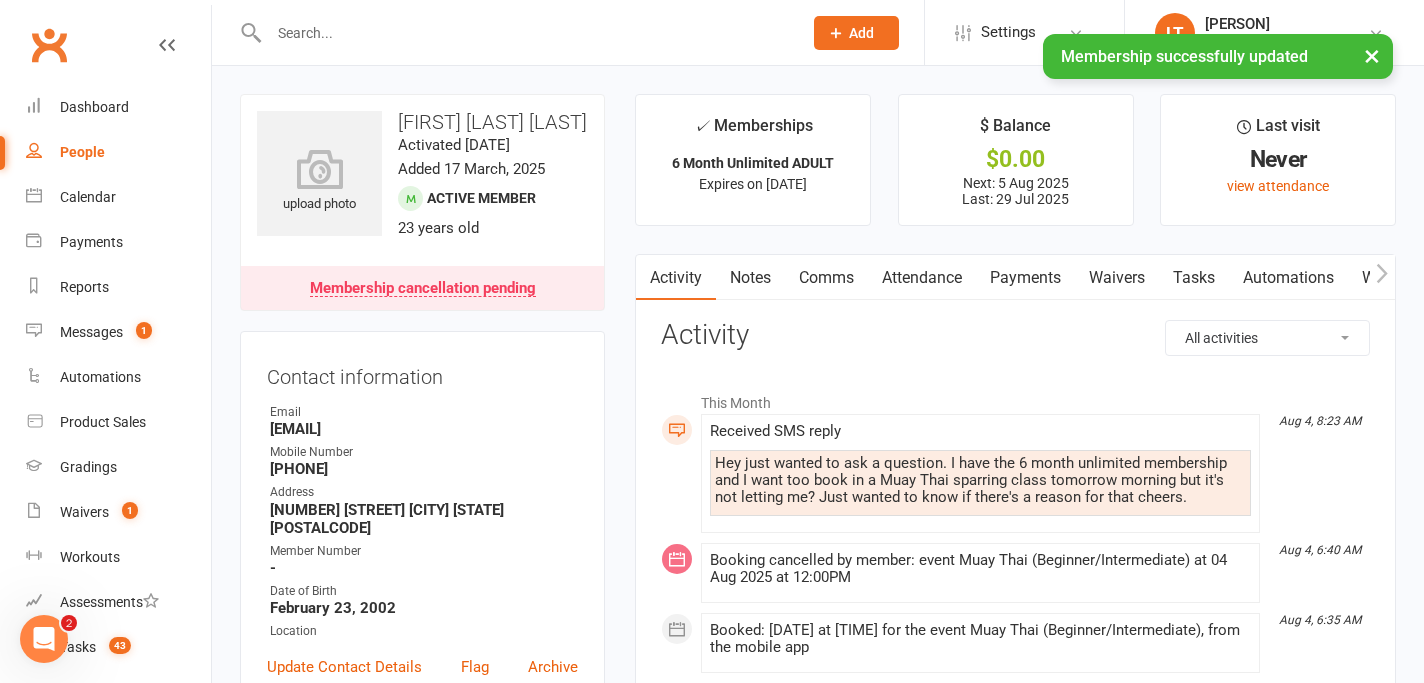click on "×" at bounding box center (1372, 55) 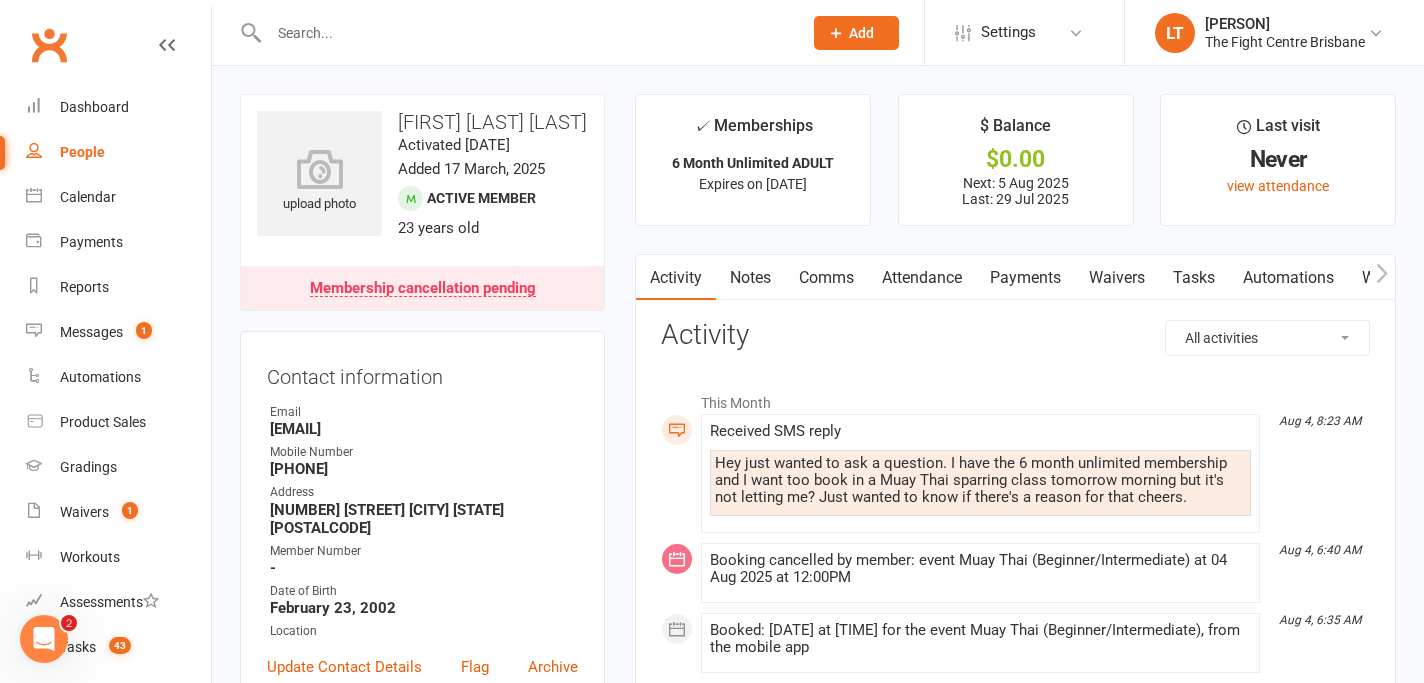 click on "Comms" at bounding box center (826, 278) 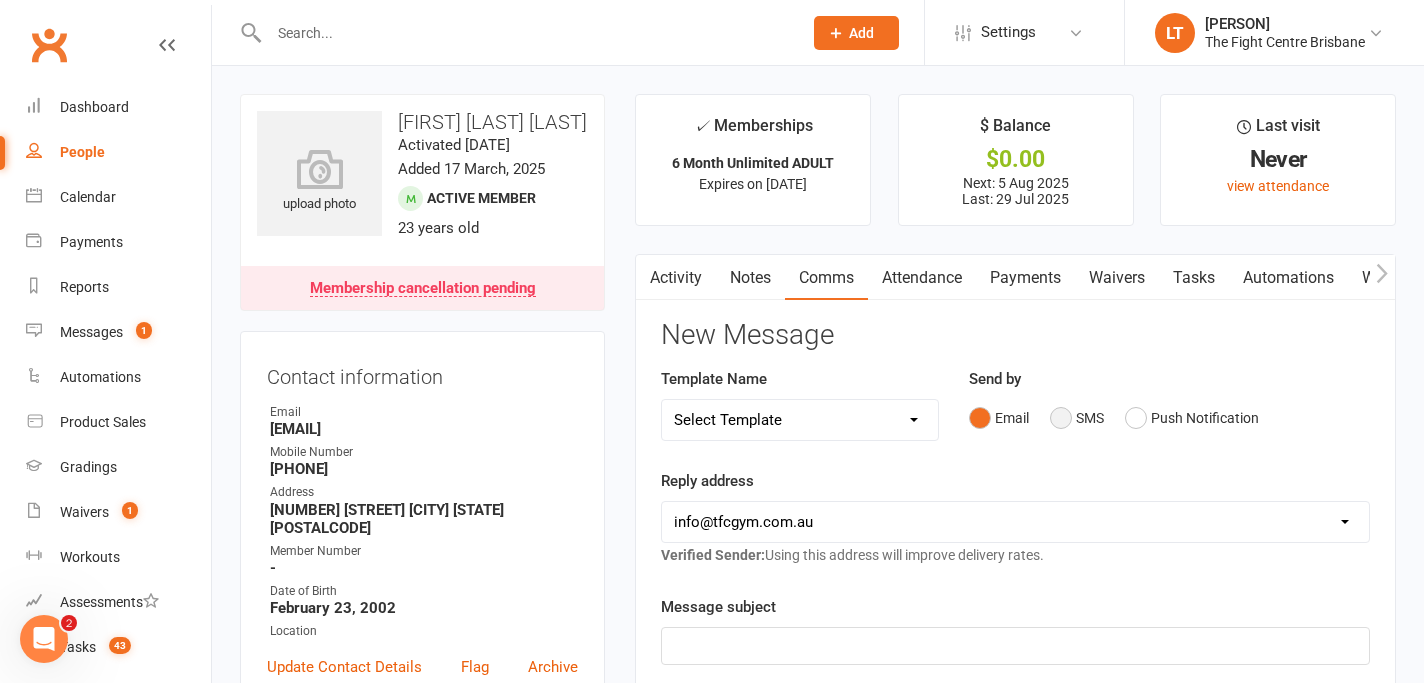 click on "SMS" at bounding box center (1077, 418) 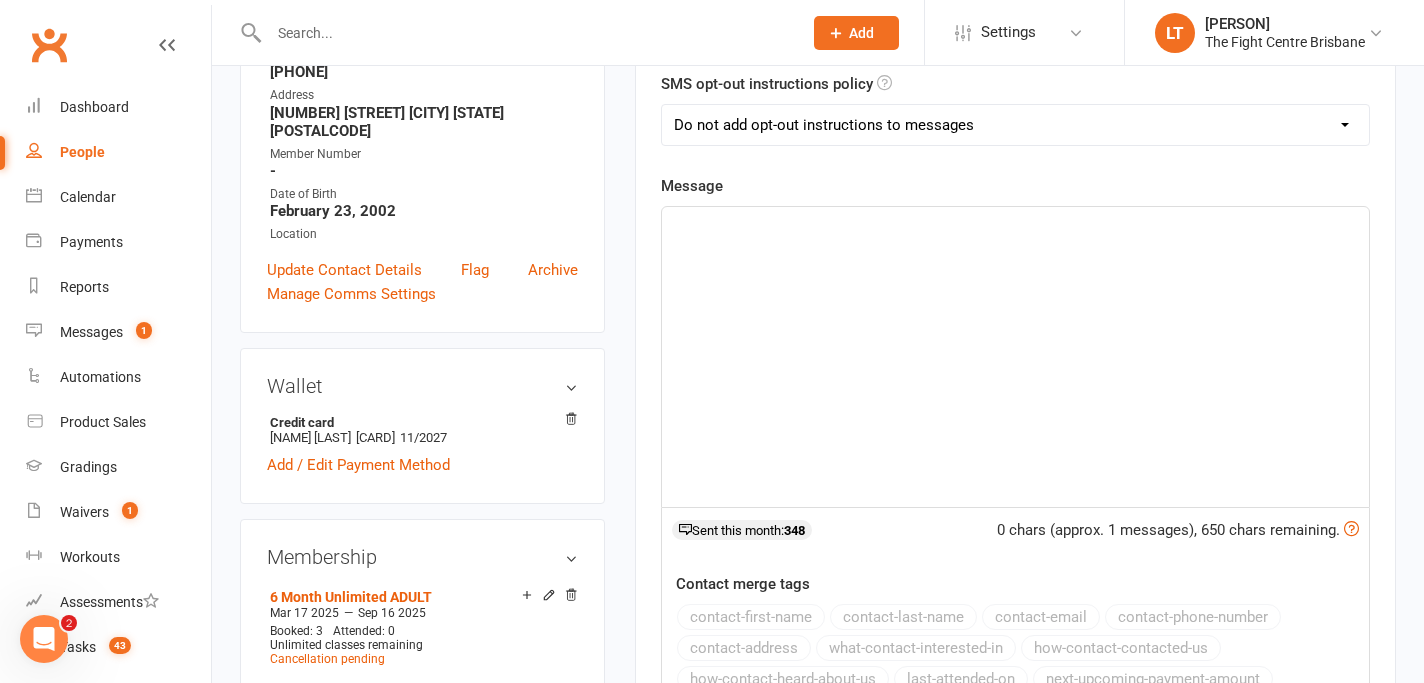 scroll, scrollTop: 474, scrollLeft: 0, axis: vertical 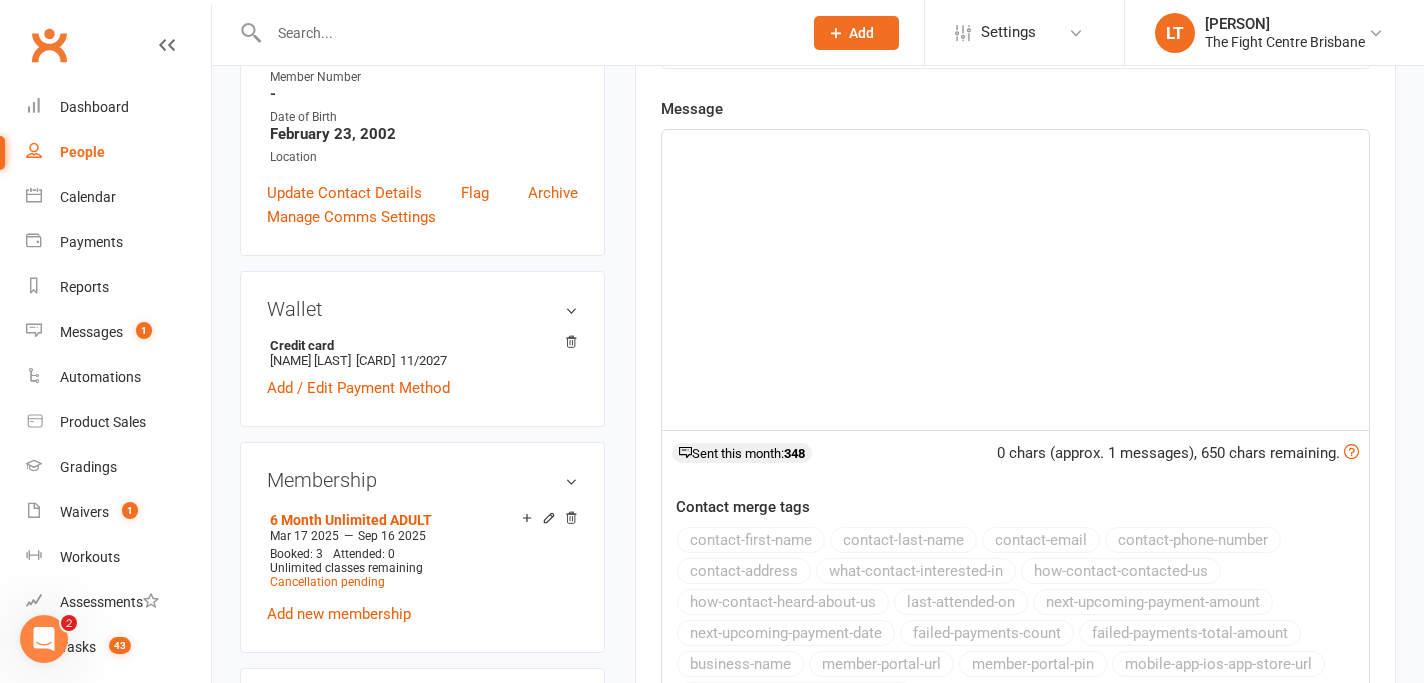 click on "﻿" 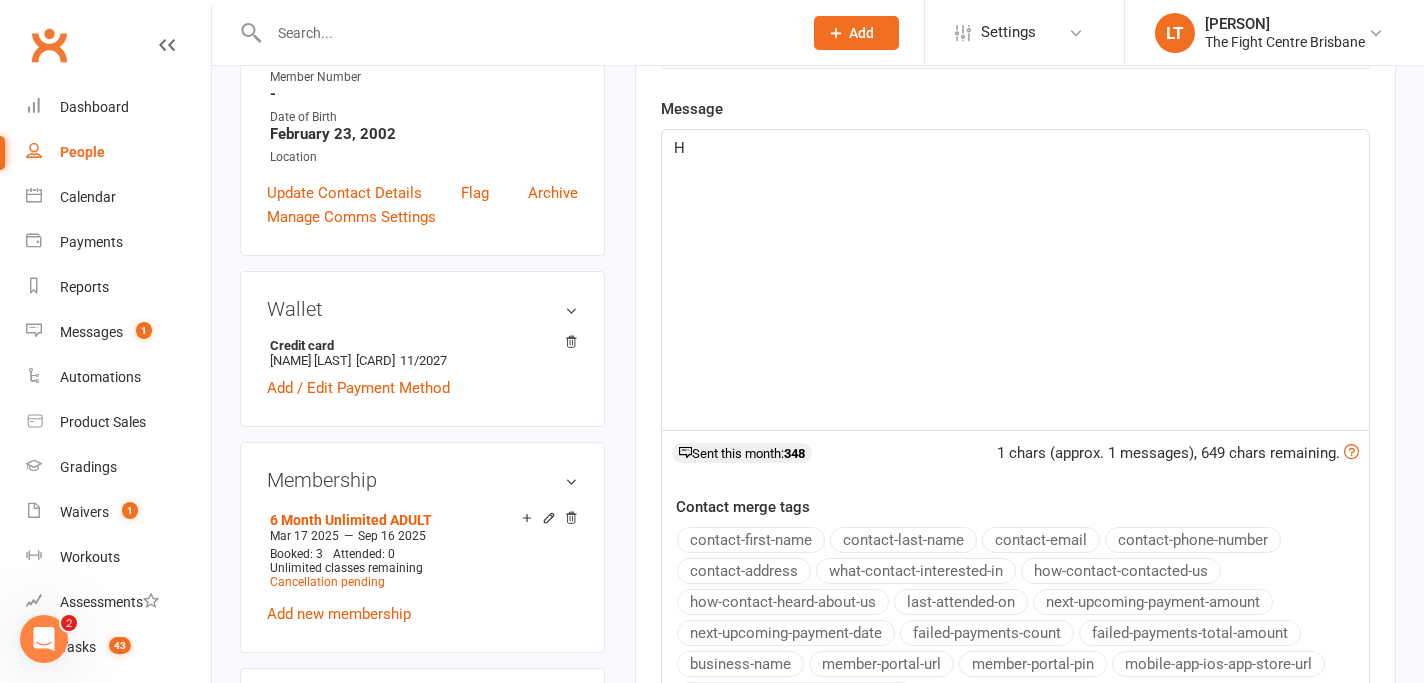 type 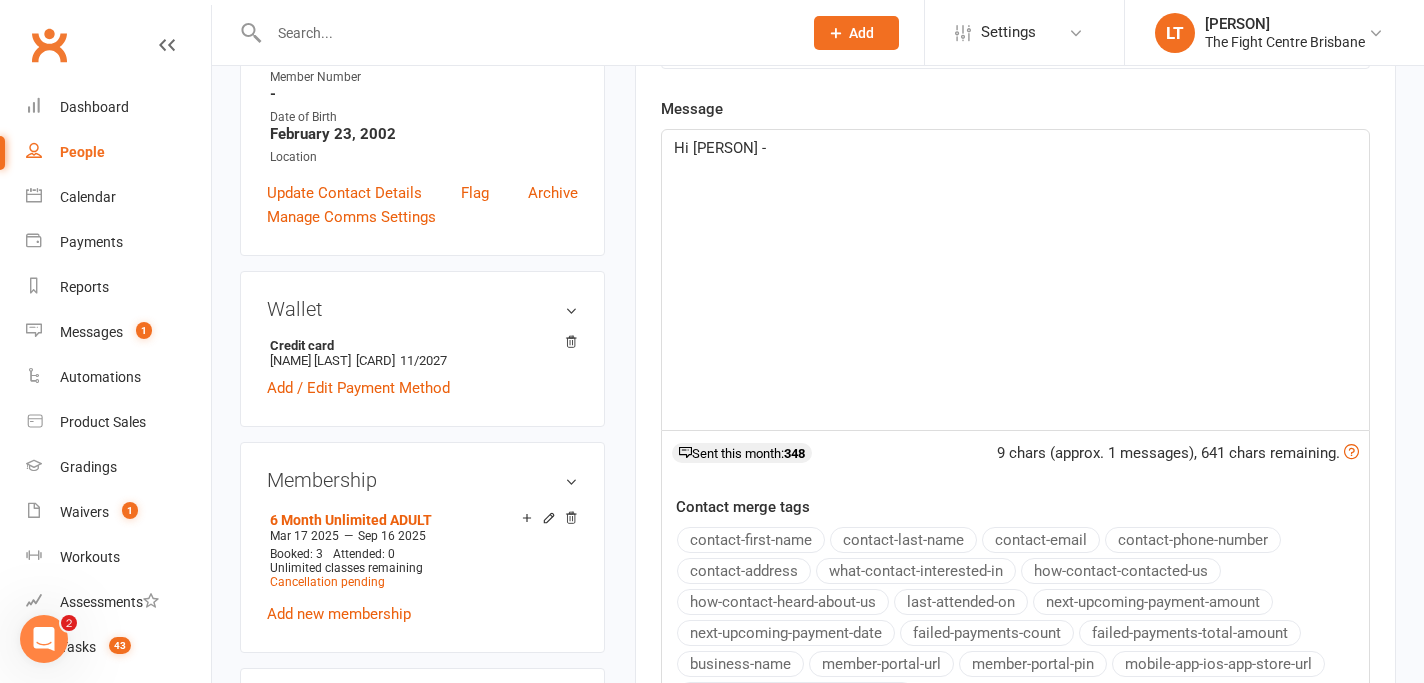 scroll, scrollTop: 195, scrollLeft: 0, axis: vertical 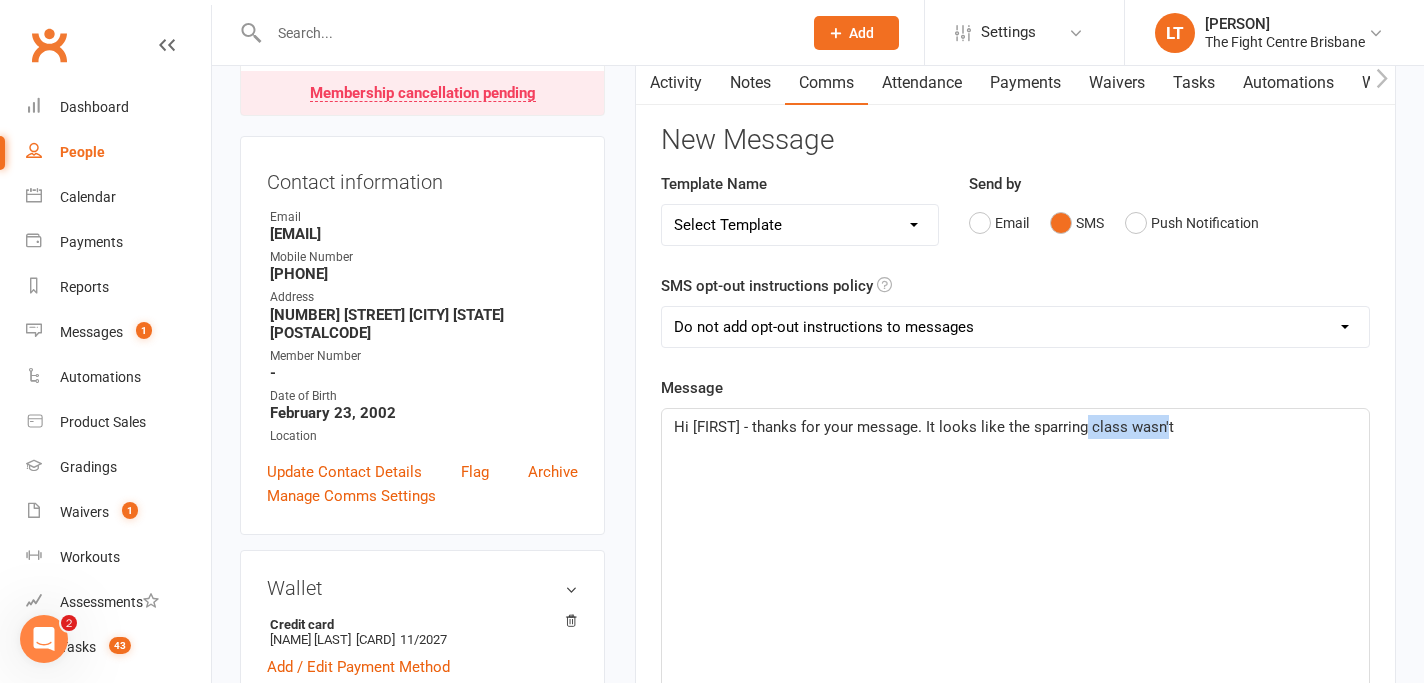 drag, startPoint x: 1171, startPoint y: 434, endPoint x: 1080, endPoint y: 426, distance: 91.350975 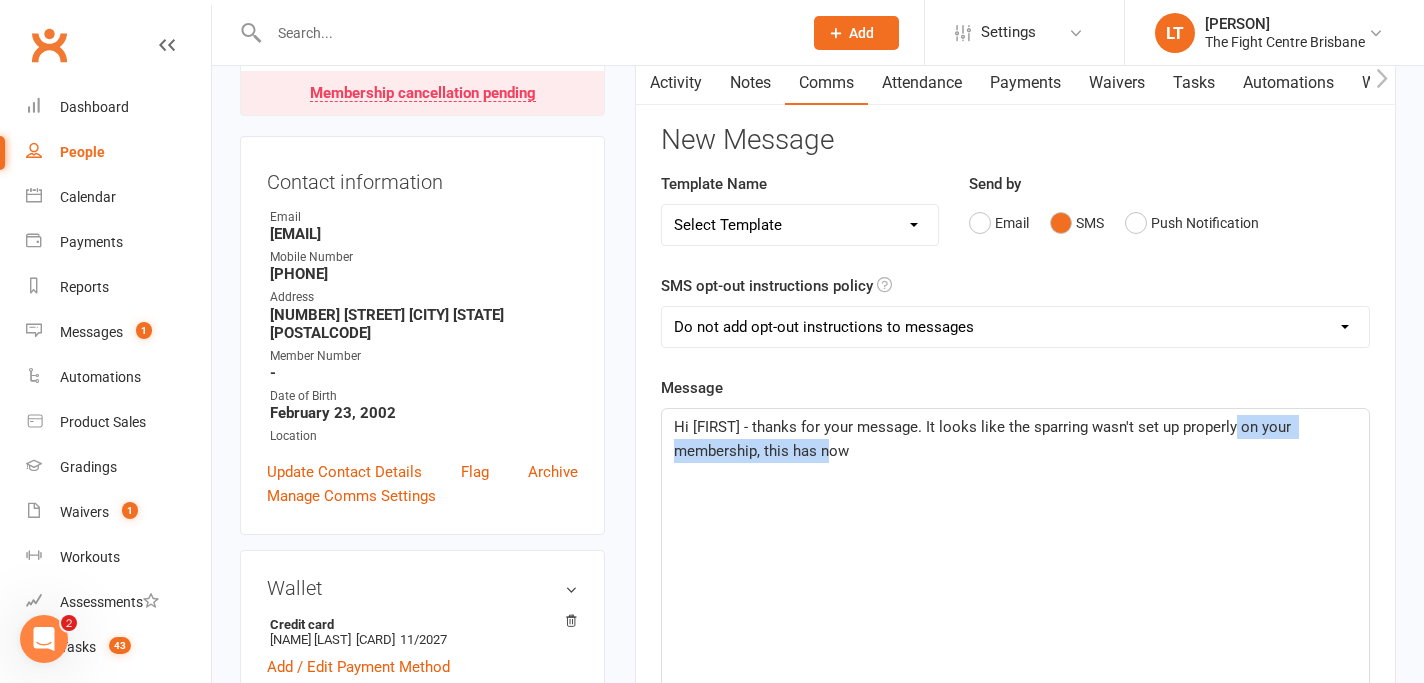 drag, startPoint x: 1227, startPoint y: 429, endPoint x: 1227, endPoint y: 453, distance: 24 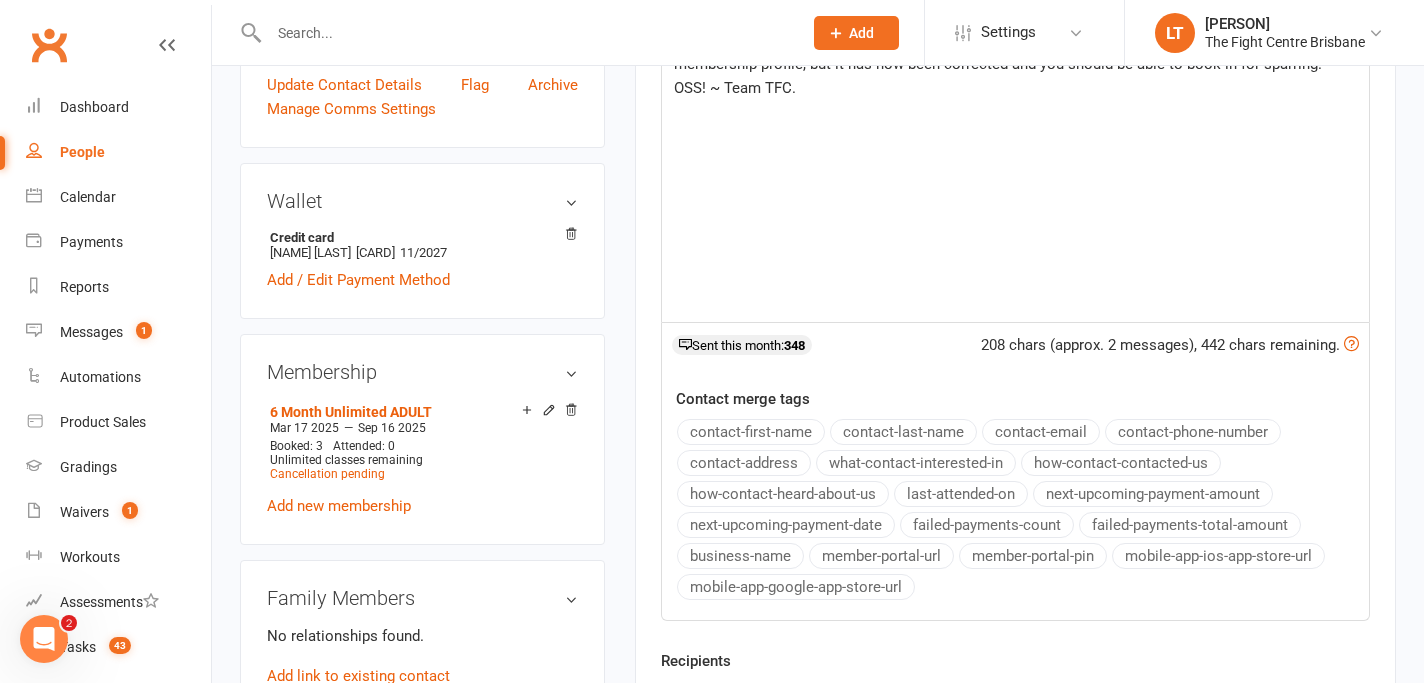 scroll, scrollTop: 673, scrollLeft: 0, axis: vertical 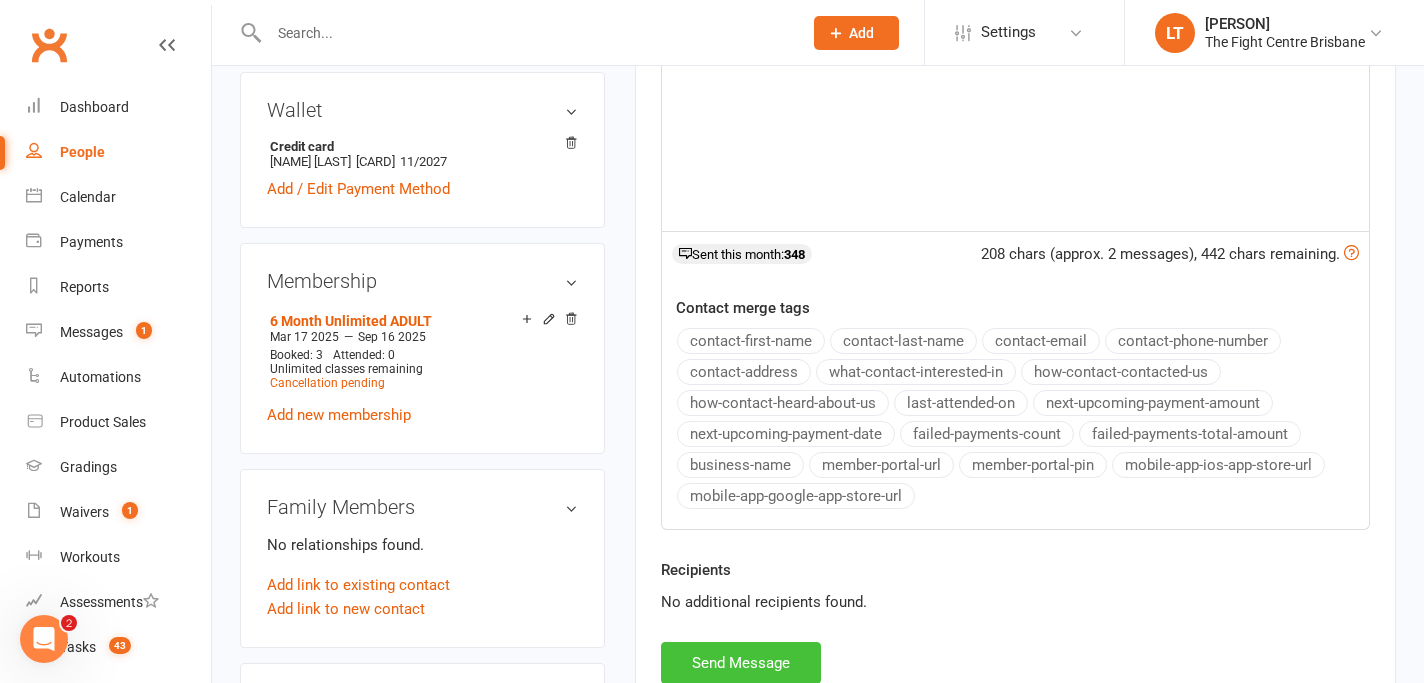 click on "Send Message" at bounding box center [741, 663] 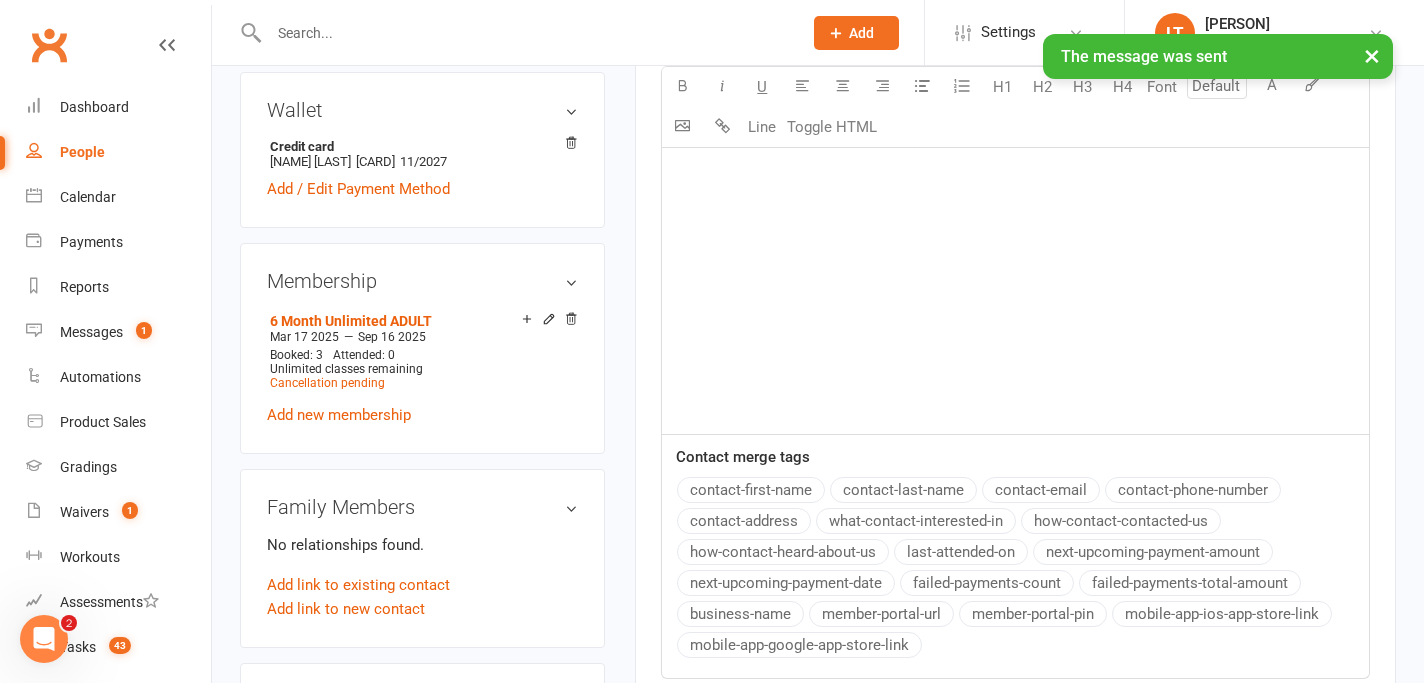 click on "×" at bounding box center [1372, 55] 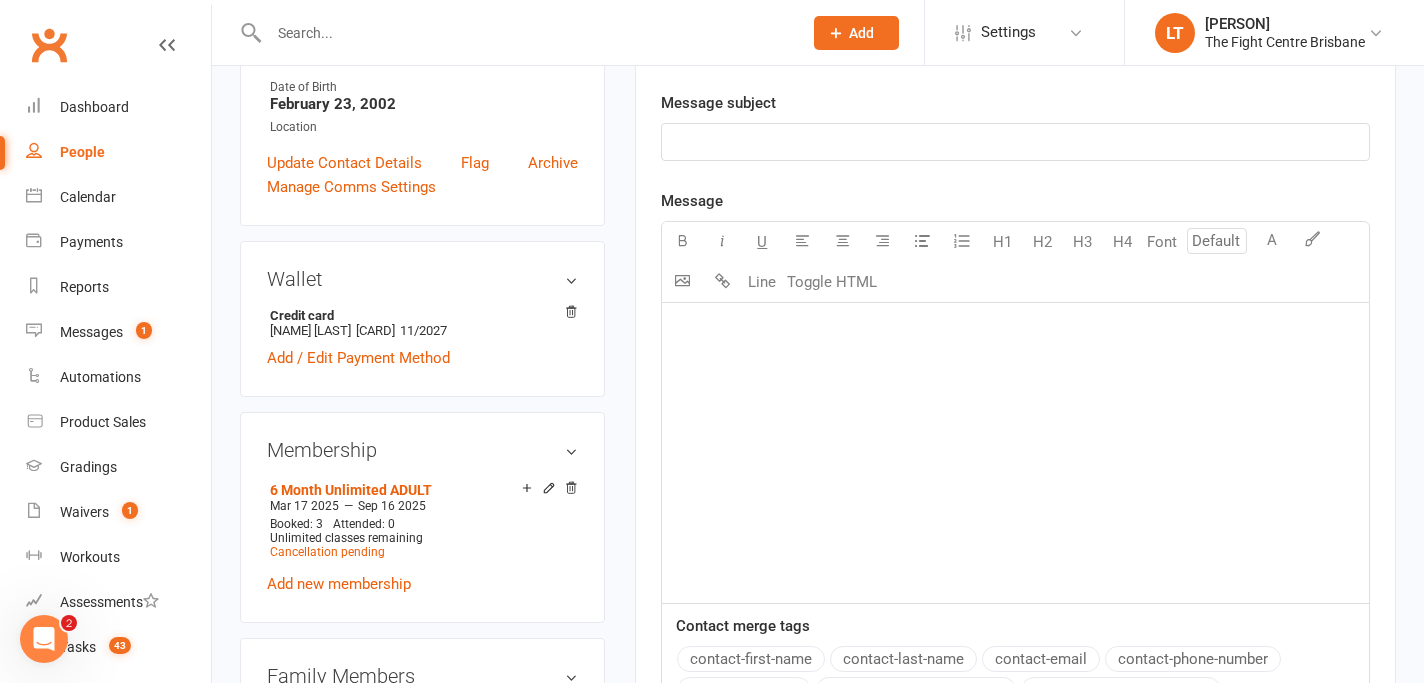 scroll, scrollTop: 0, scrollLeft: 0, axis: both 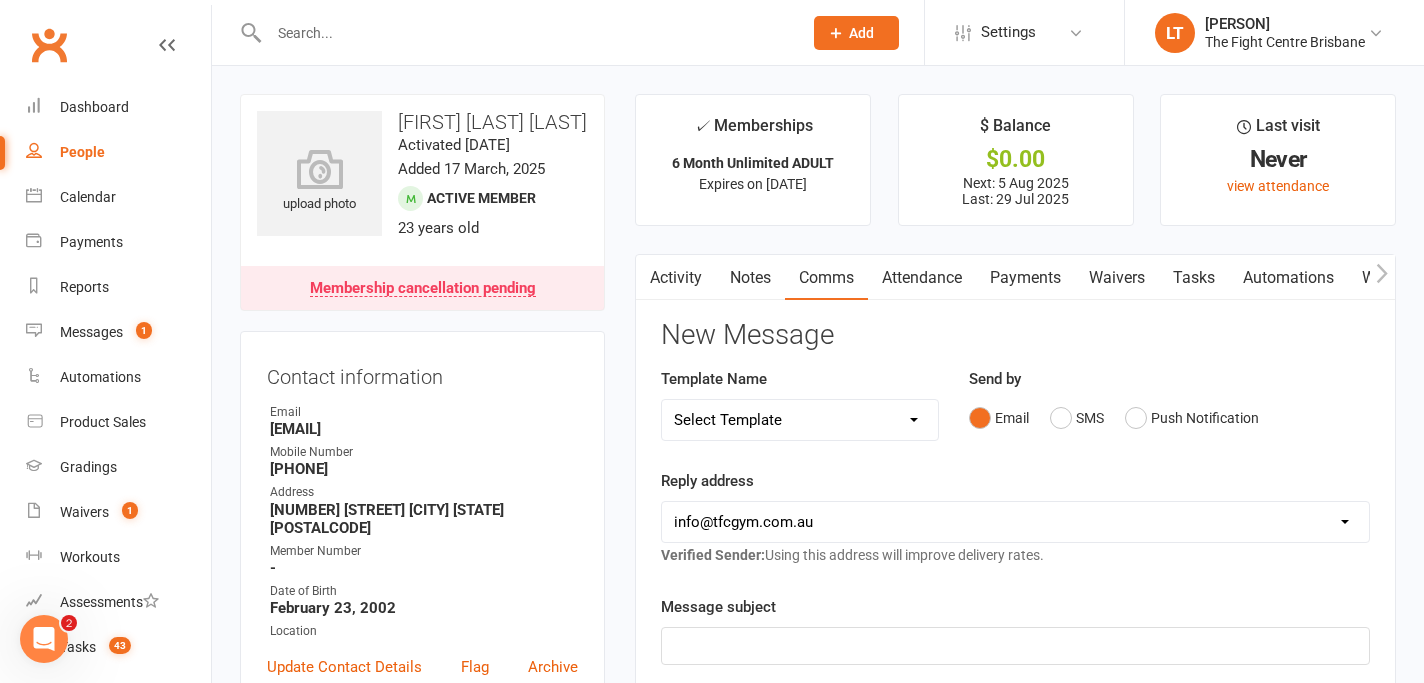 click on "Activity" at bounding box center (676, 278) 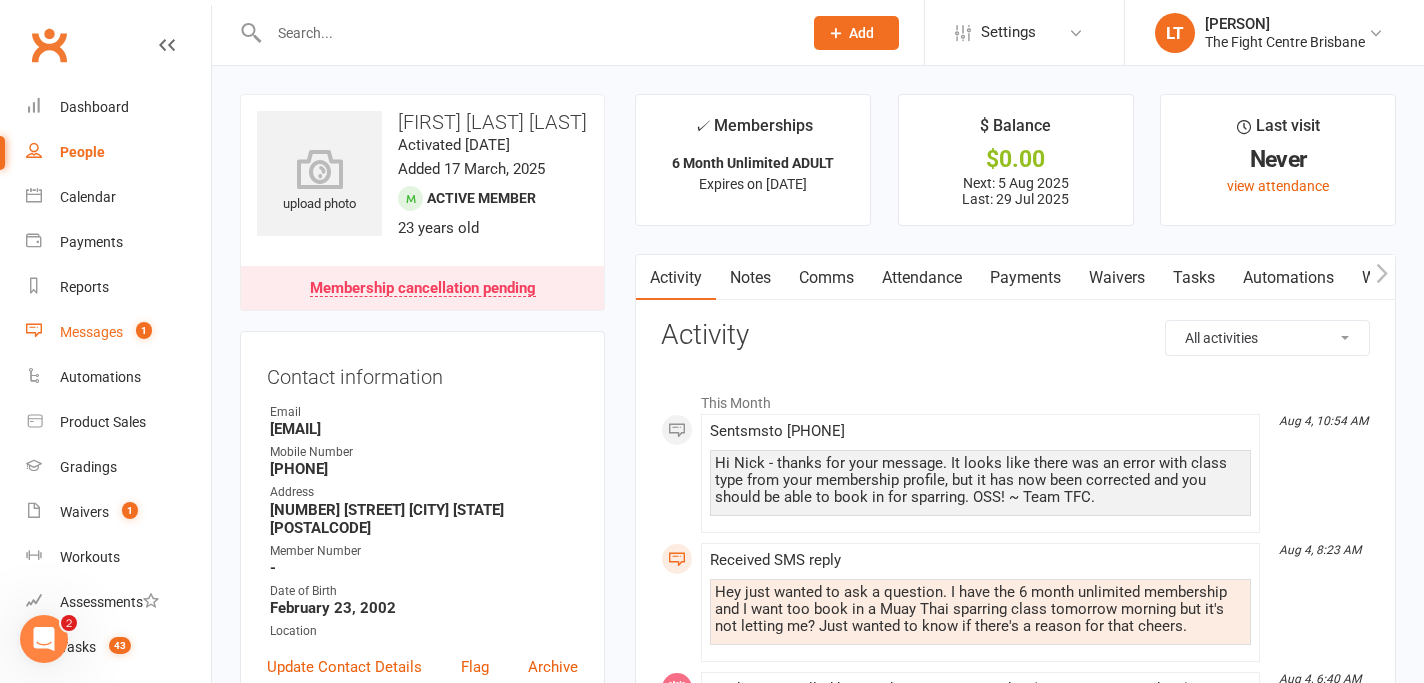 click on "Messages" at bounding box center (91, 332) 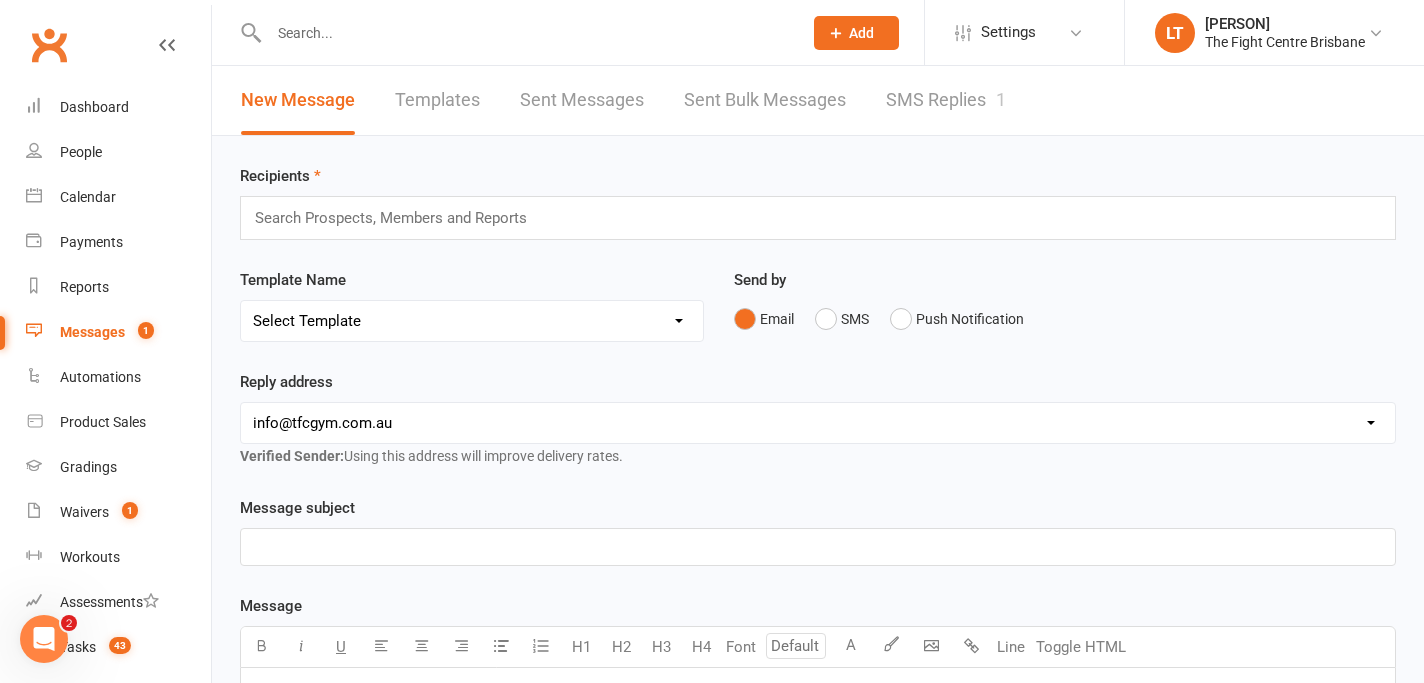 click on "SMS Replies  1" at bounding box center (946, 100) 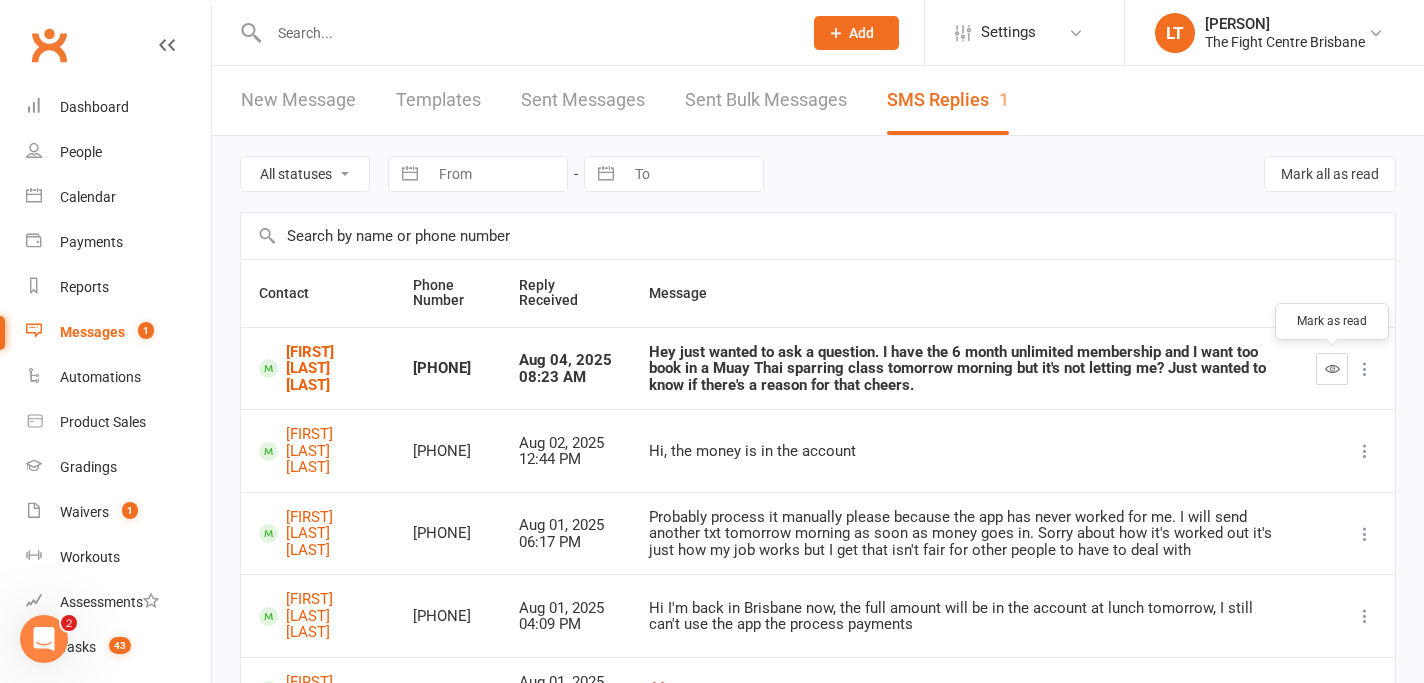click at bounding box center (1332, 368) 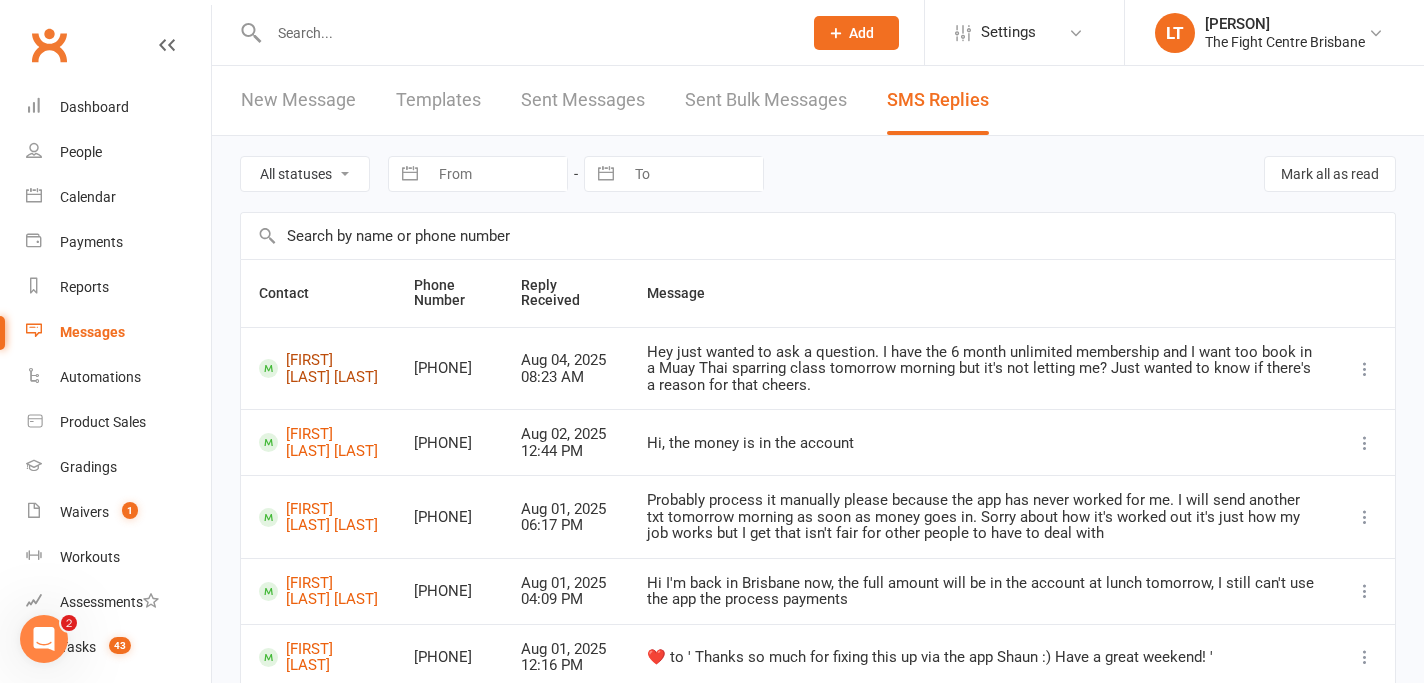 click on "[FIRST] [MIDDLE] [LAST]" at bounding box center (318, 368) 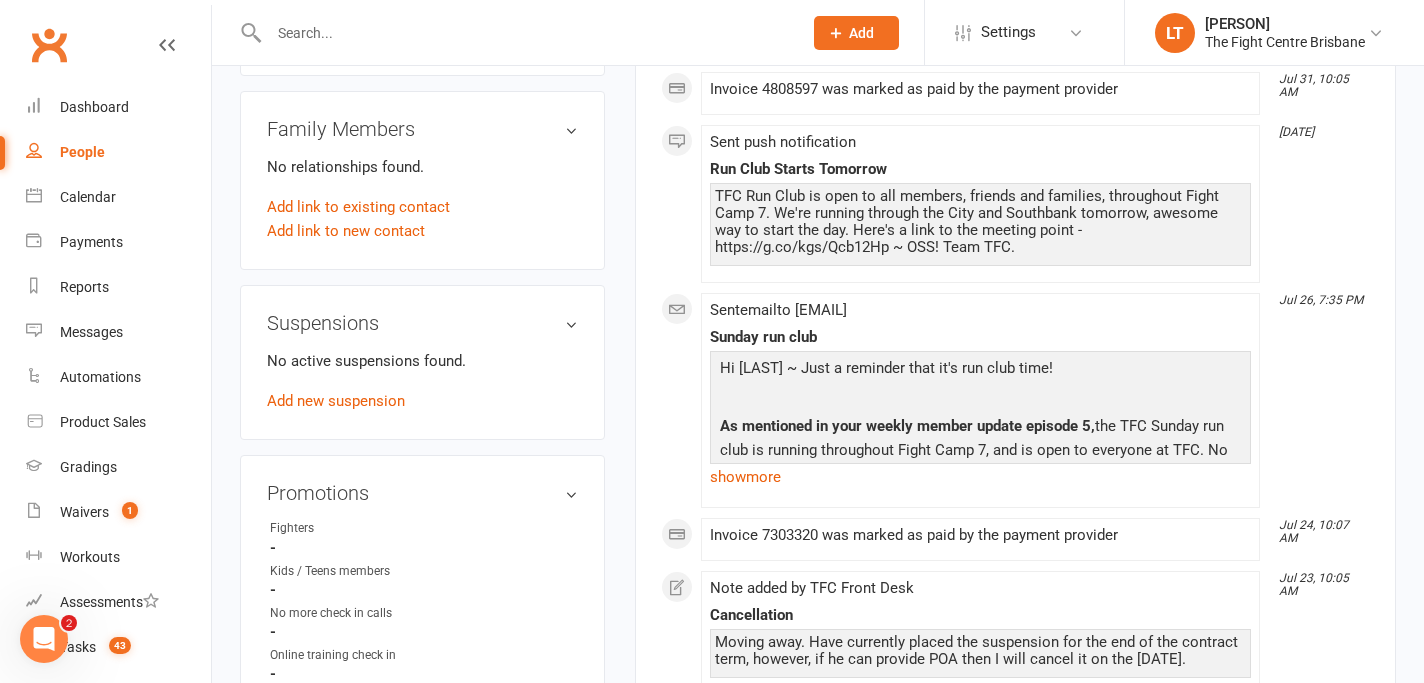 scroll, scrollTop: 0, scrollLeft: 0, axis: both 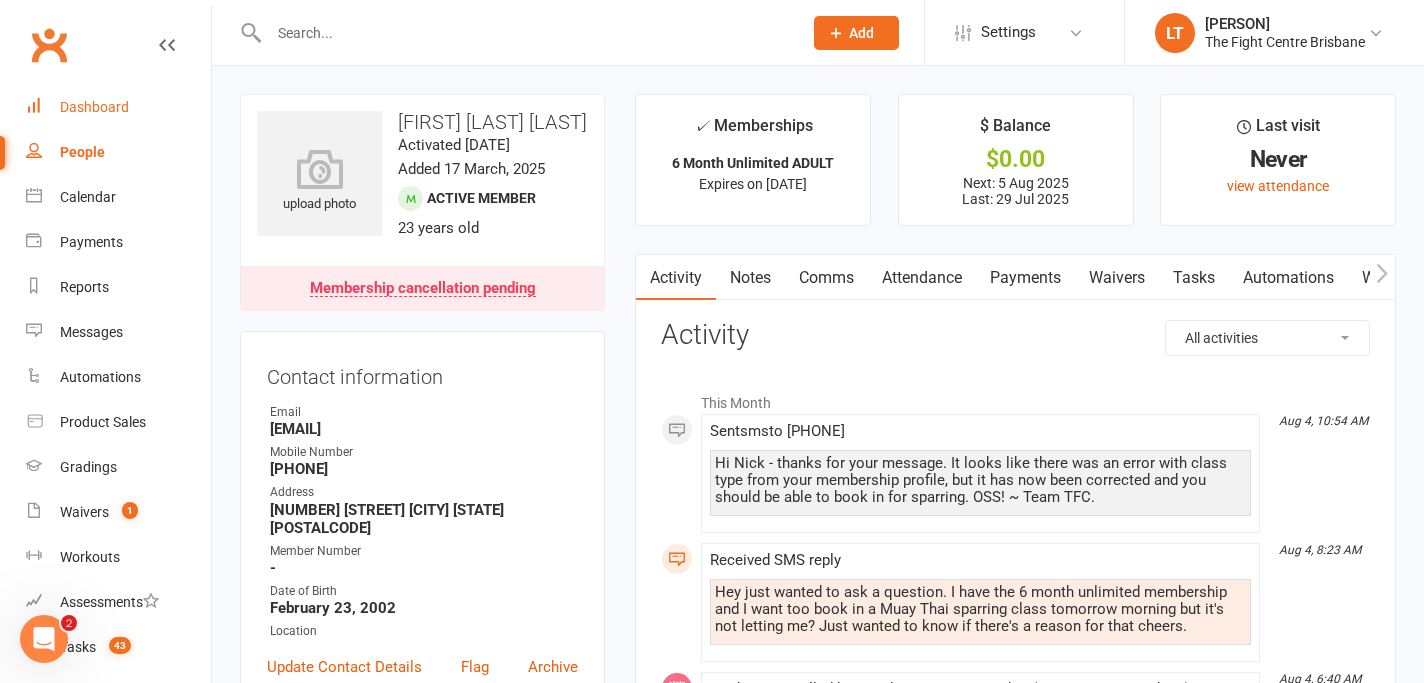 click on "Dashboard" at bounding box center [94, 107] 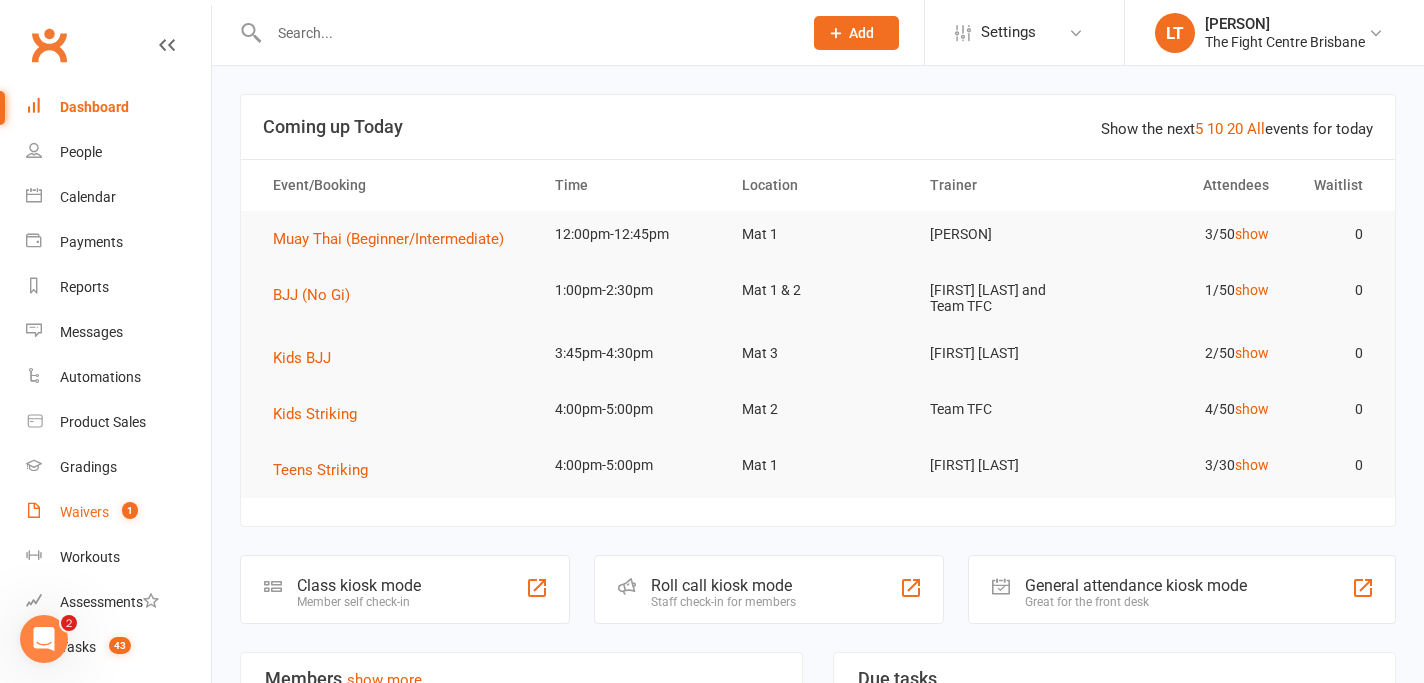 click on "Waivers" at bounding box center [84, 512] 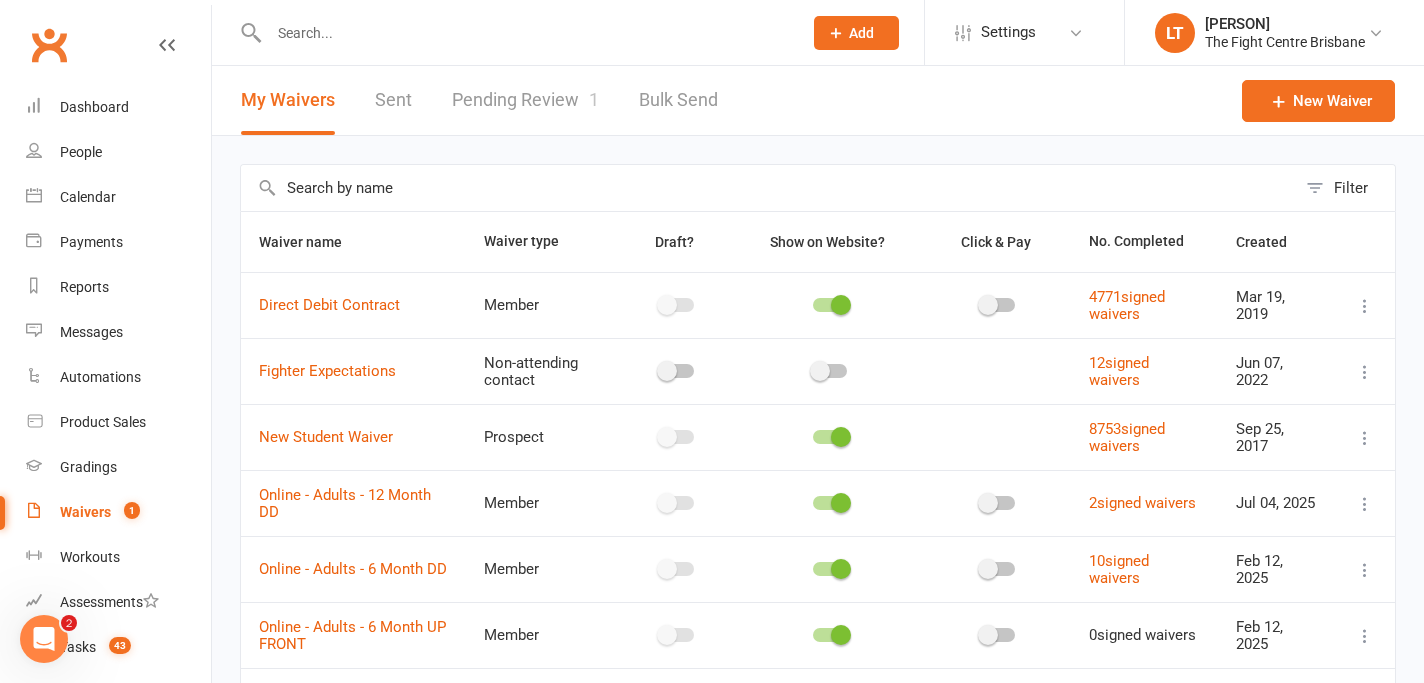 click on "Pending Review 1" at bounding box center (525, 100) 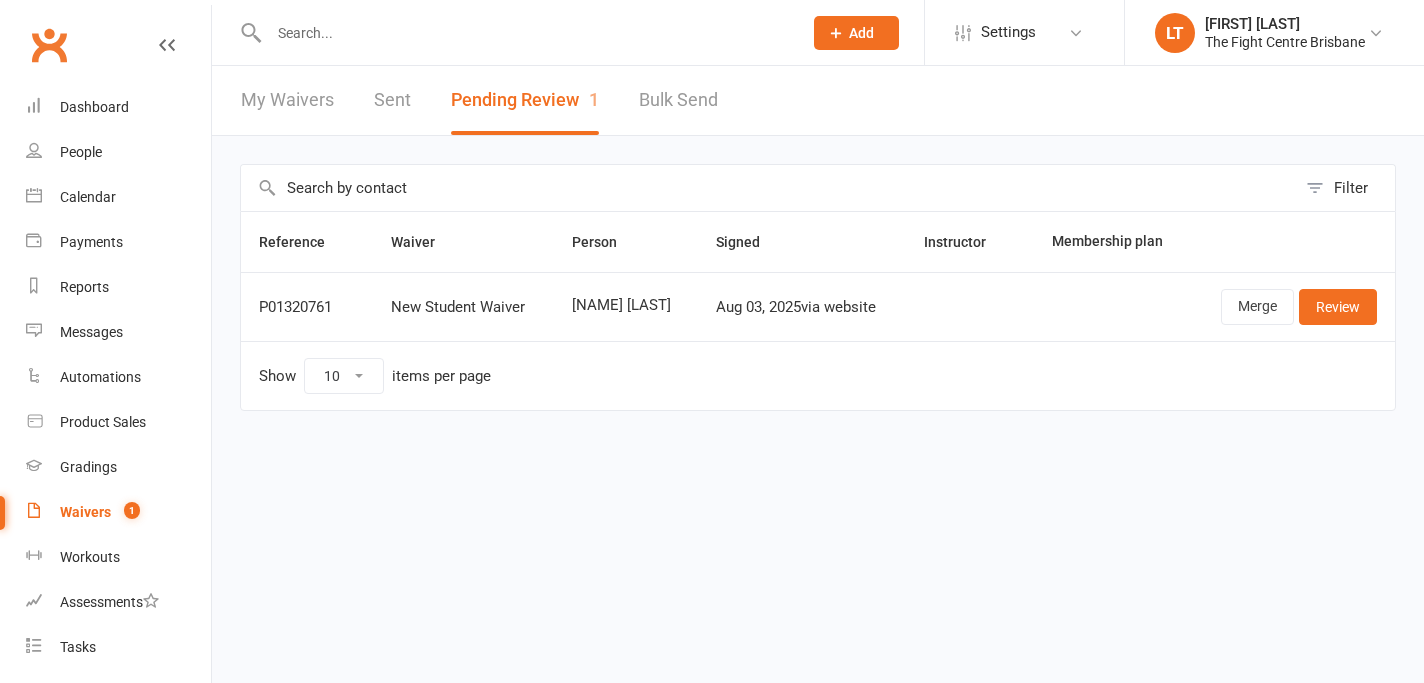 scroll, scrollTop: 0, scrollLeft: 0, axis: both 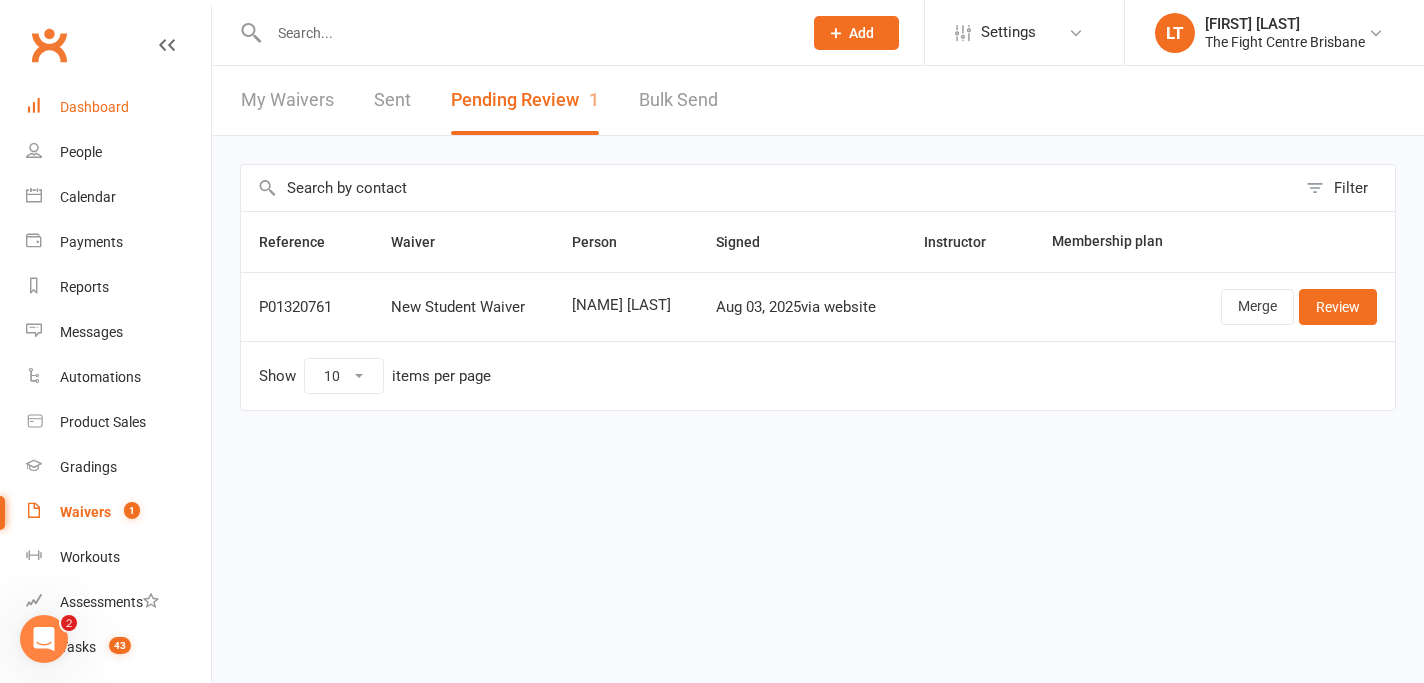 click on "Dashboard" at bounding box center [94, 107] 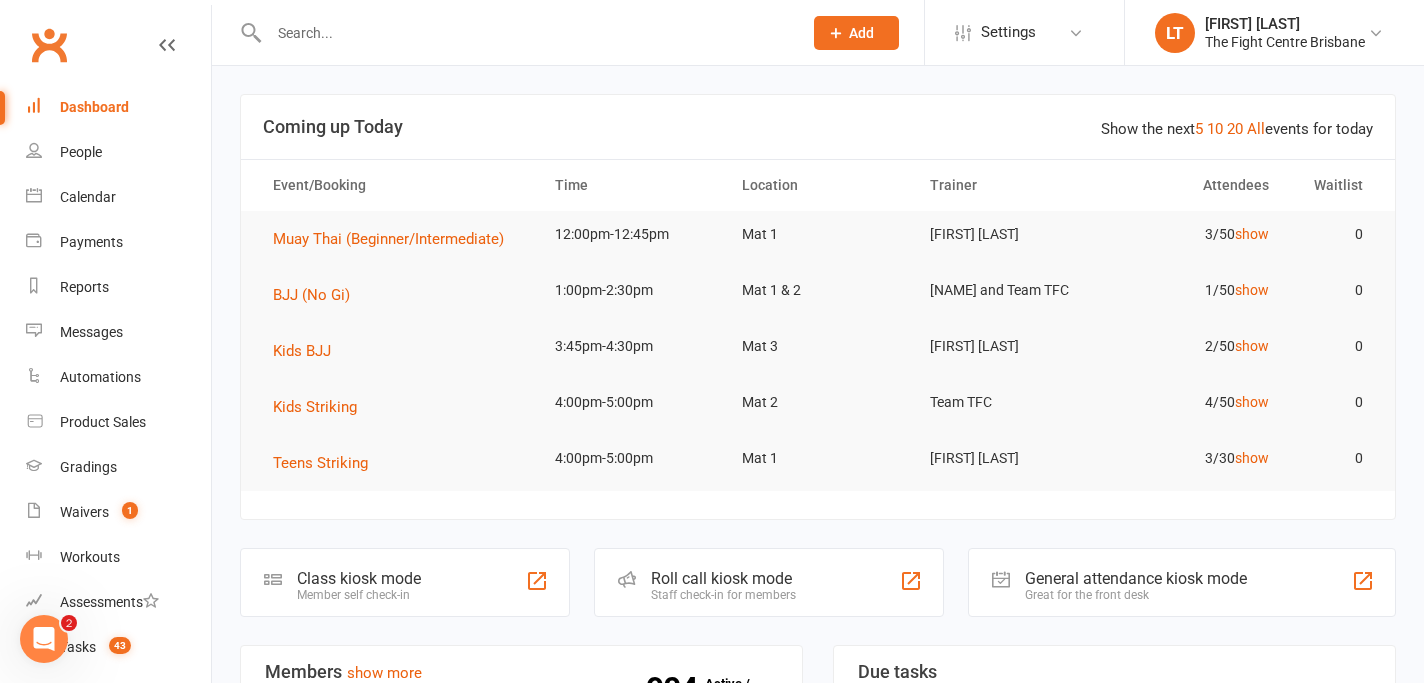 click at bounding box center (525, 33) 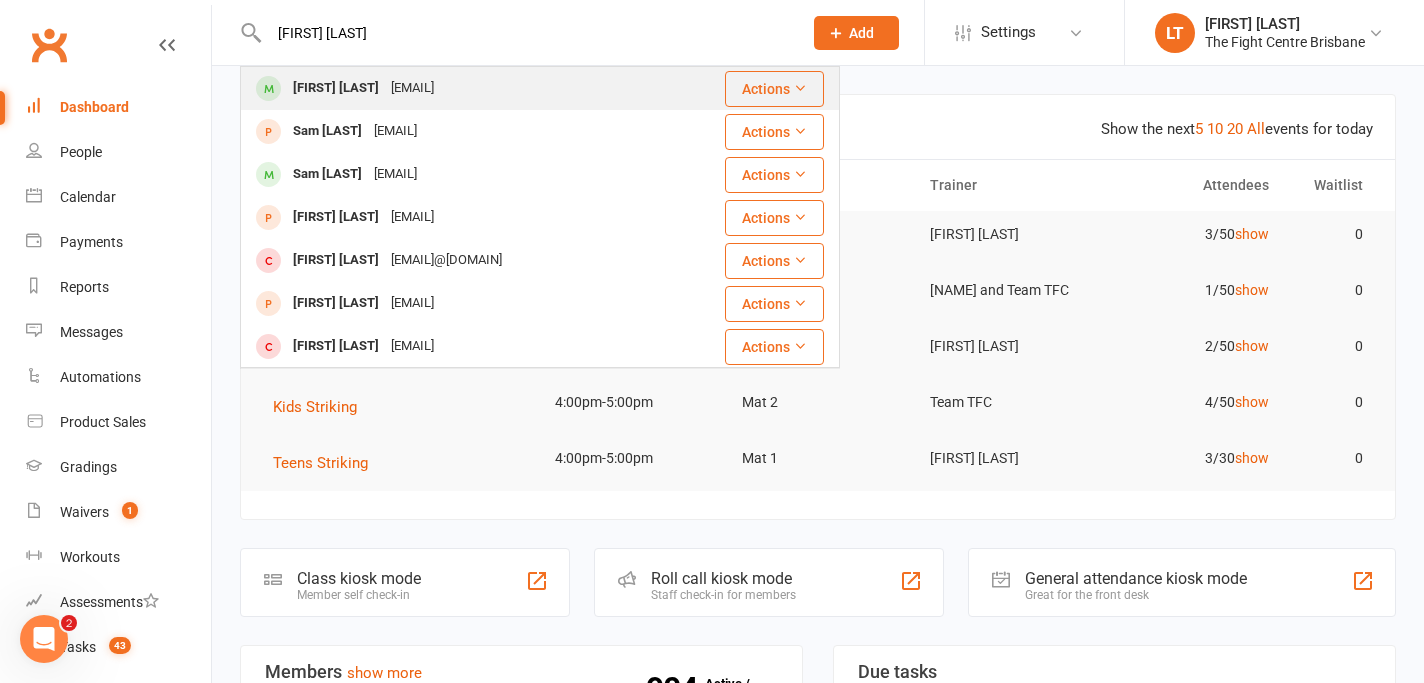 type on "[FIRST] [LAST]" 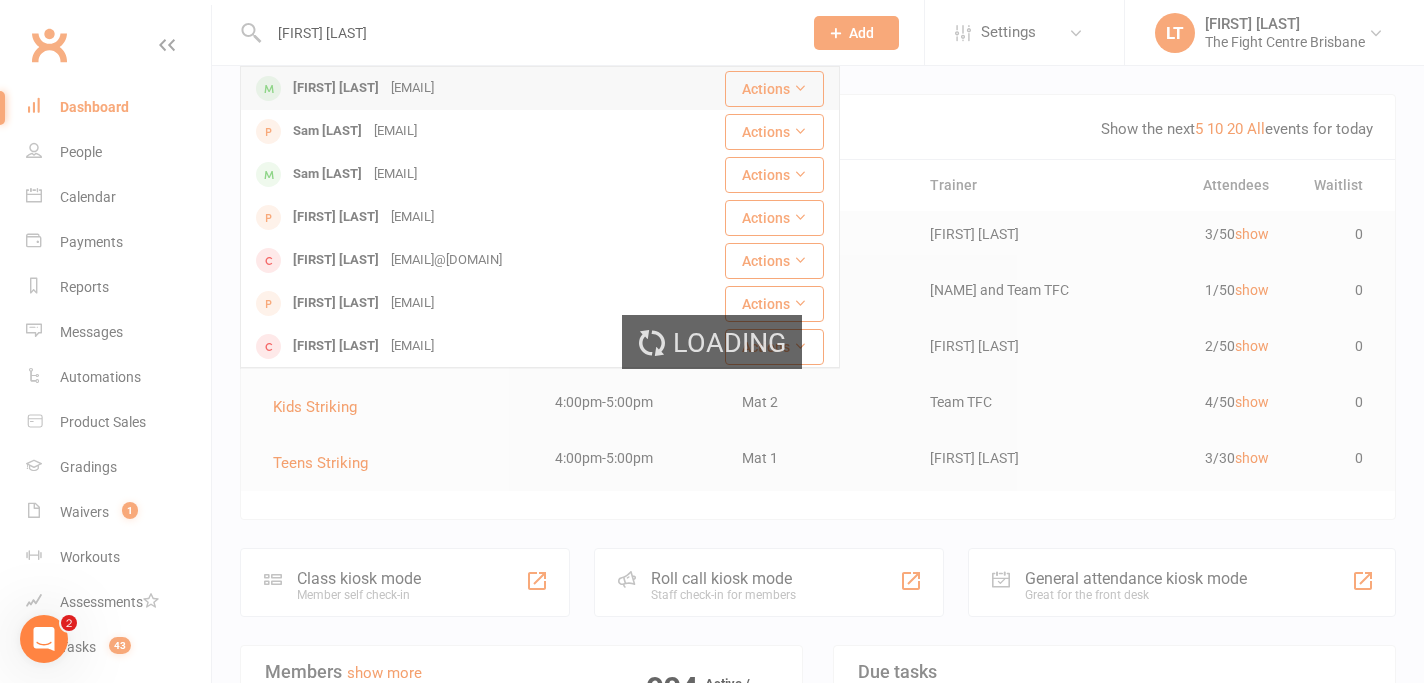 type 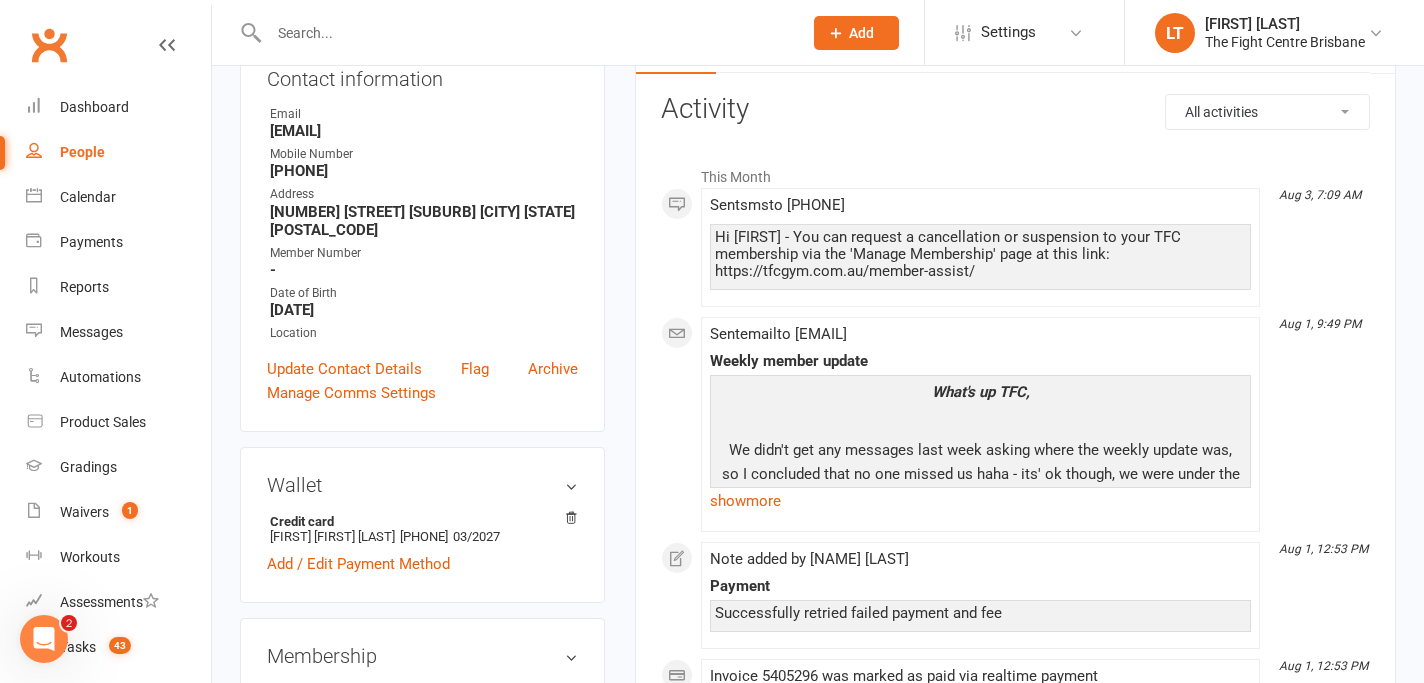 scroll, scrollTop: 70, scrollLeft: 0, axis: vertical 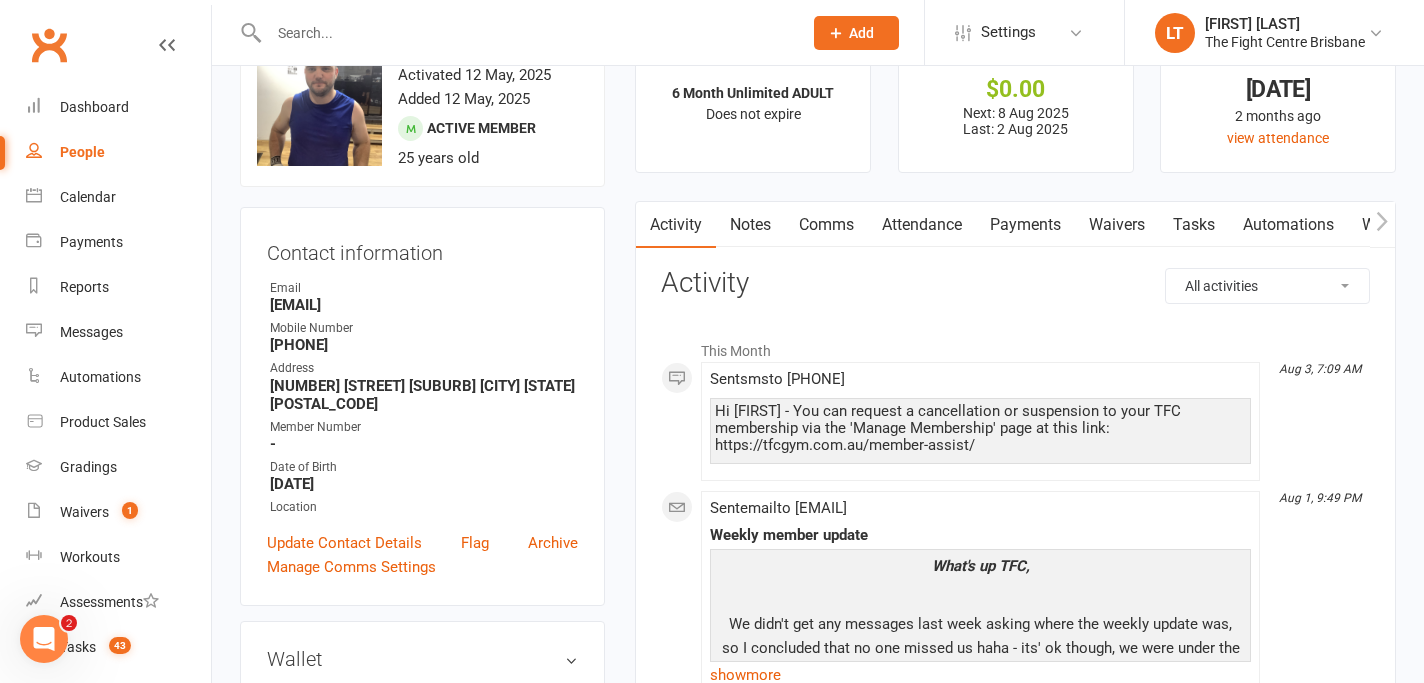 click on "Notes" at bounding box center [750, 225] 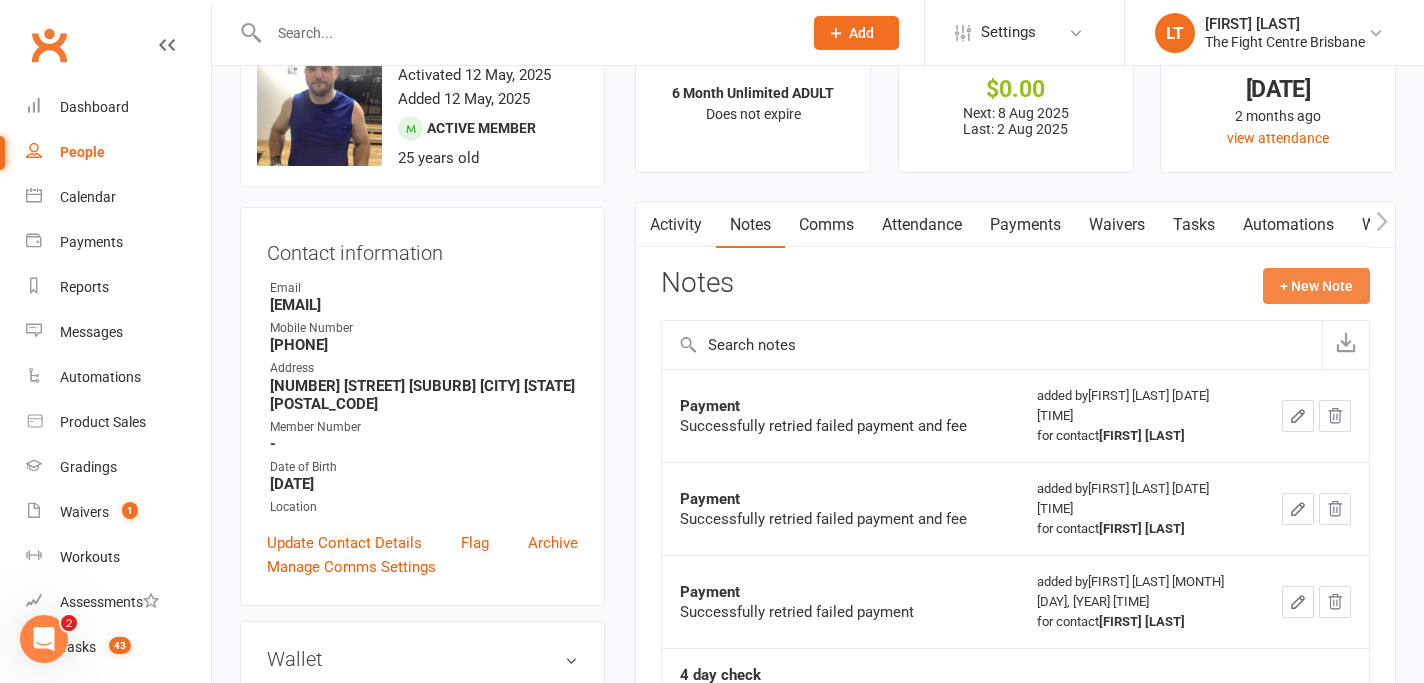 click on "+ New Note" at bounding box center [1316, 286] 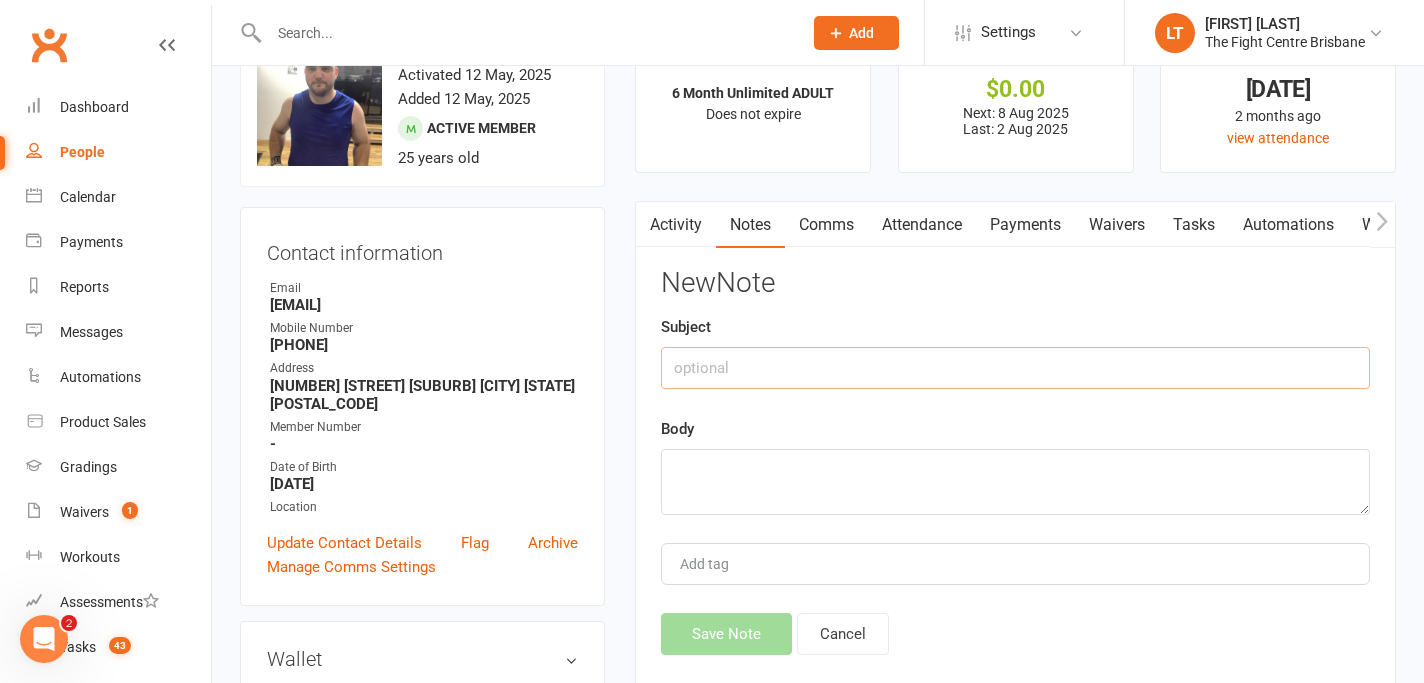 click at bounding box center [1015, 368] 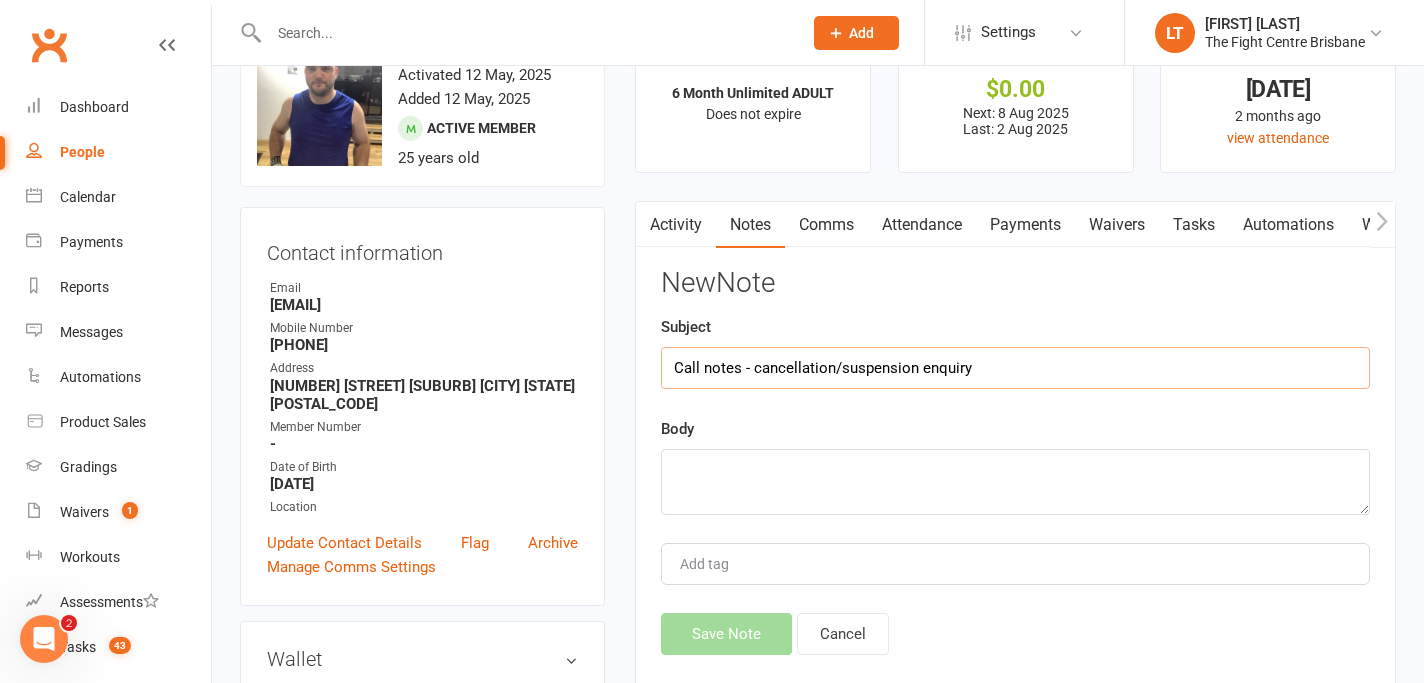 type on "Call notes - cancellation/suspension enquiry" 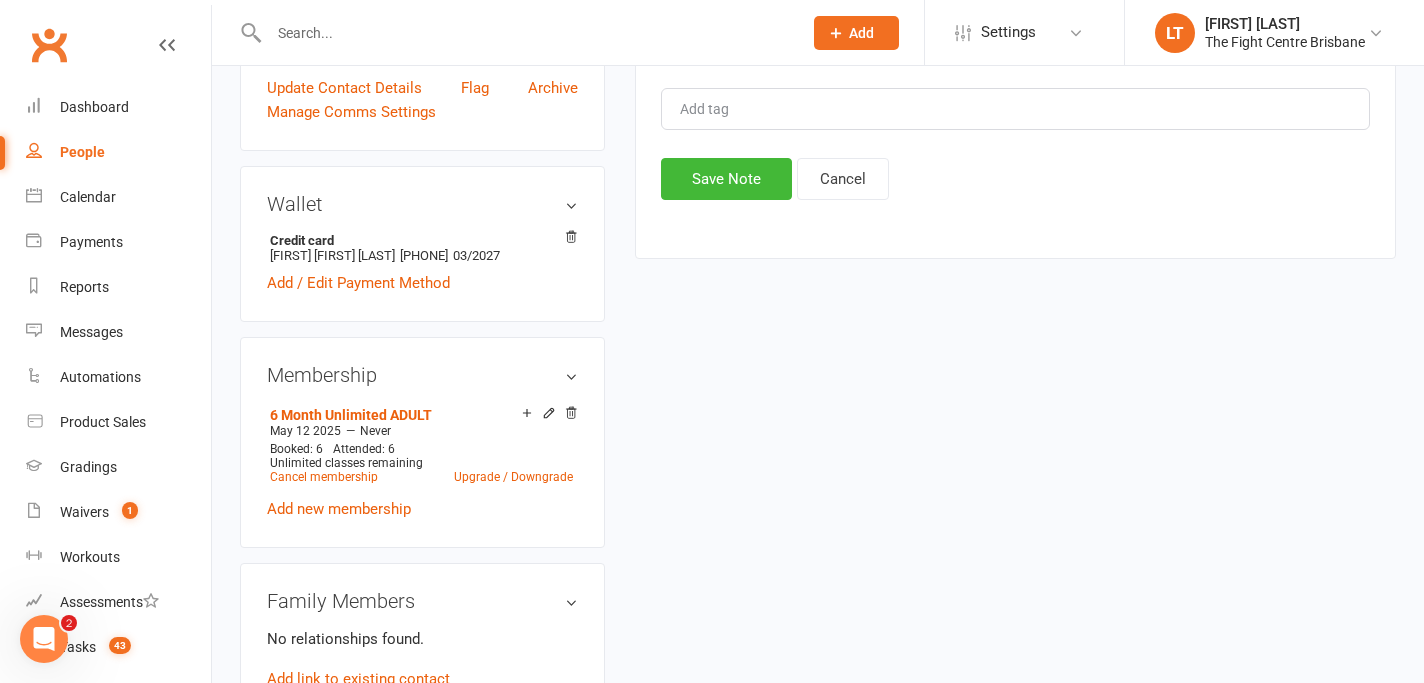 scroll, scrollTop: 55, scrollLeft: 0, axis: vertical 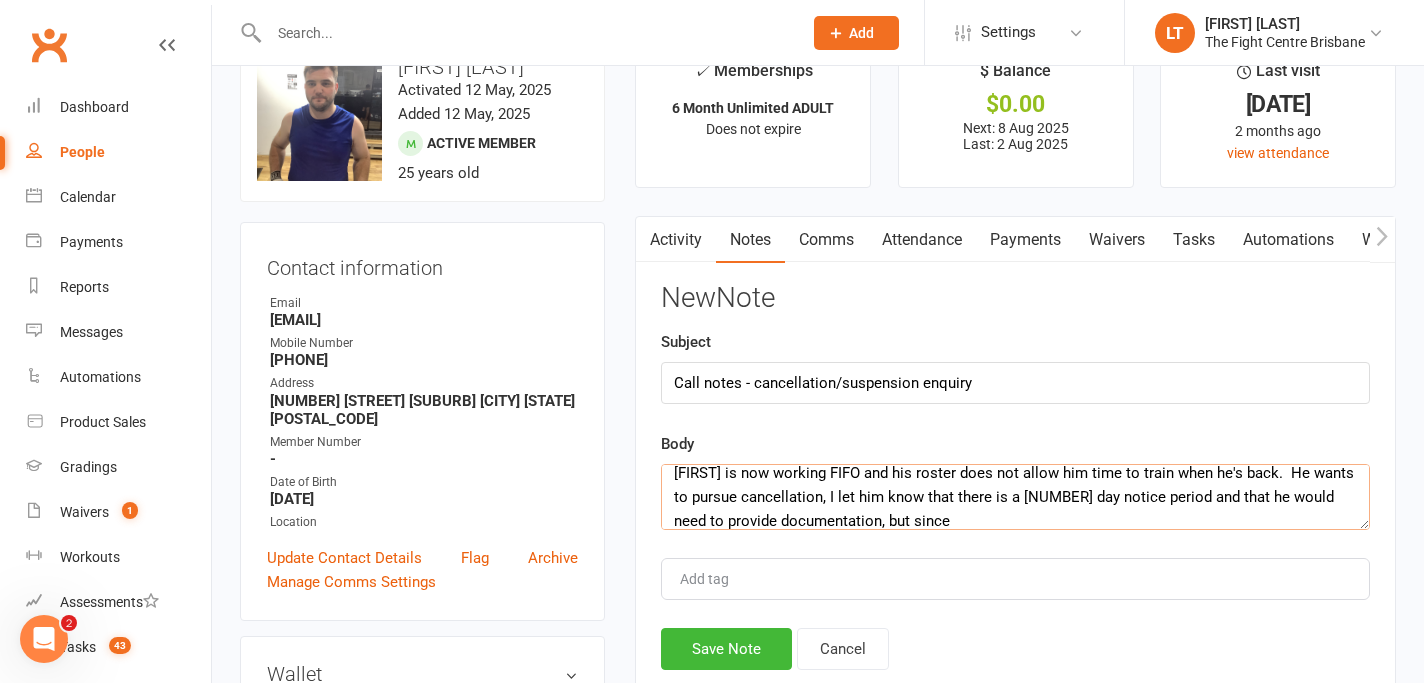 click on "[FIRST] is now working FIFO and his roster does not allow him time to train when he's back.  He wants to pursue cancellation, I let him know that there is a [NUMBER] day notice period and that he would need to provide documentation, but since" at bounding box center (1015, 497) 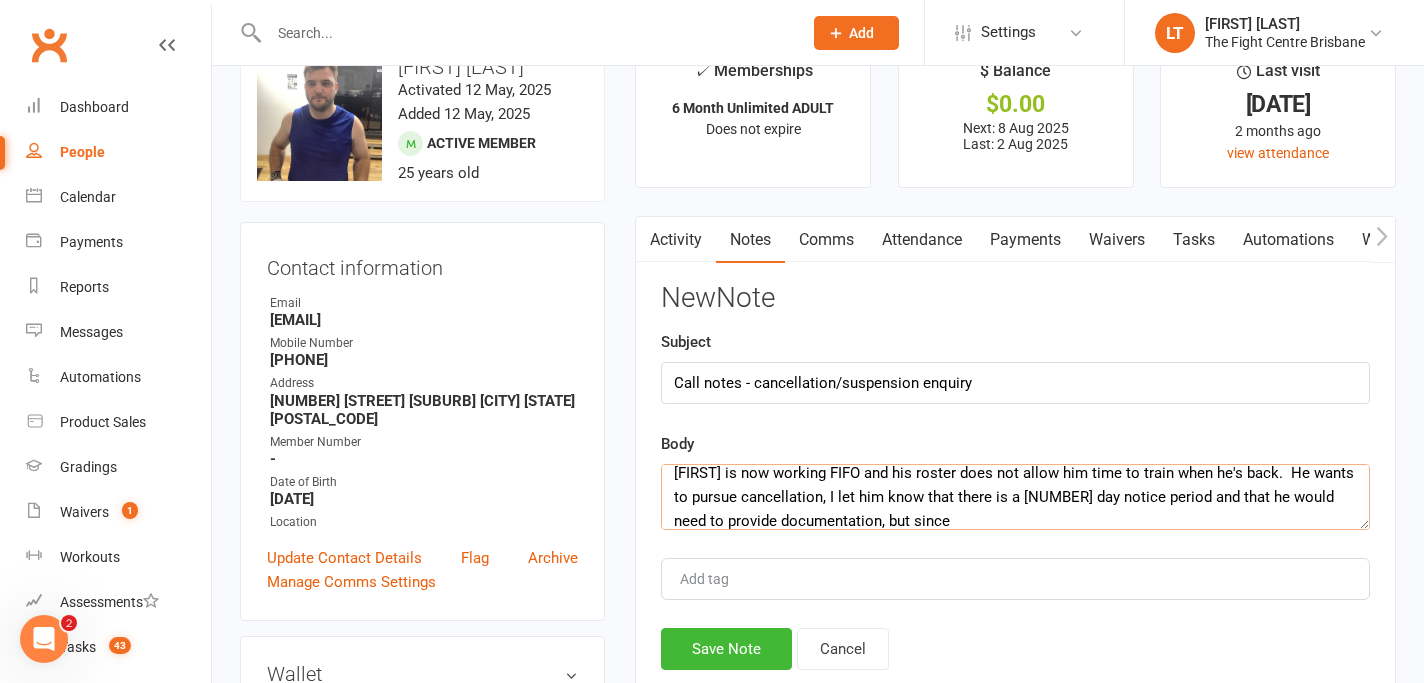 click on "[FIRST] is now working FIFO and his roster does not allow him time to train when he's back.  He wants to pursue cancellation, I let him know that there is a [NUMBER] day notice period and that he would need to provide documentation, but since" at bounding box center (1015, 497) 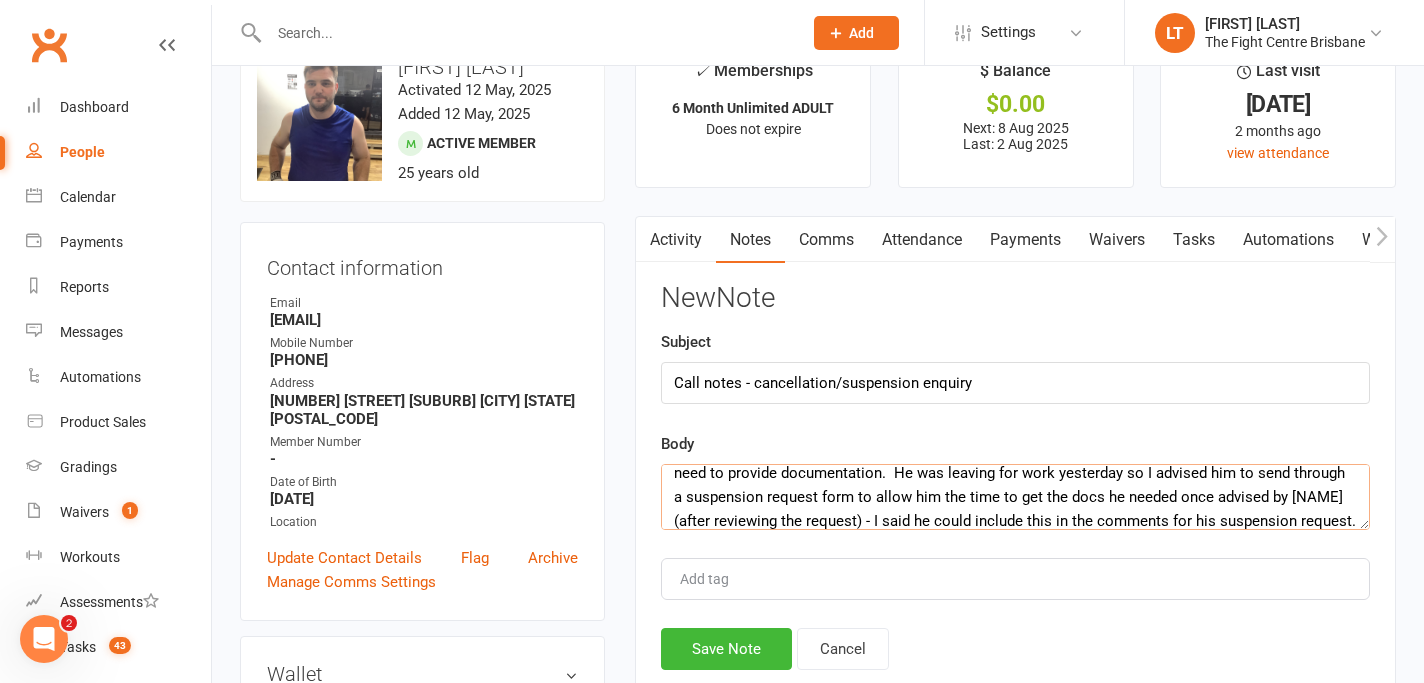 scroll, scrollTop: 84, scrollLeft: 0, axis: vertical 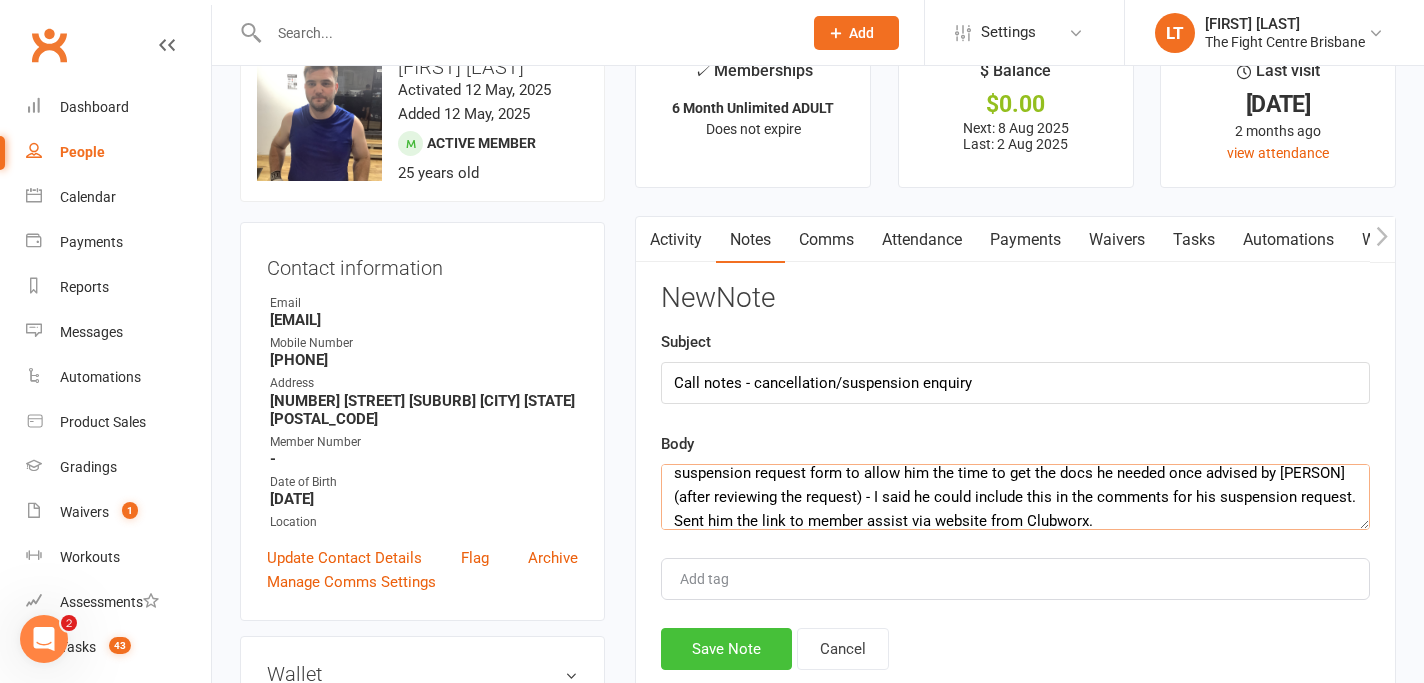 type on "[FIRST] is now working FIFO and his roster does not allow him time to train when he's back.  He wants to pursue cancellation, I let him know that there is a 30 day notice period and that he would need to provide documentation.  He was leaving for work yesterday so I advised him to send through a suspension request form to allow him the time to get the docs he needed once advised by [PERSON] (after reviewing the request) - I said he could include this in the comments for his suspension request.  Sent him the link to member assist via website from Clubworx." 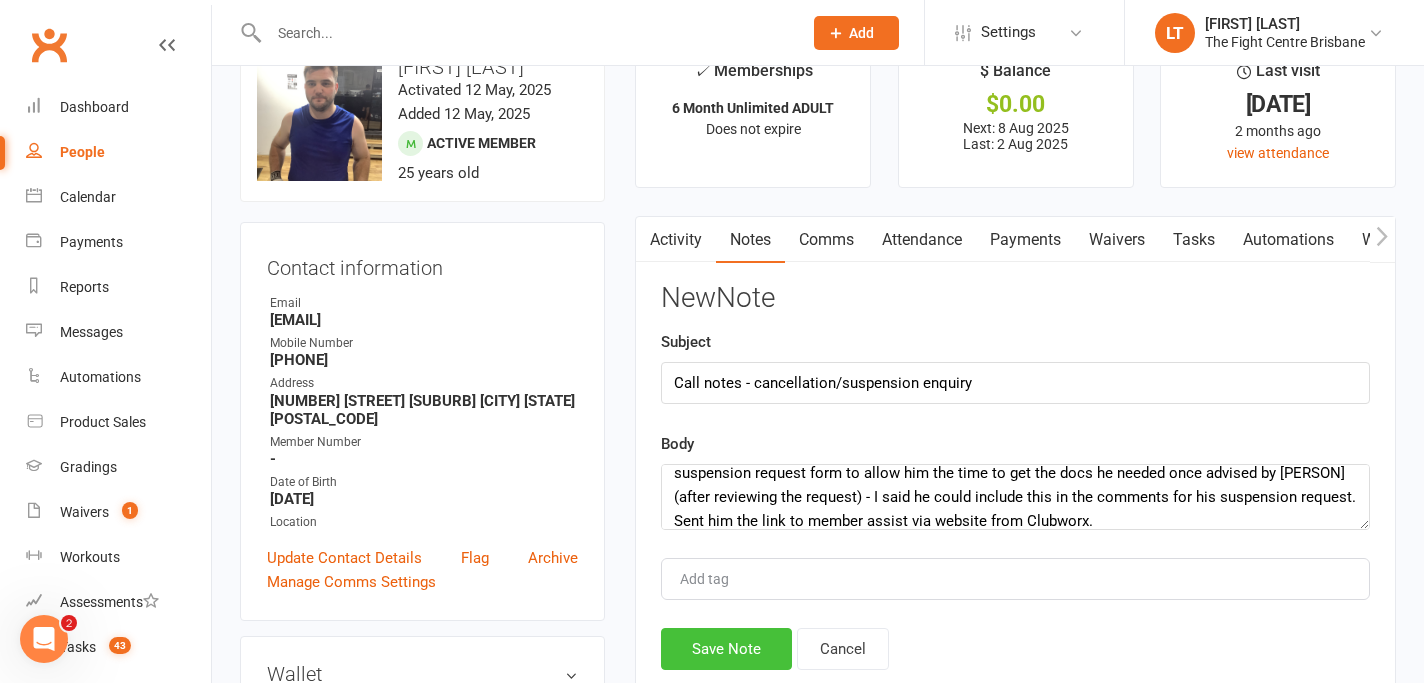 click on "Save Note" at bounding box center [726, 649] 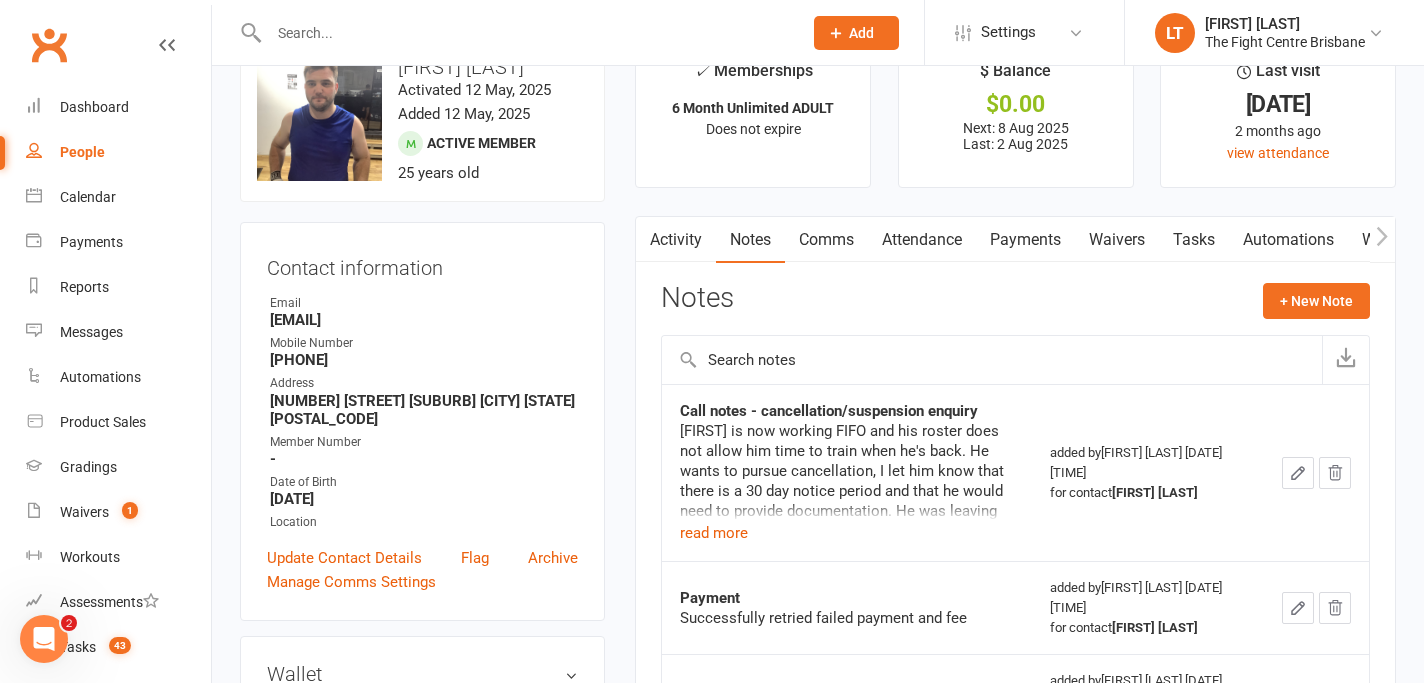 scroll, scrollTop: 0, scrollLeft: 0, axis: both 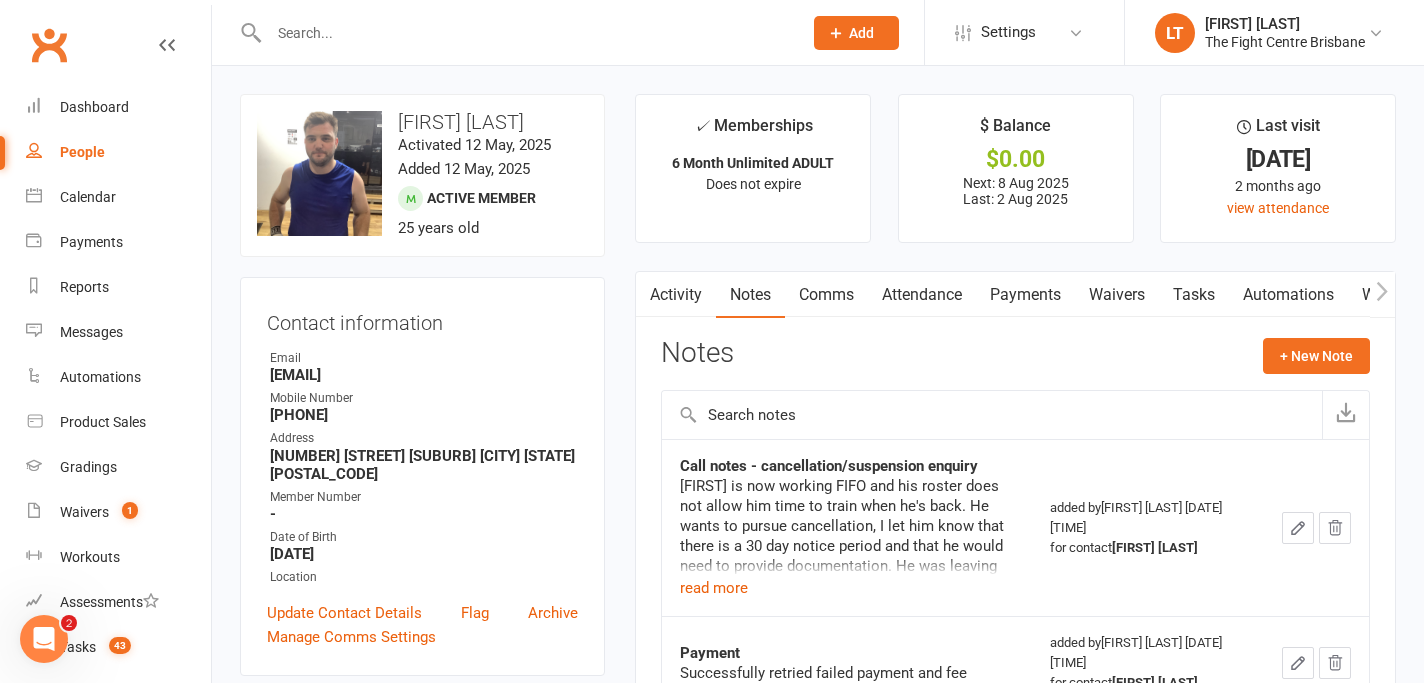 click at bounding box center [525, 33] 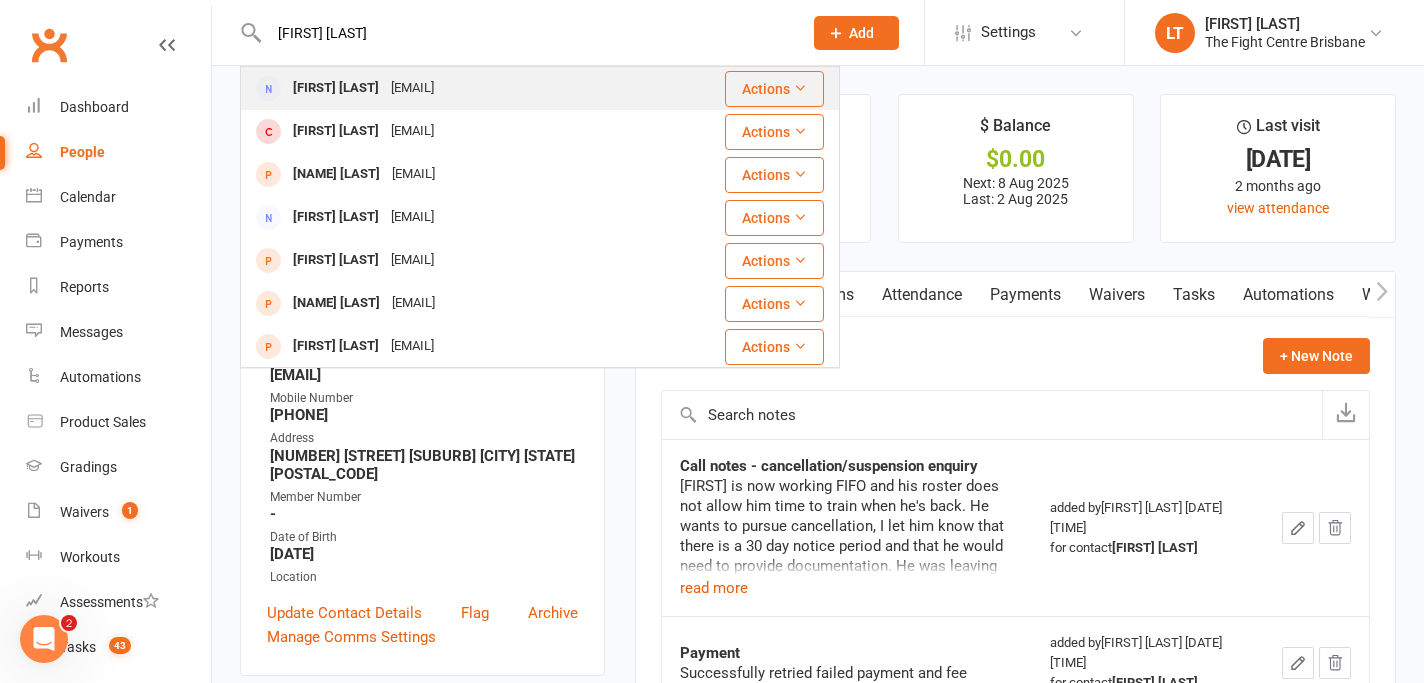 type on "[FIRST] [LAST]" 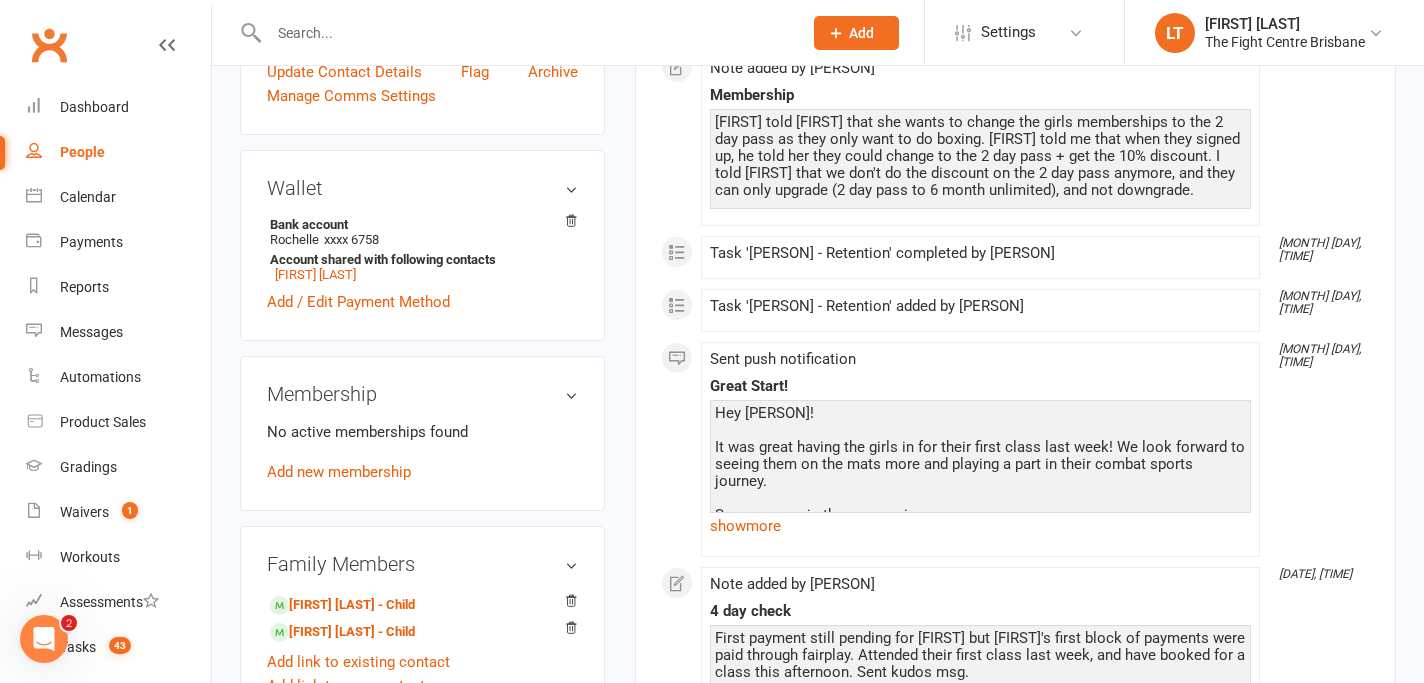 scroll, scrollTop: 762, scrollLeft: 0, axis: vertical 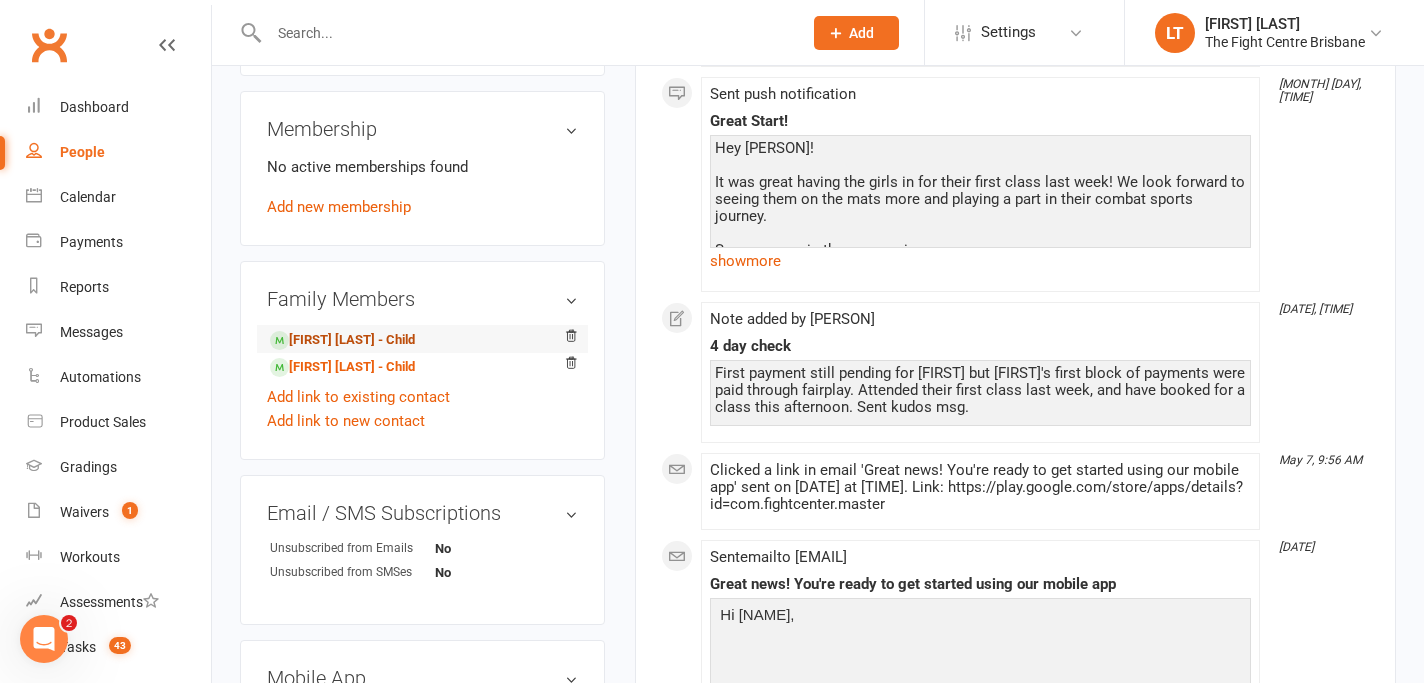 click on "[FIRST] [LAST] - Child" at bounding box center (342, 340) 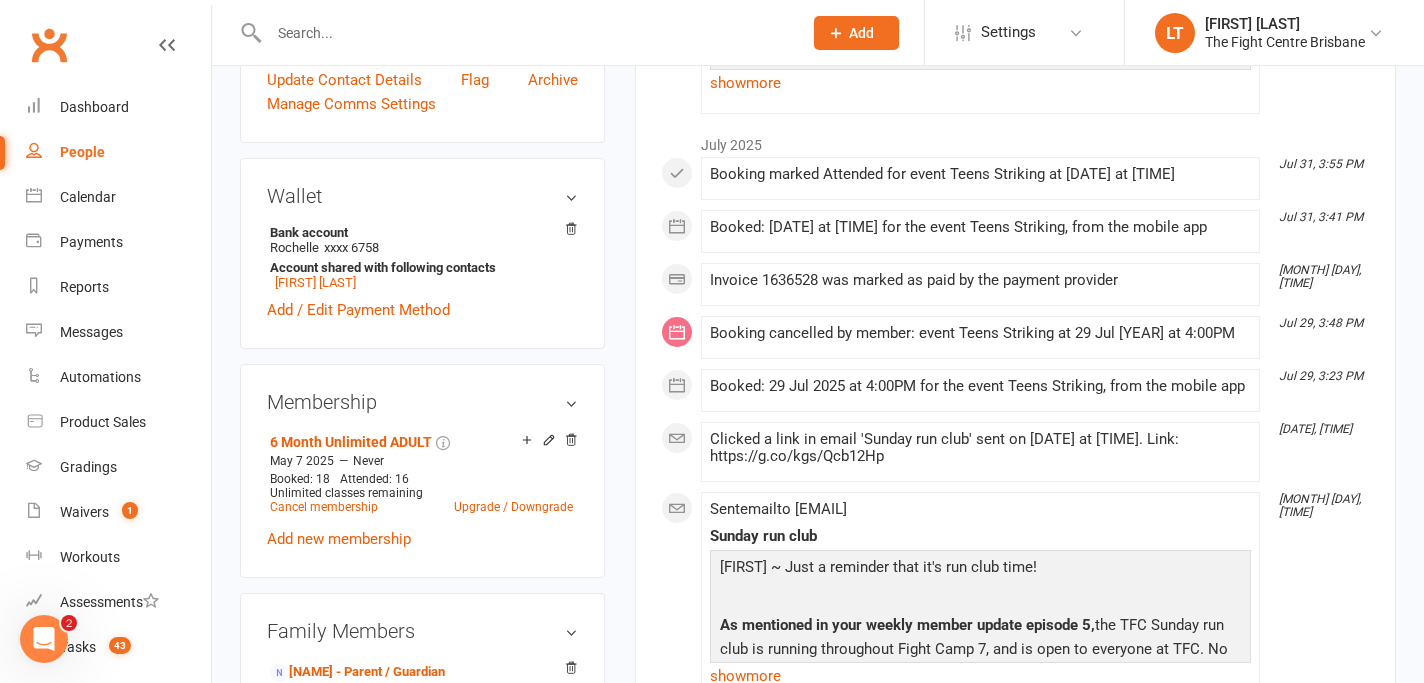 scroll, scrollTop: 0, scrollLeft: 0, axis: both 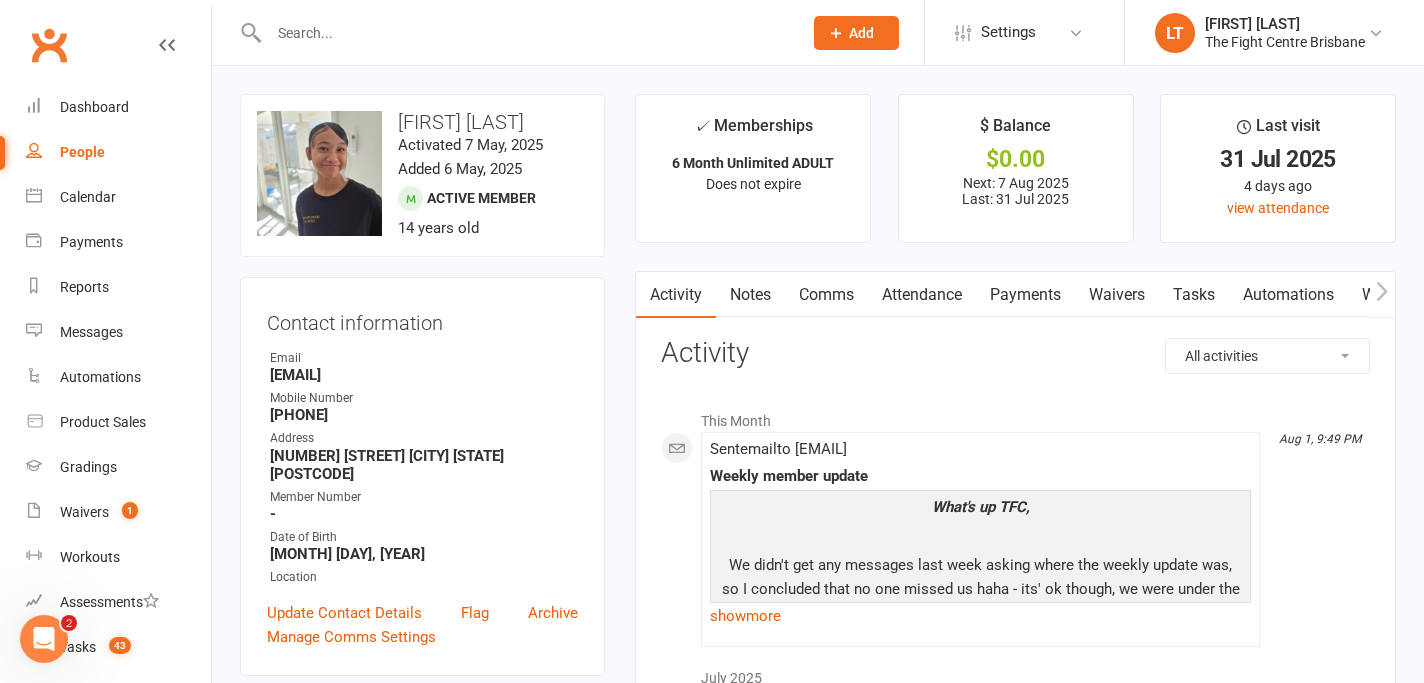 click on "Comms" at bounding box center (826, 295) 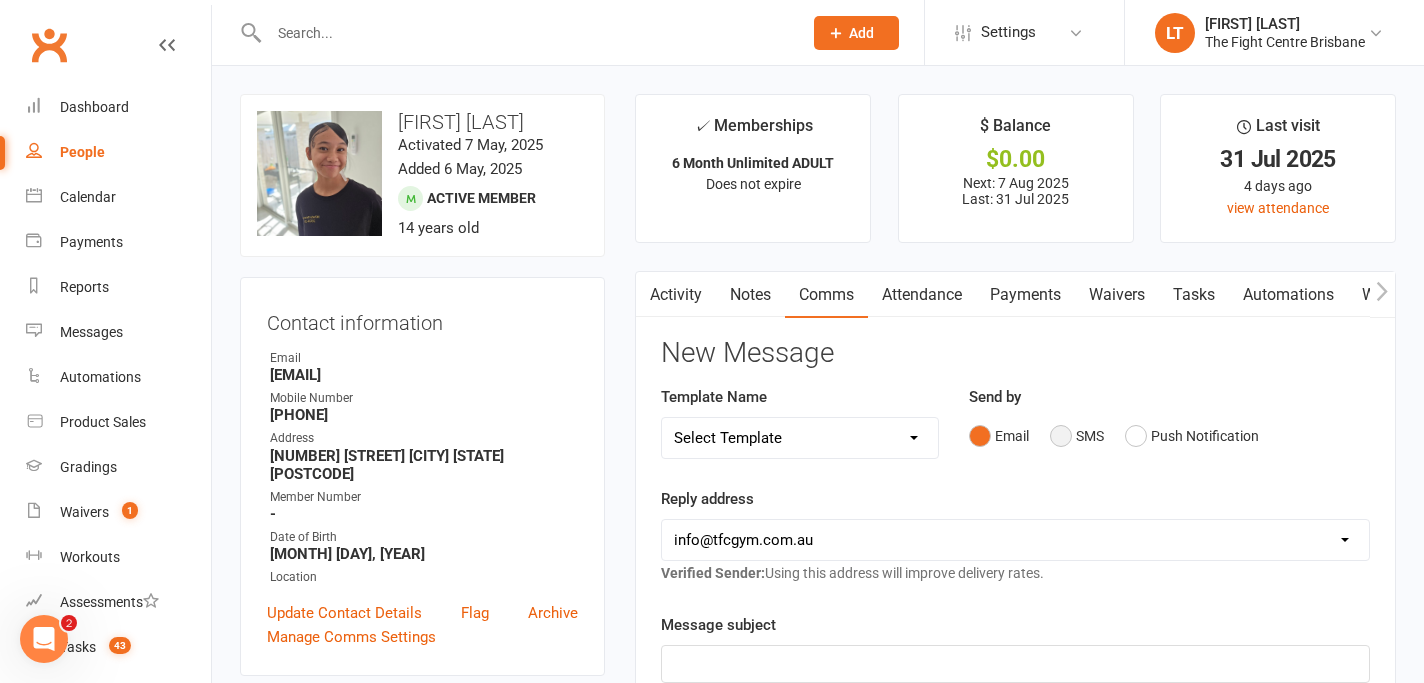 click on "SMS" at bounding box center (1077, 436) 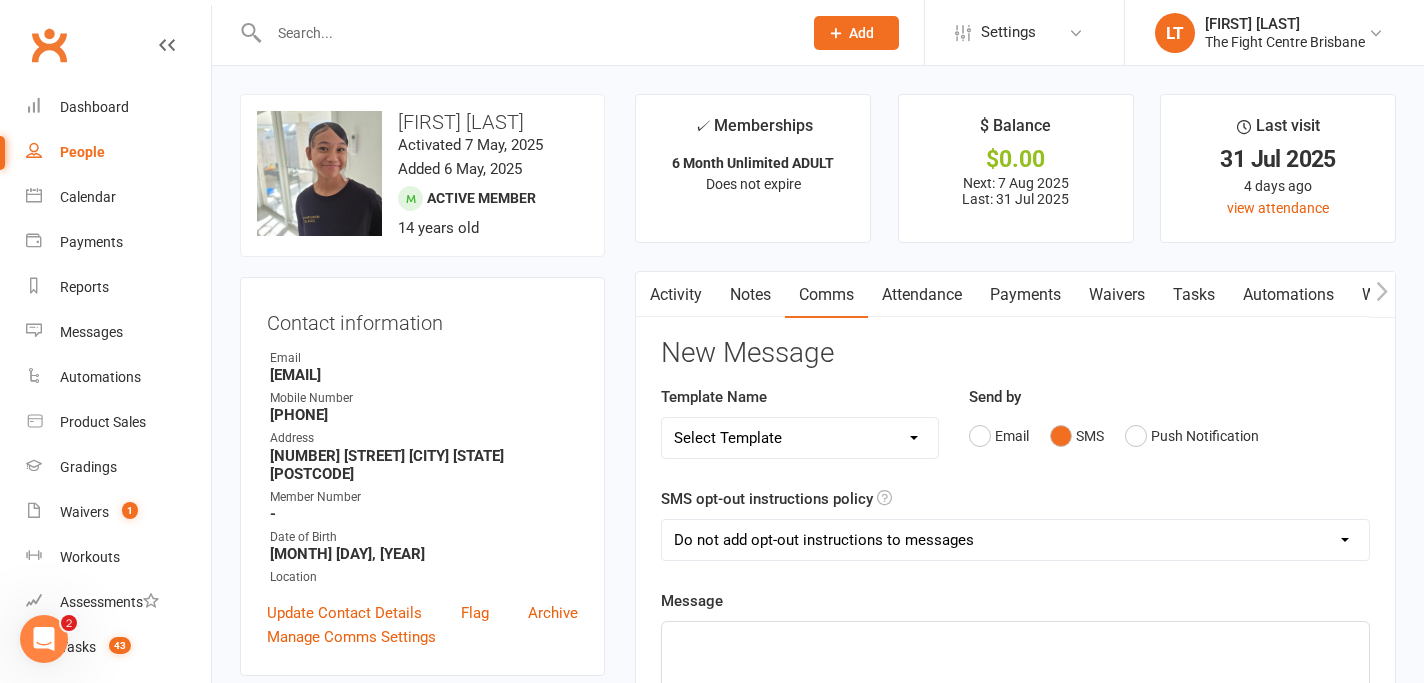 click on "Add opt-out instructions to all messages Add opt-out instructions for messages sent to cancelled Members only Do not add opt-out instructions to messages" at bounding box center [1015, 540] 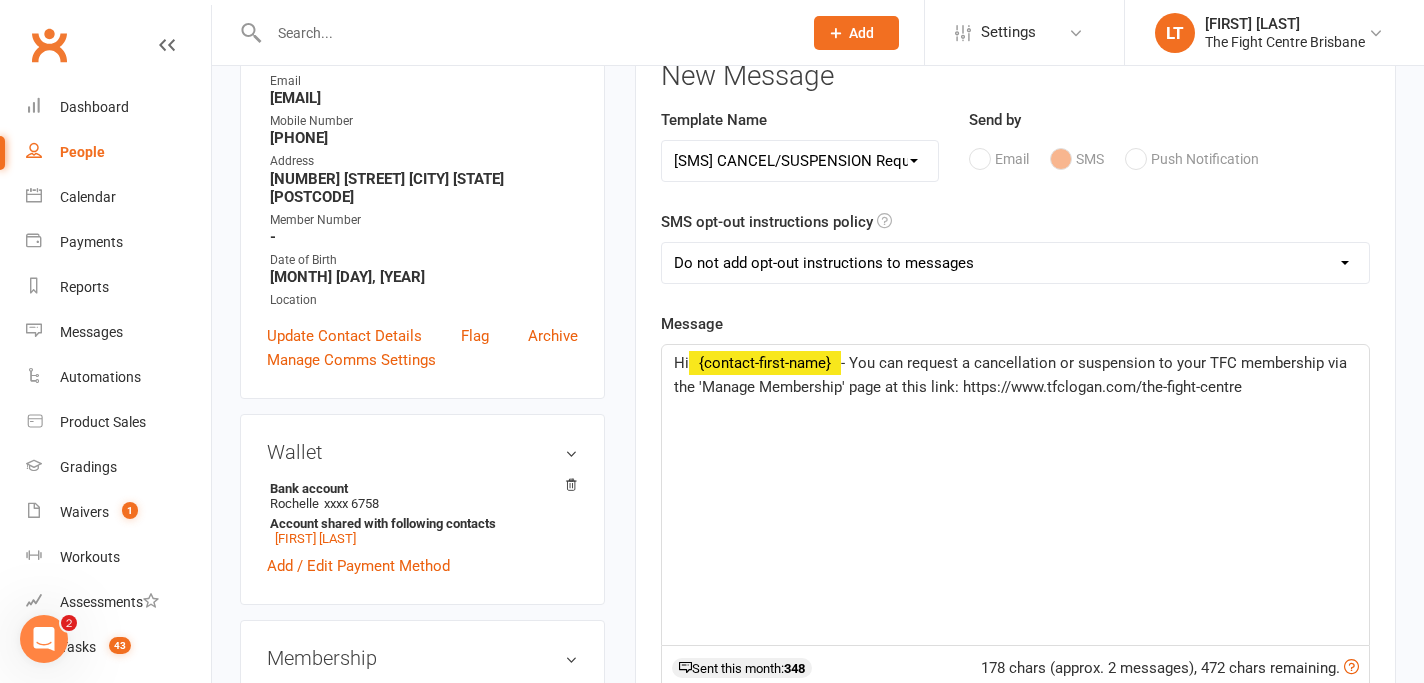 scroll, scrollTop: 435, scrollLeft: 0, axis: vertical 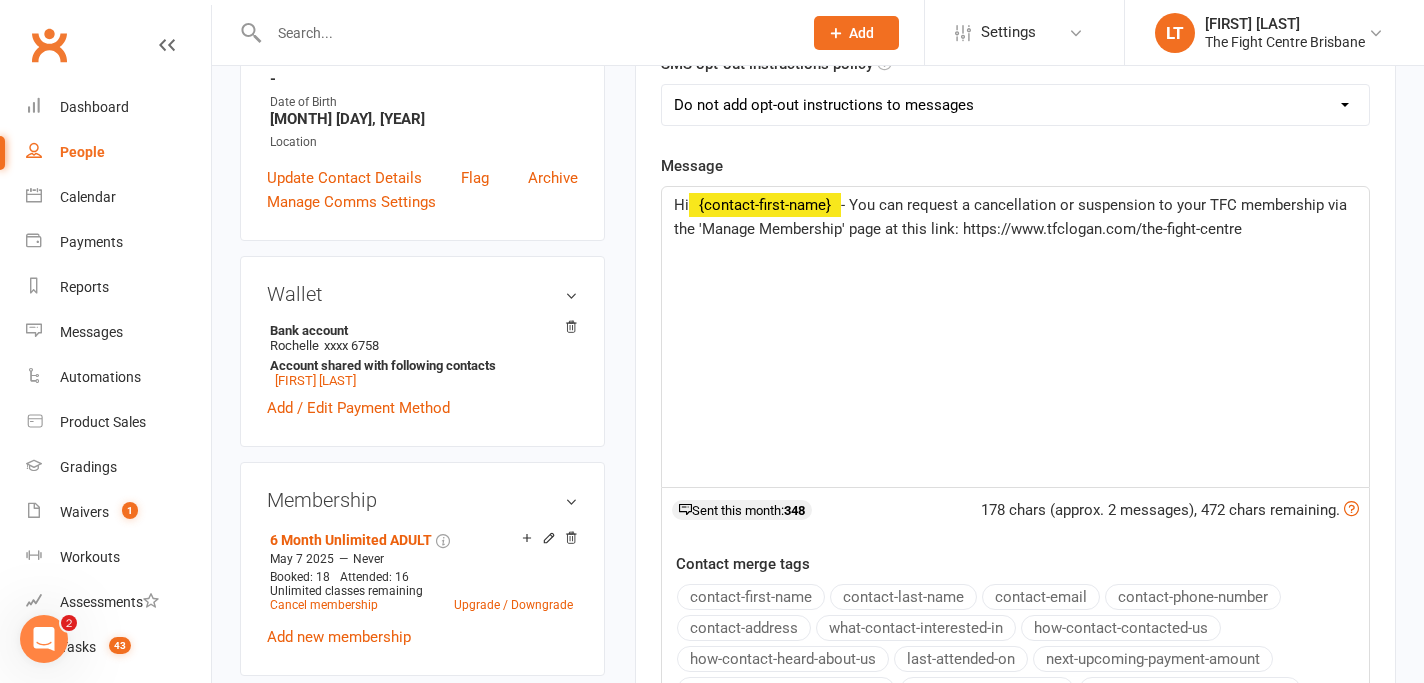 click on "﻿" 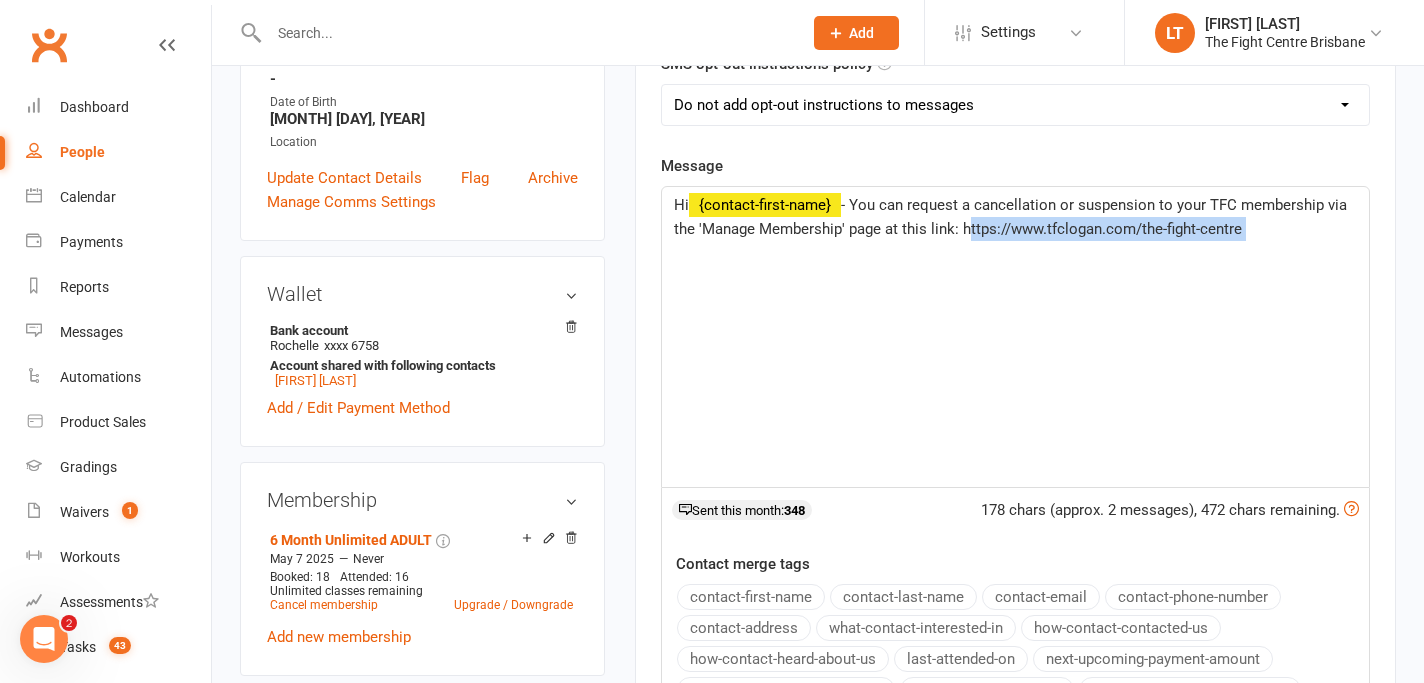 drag, startPoint x: 1281, startPoint y: 242, endPoint x: 965, endPoint y: 232, distance: 316.1582 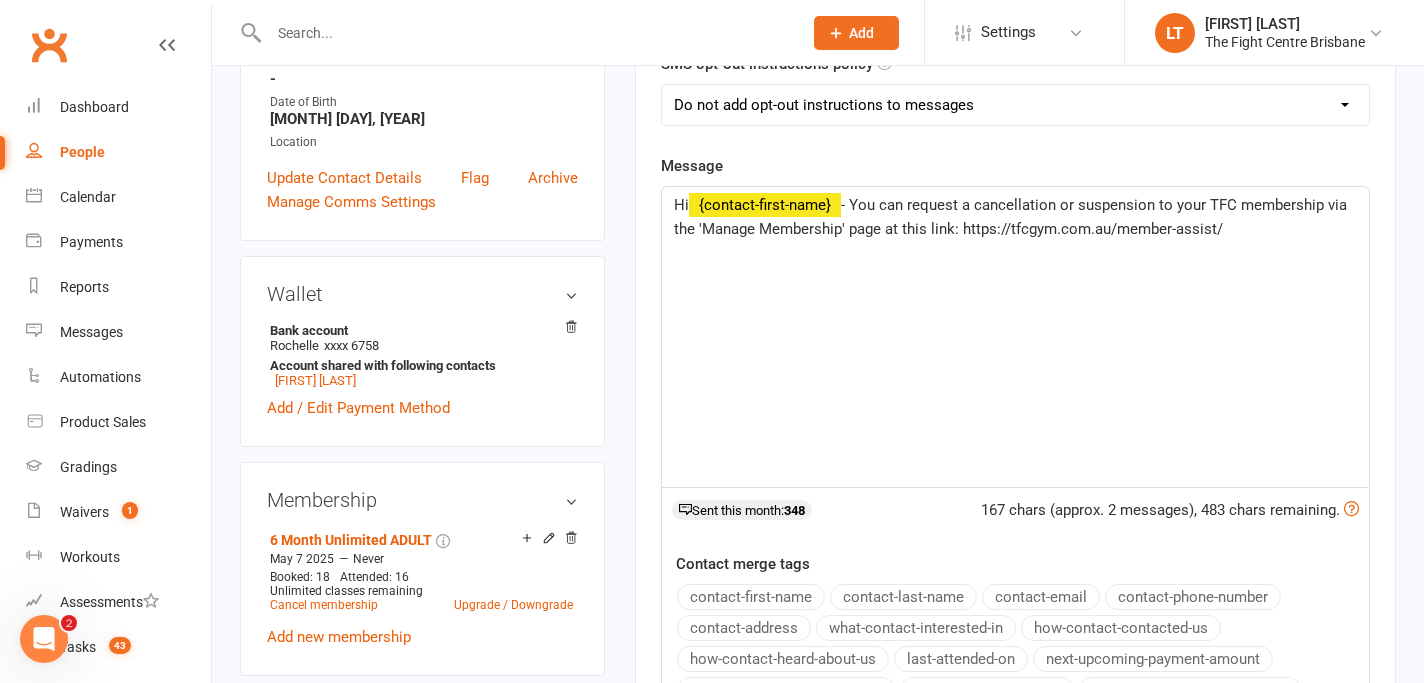 click on "Hi {contact-first-name} - You can request a cancellation or suspension to your TFC membership via the 'Manage Membership' page at this link: https://tfcgym.com.au/member-assist/" 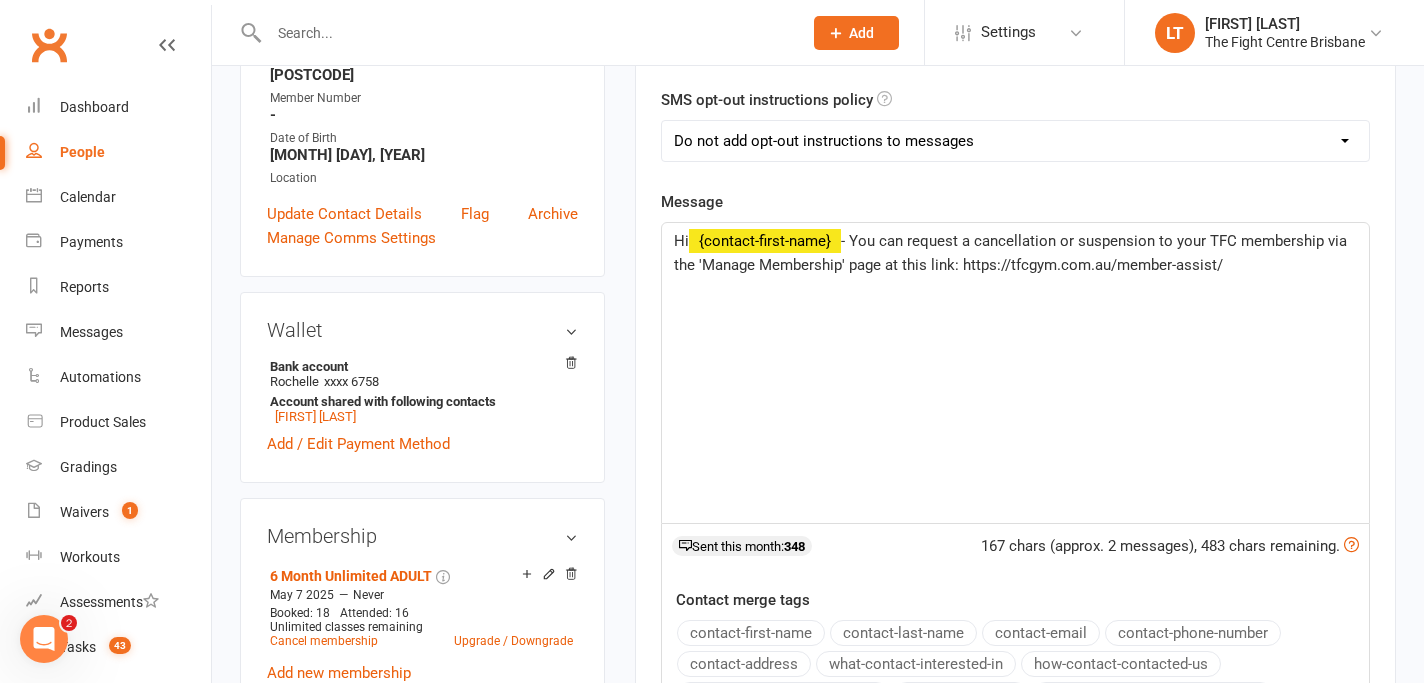 scroll, scrollTop: 135, scrollLeft: 0, axis: vertical 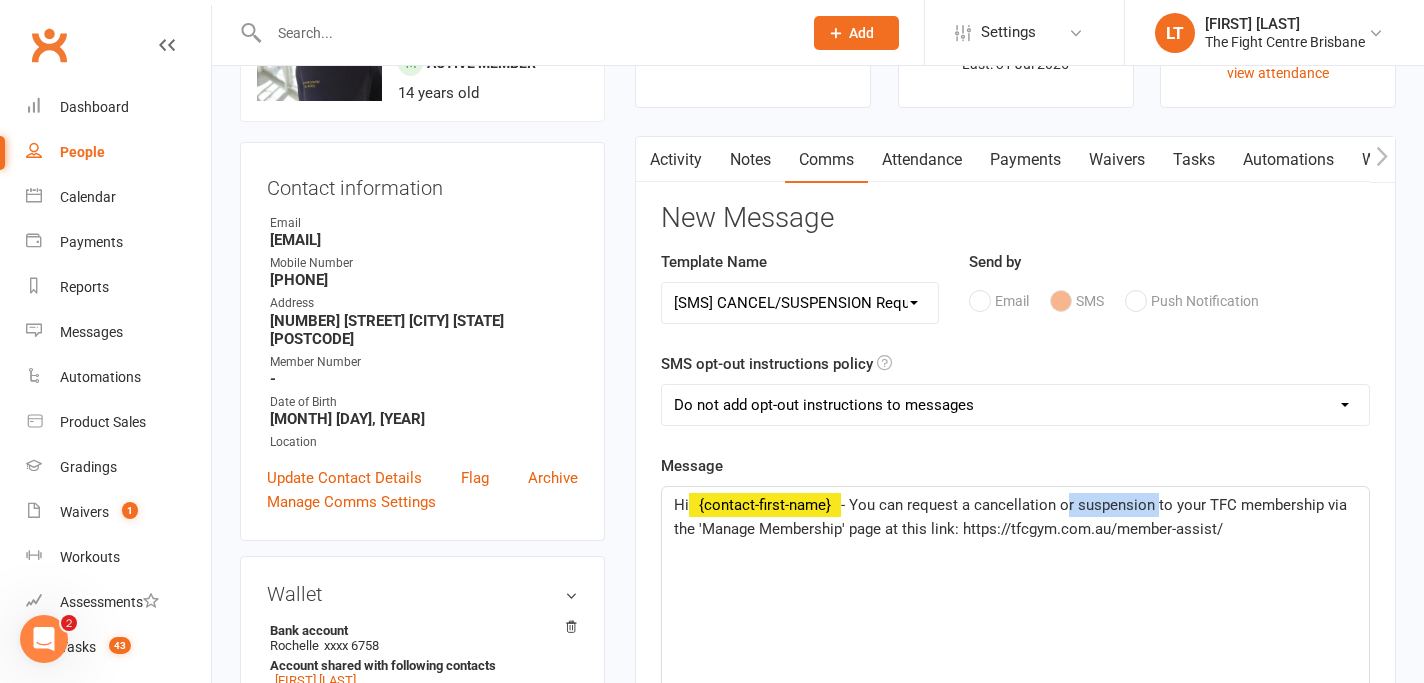 drag, startPoint x: 1159, startPoint y: 504, endPoint x: 1068, endPoint y: 503, distance: 91.00549 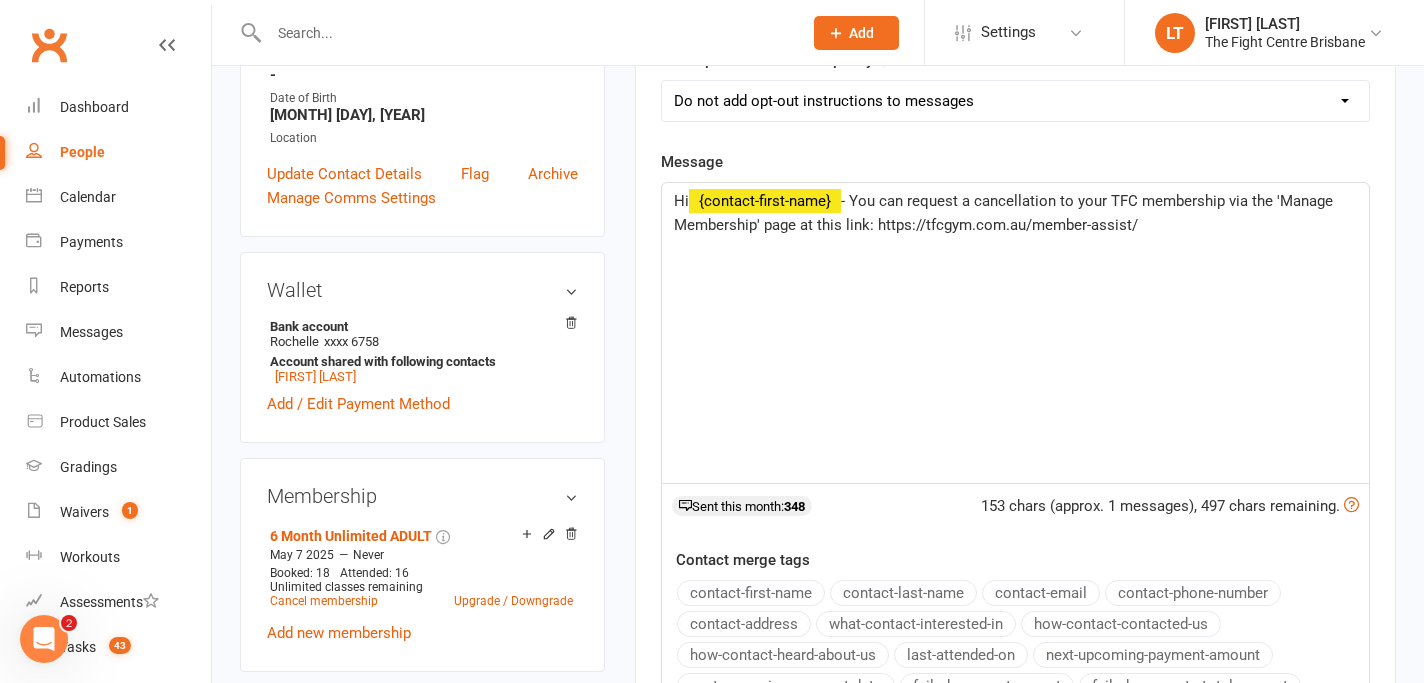 scroll, scrollTop: 814, scrollLeft: 0, axis: vertical 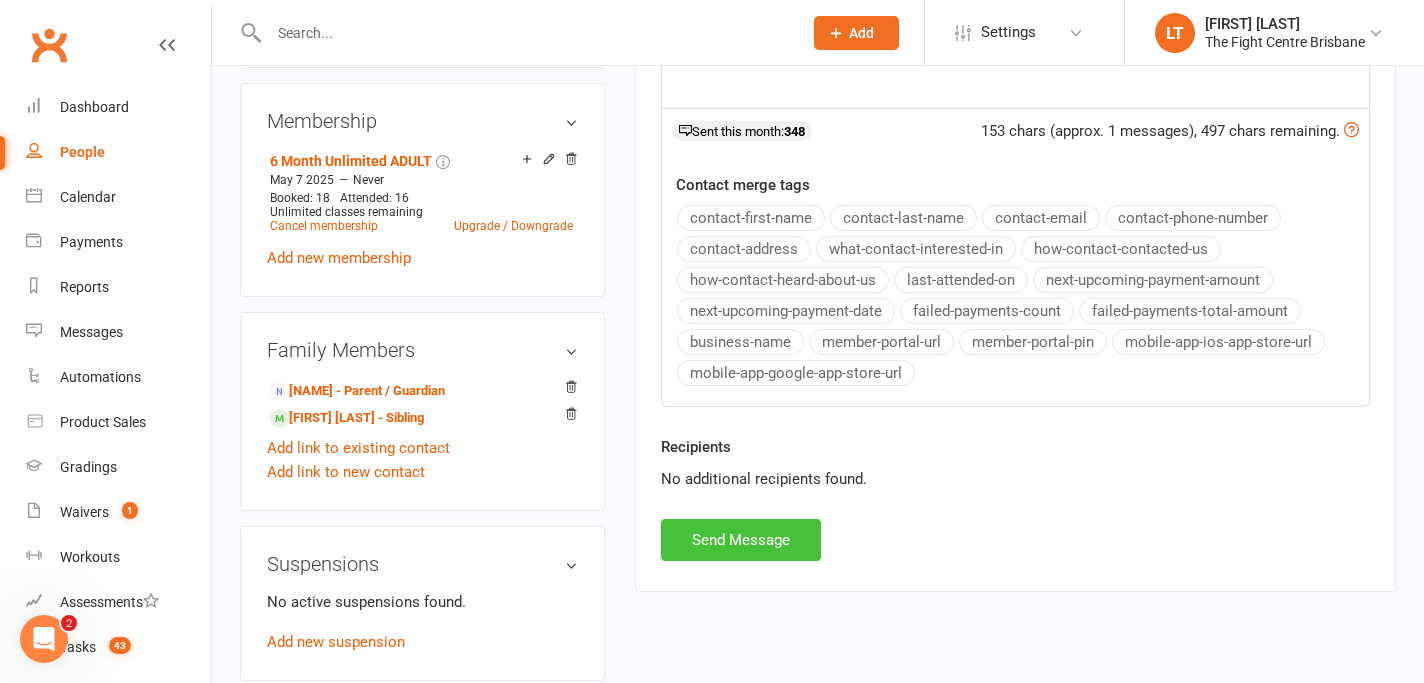 click on "Send Message" at bounding box center [741, 540] 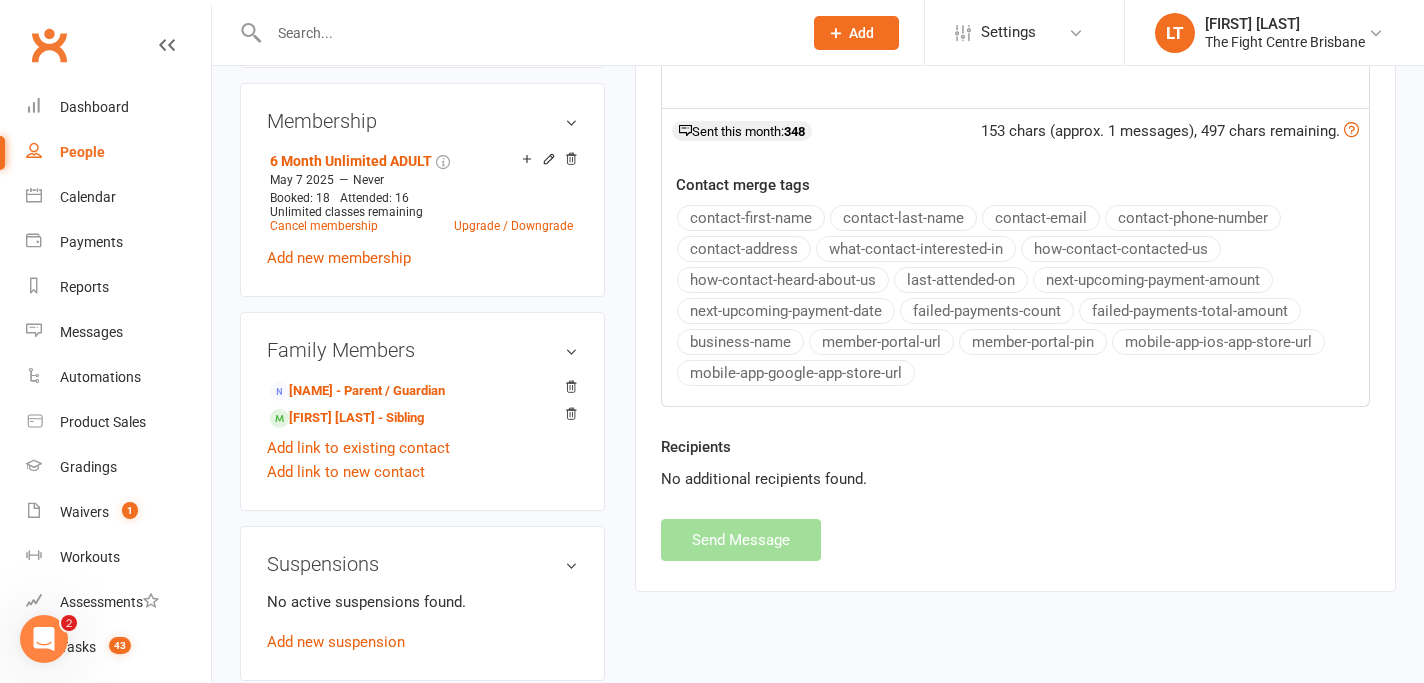 select 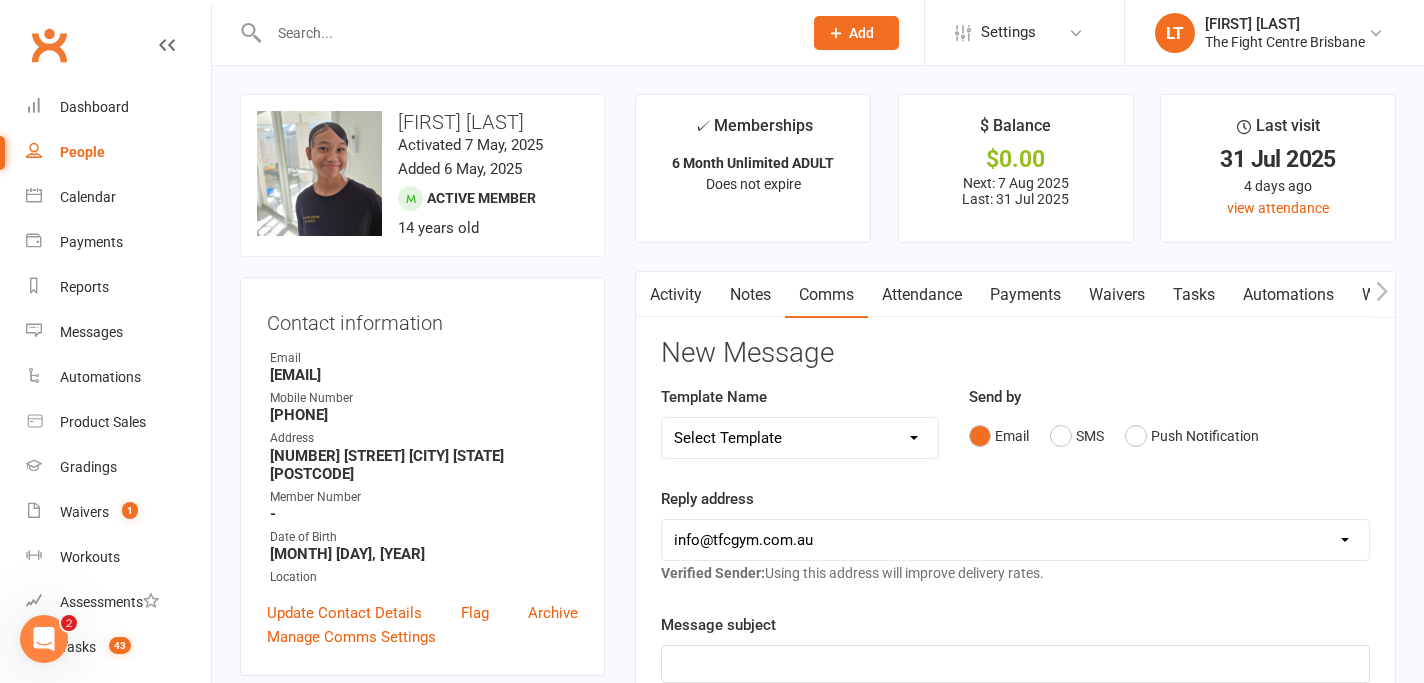 scroll, scrollTop: 188, scrollLeft: 0, axis: vertical 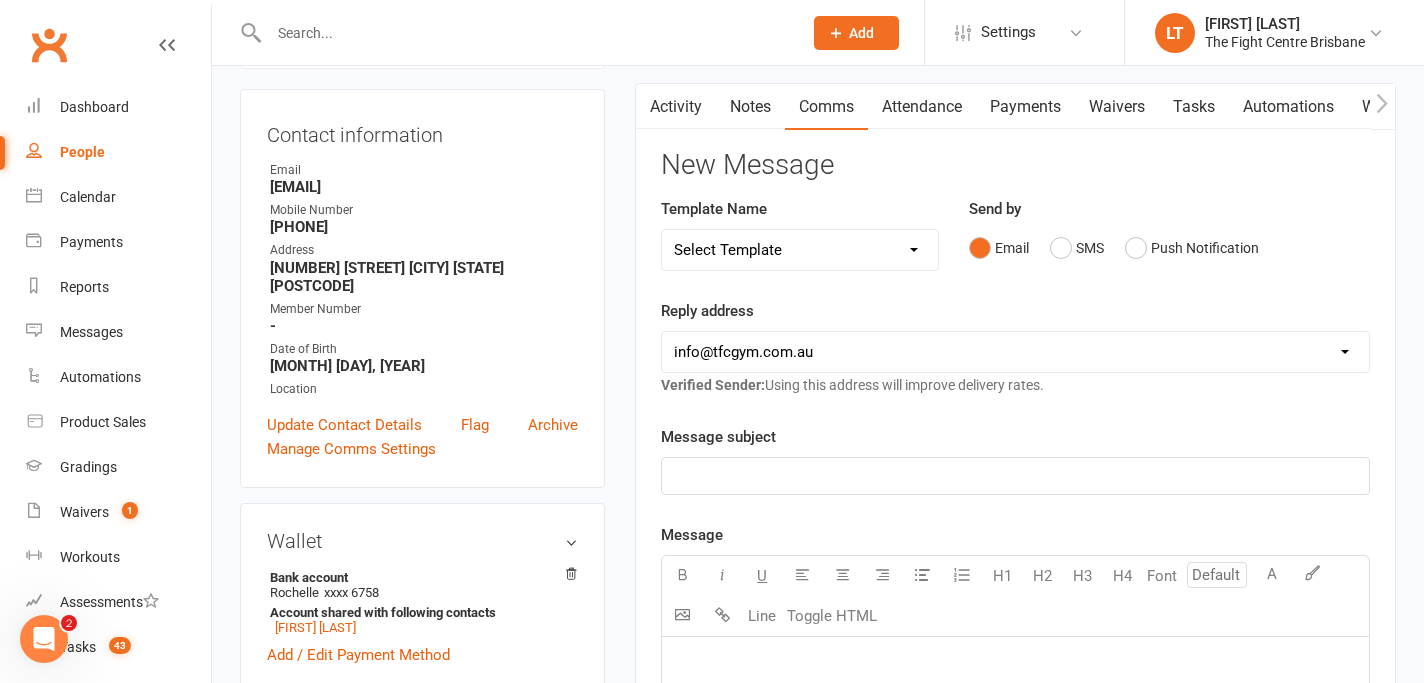 click on "Notes" at bounding box center [750, 107] 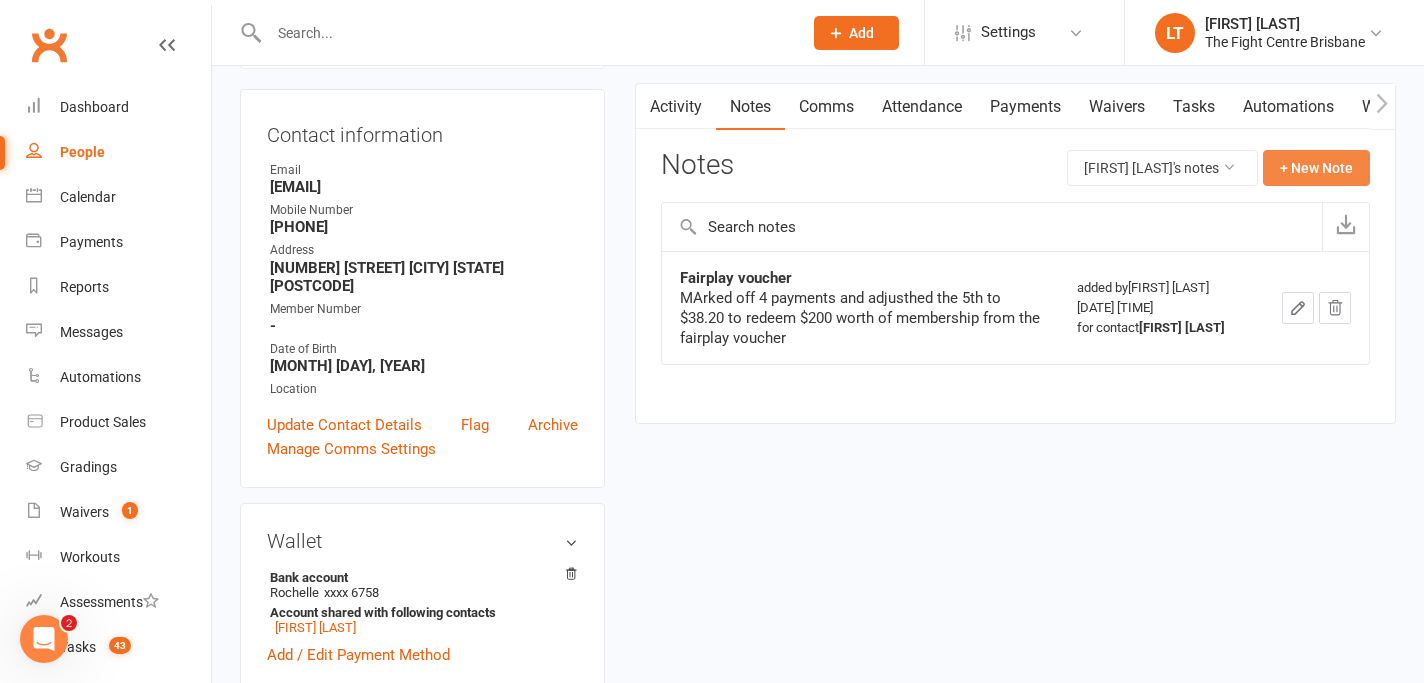 click on "+ New Note" at bounding box center (1316, 168) 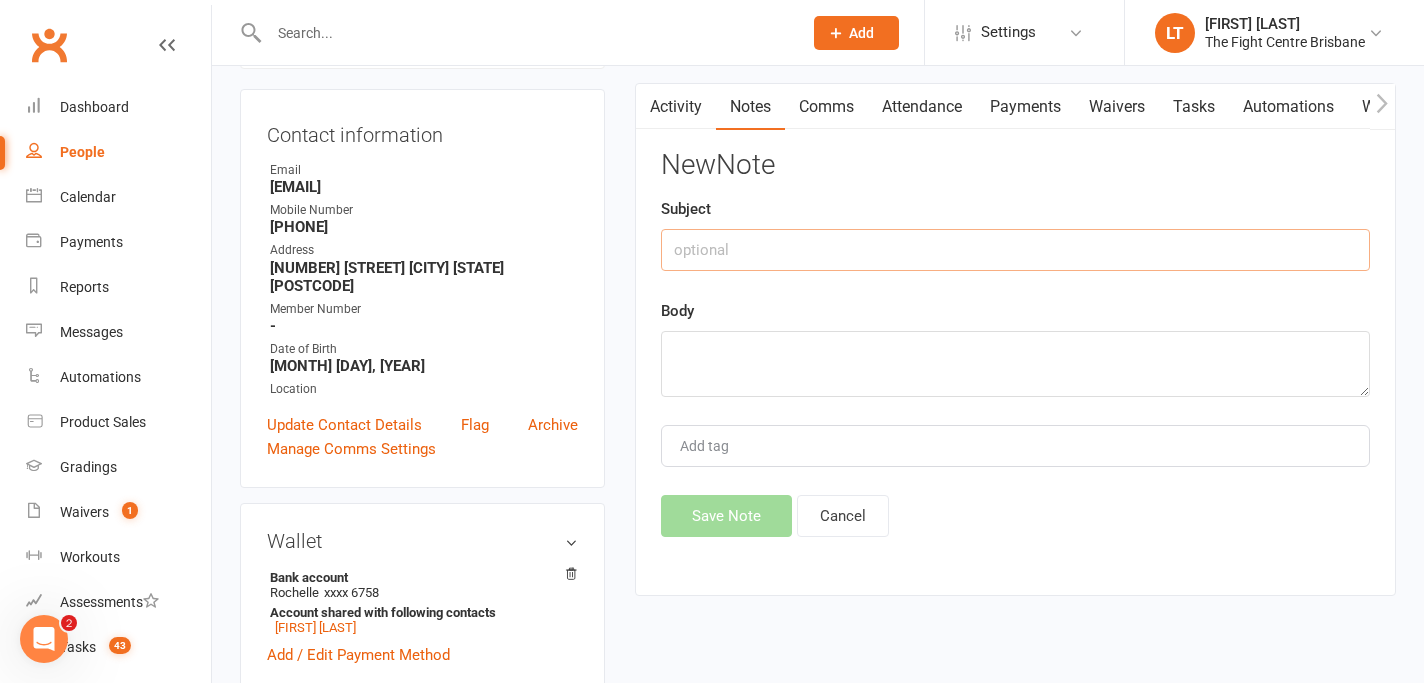 click at bounding box center (1015, 250) 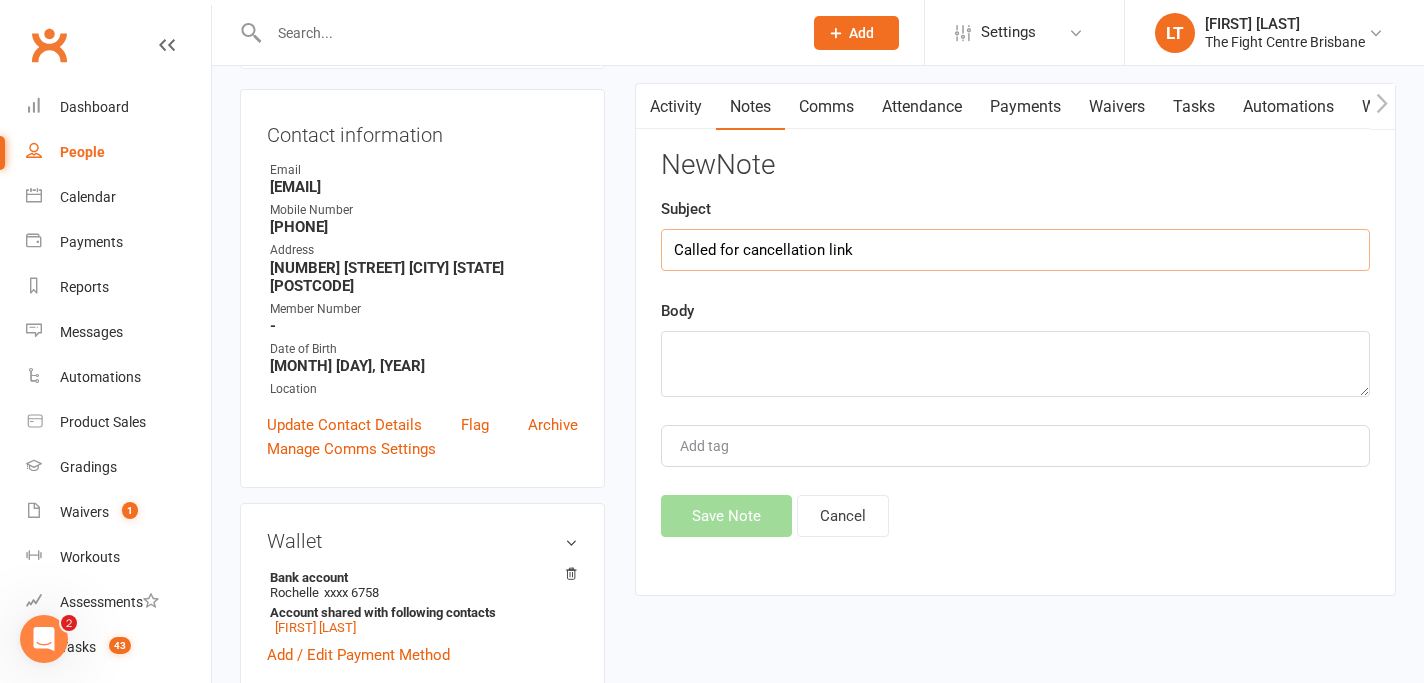 type on "Called for cancellation link" 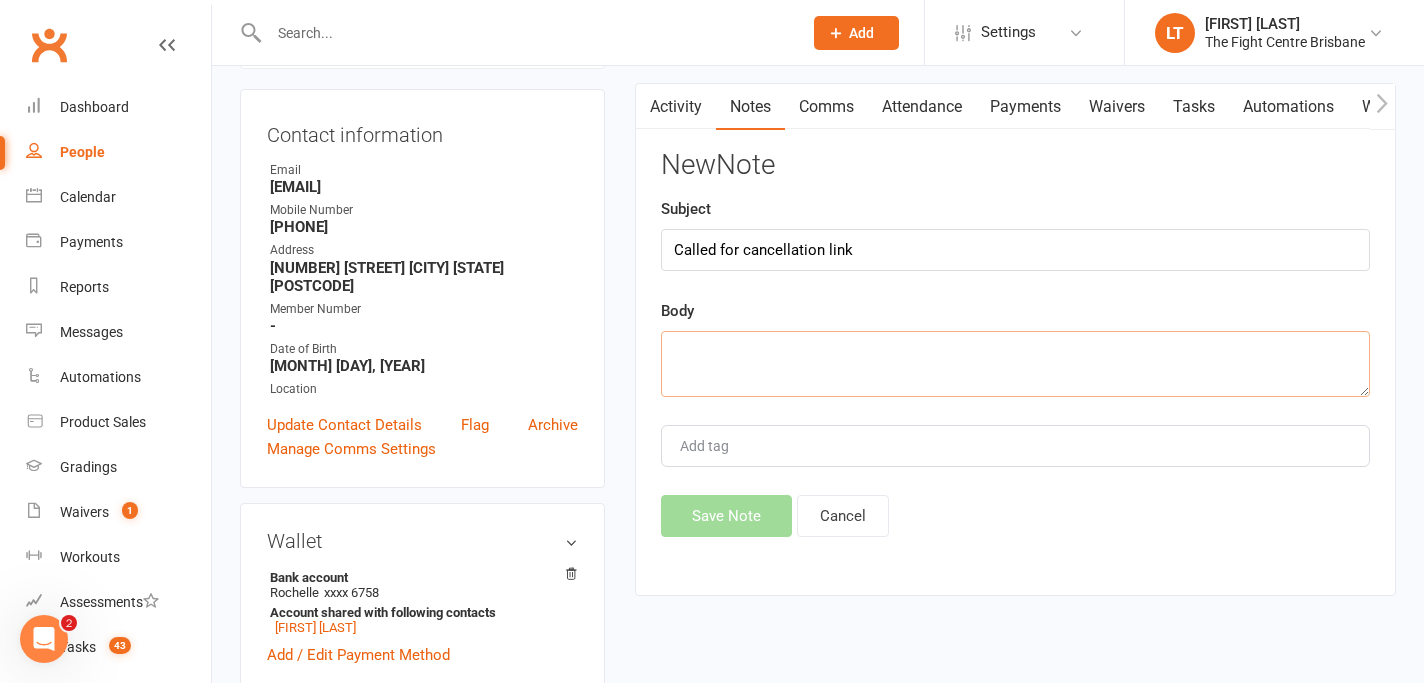 click at bounding box center (1015, 364) 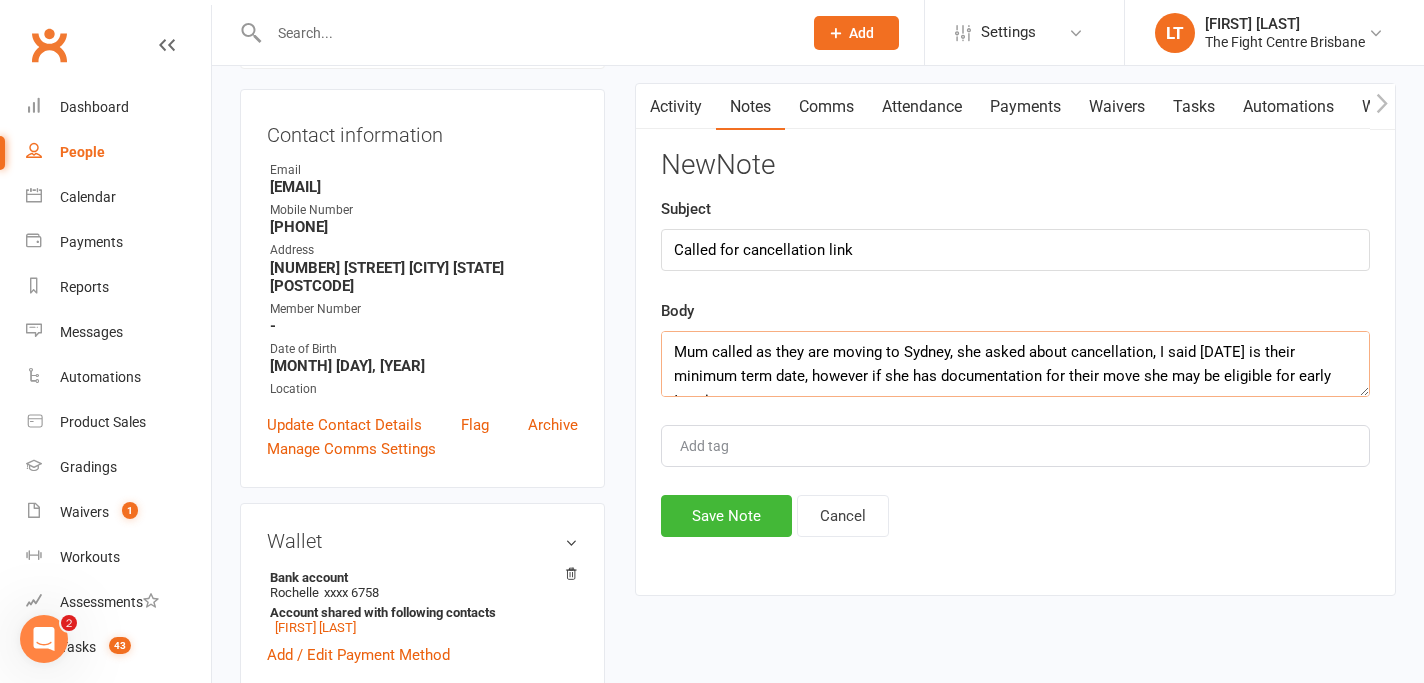 scroll, scrollTop: 12, scrollLeft: 0, axis: vertical 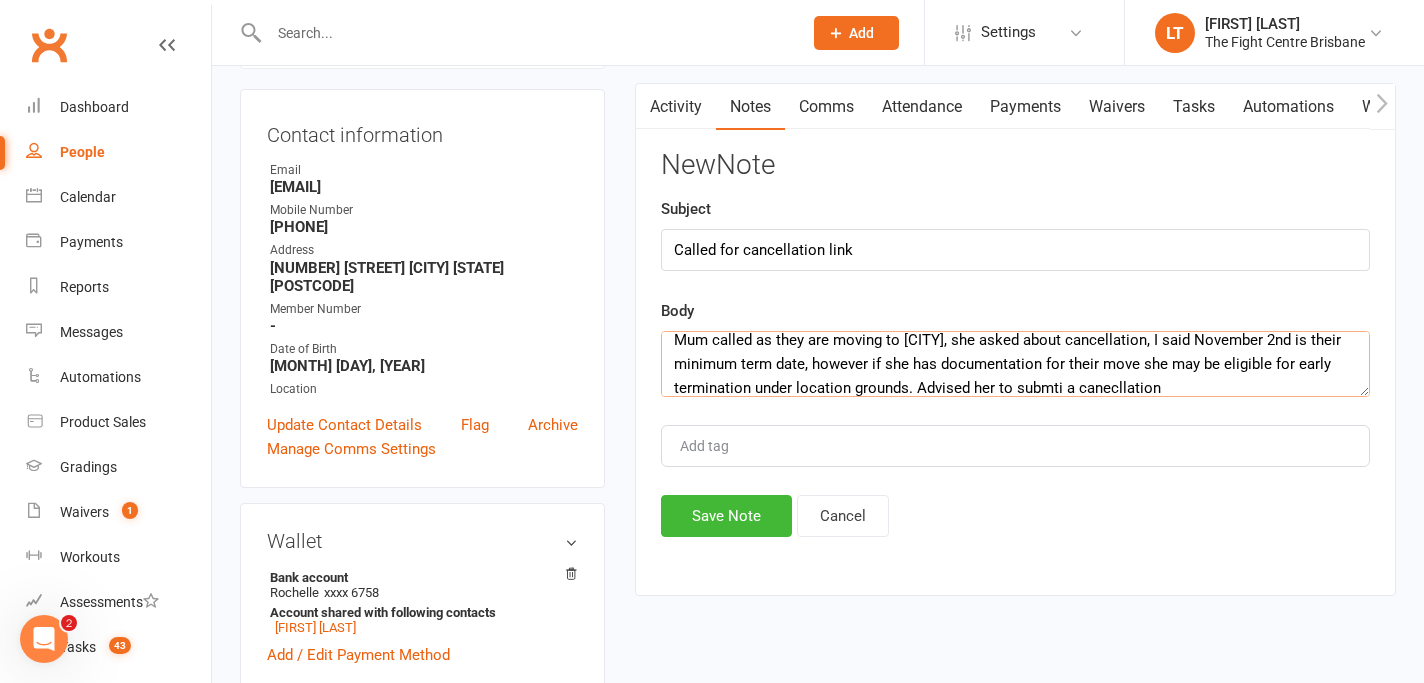 click on "Mum called as they are moving to [CITY], she asked about cancellation, I said November 2nd is their minimum term date, however if she has documentation for their move she may be eligible for early termination under location grounds. Advised her to submti a canecllation" at bounding box center [1015, 364] 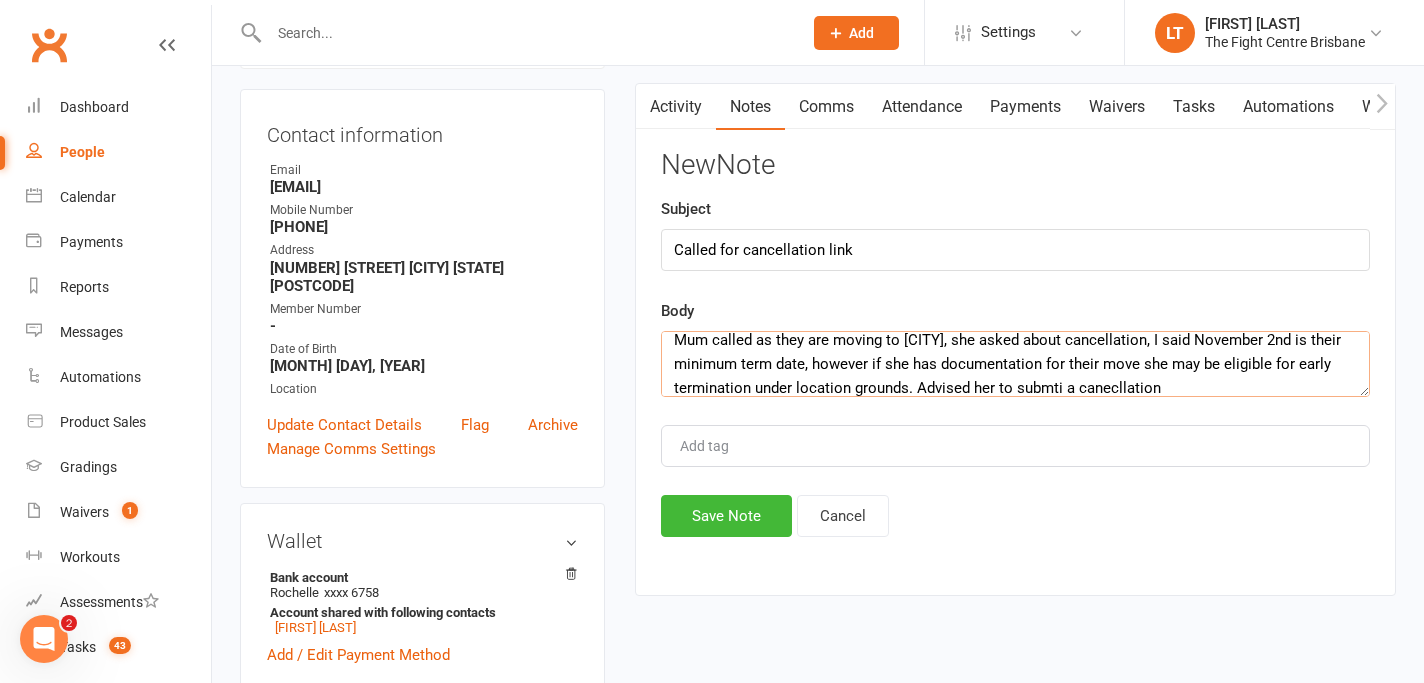 scroll, scrollTop: 24, scrollLeft: 0, axis: vertical 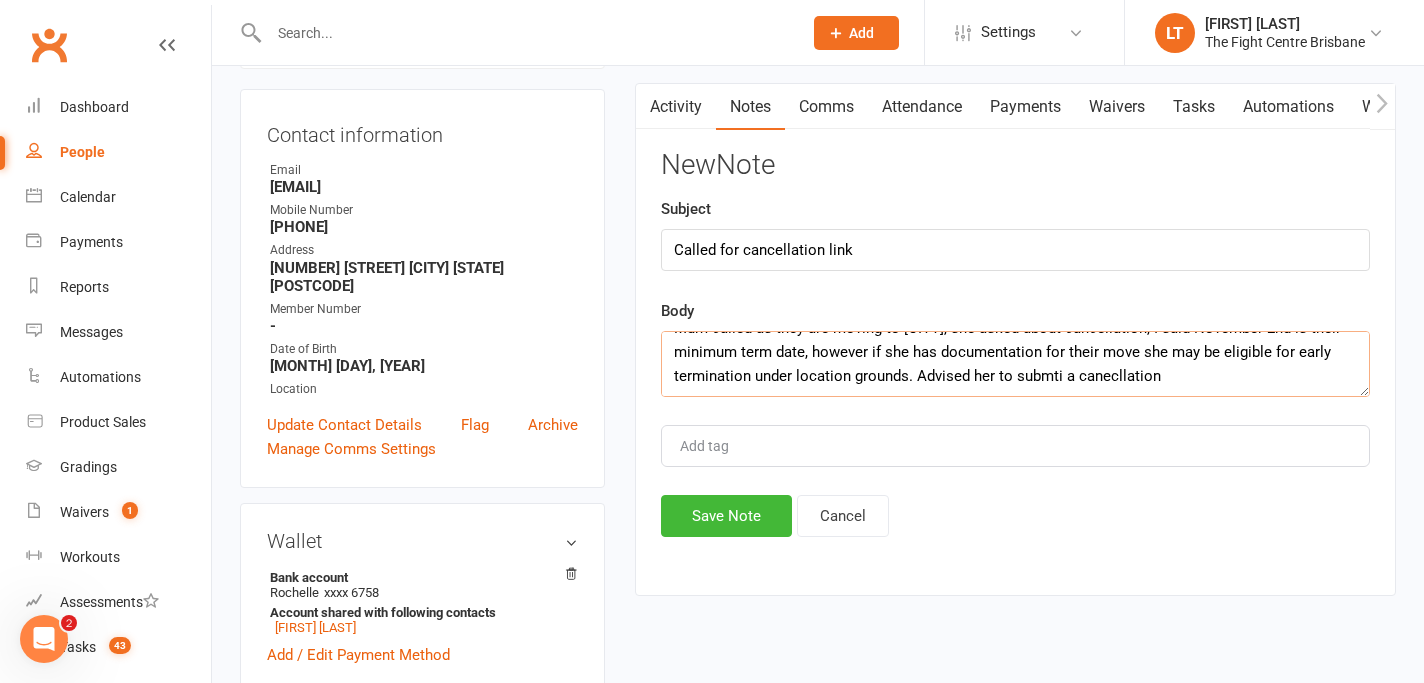 drag, startPoint x: 1170, startPoint y: 395, endPoint x: 1050, endPoint y: 378, distance: 121.19818 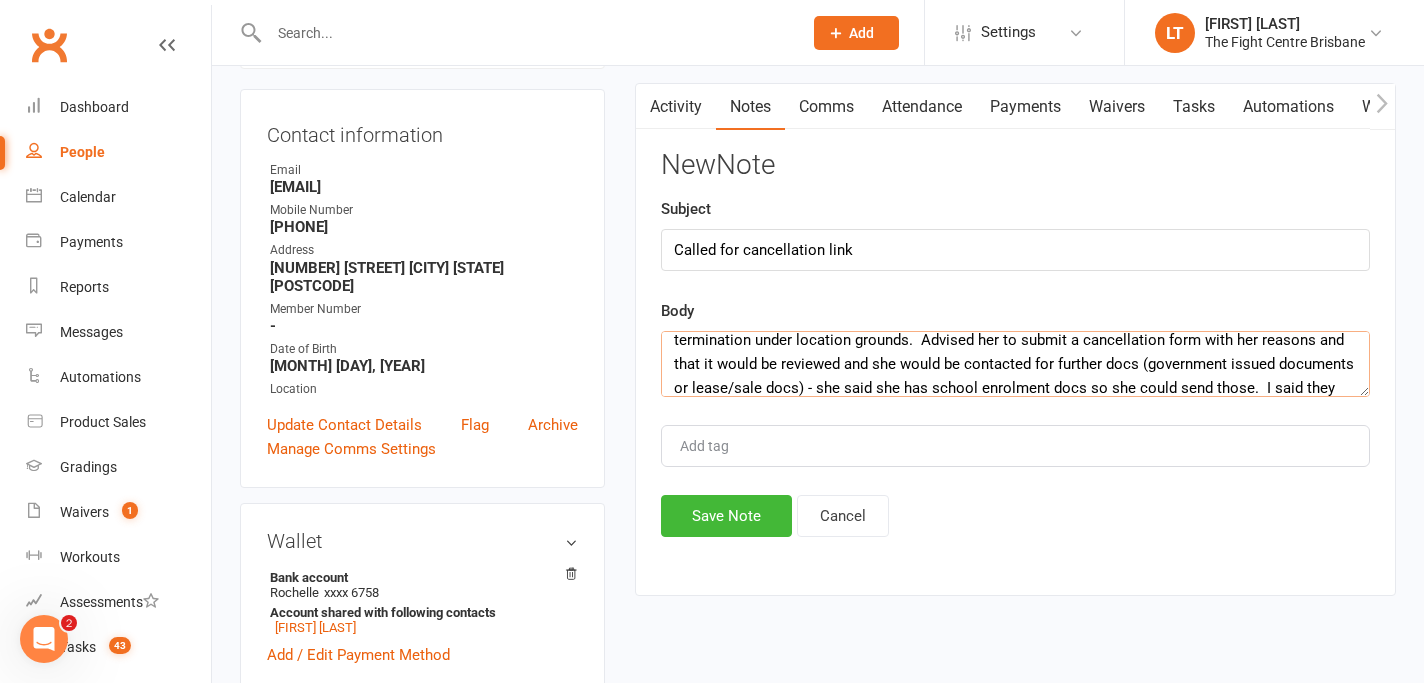 scroll, scrollTop: 84, scrollLeft: 0, axis: vertical 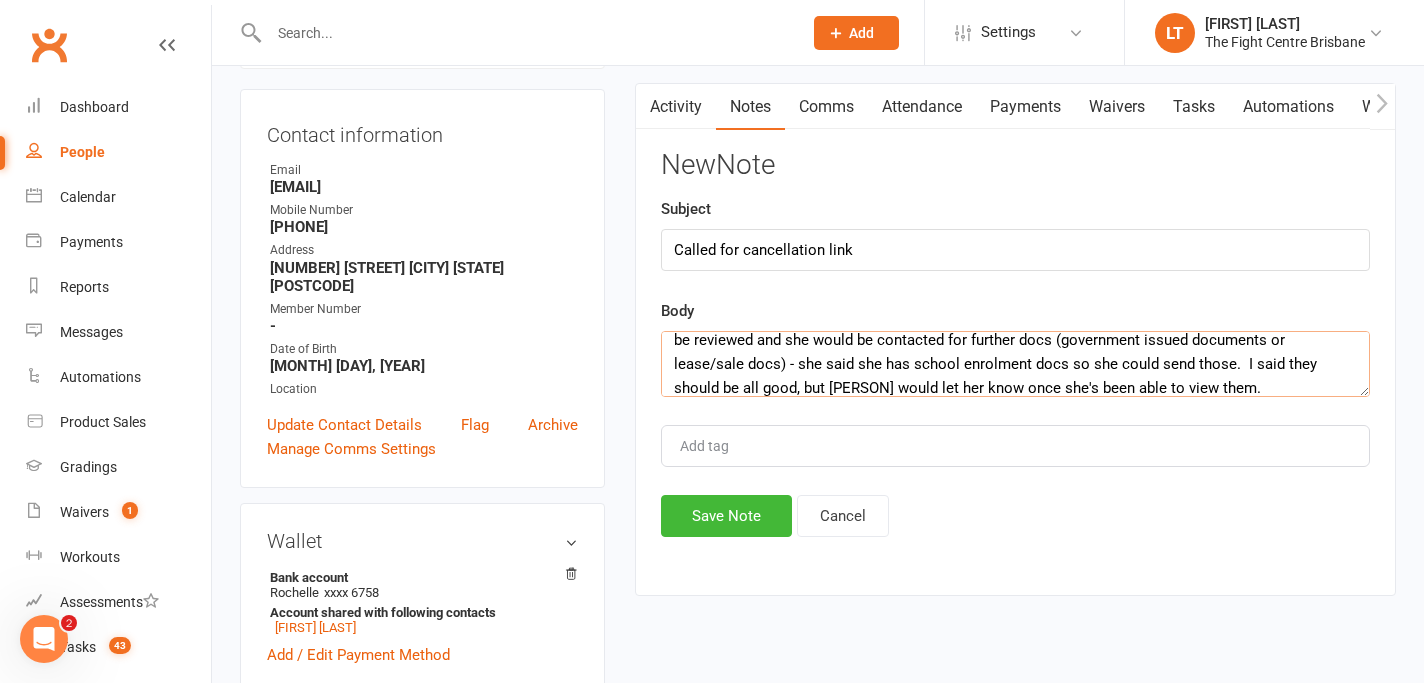 type on "Mum called as they are moving to [CITY], she asked about cancellation, I said [DATE] is their minimum term date, however if she has documentation for their move she may be eligible for early termination under location grounds.  Advised her to submit a cancellation form with her reasons and that it would be reviewed and she would be contacted for further docs (government issued documents or lease/sale docs) - she said she has school enrolment docs so she could send those.  I said they should be all good, but [PERSON] would let her know once she's been able to view them." 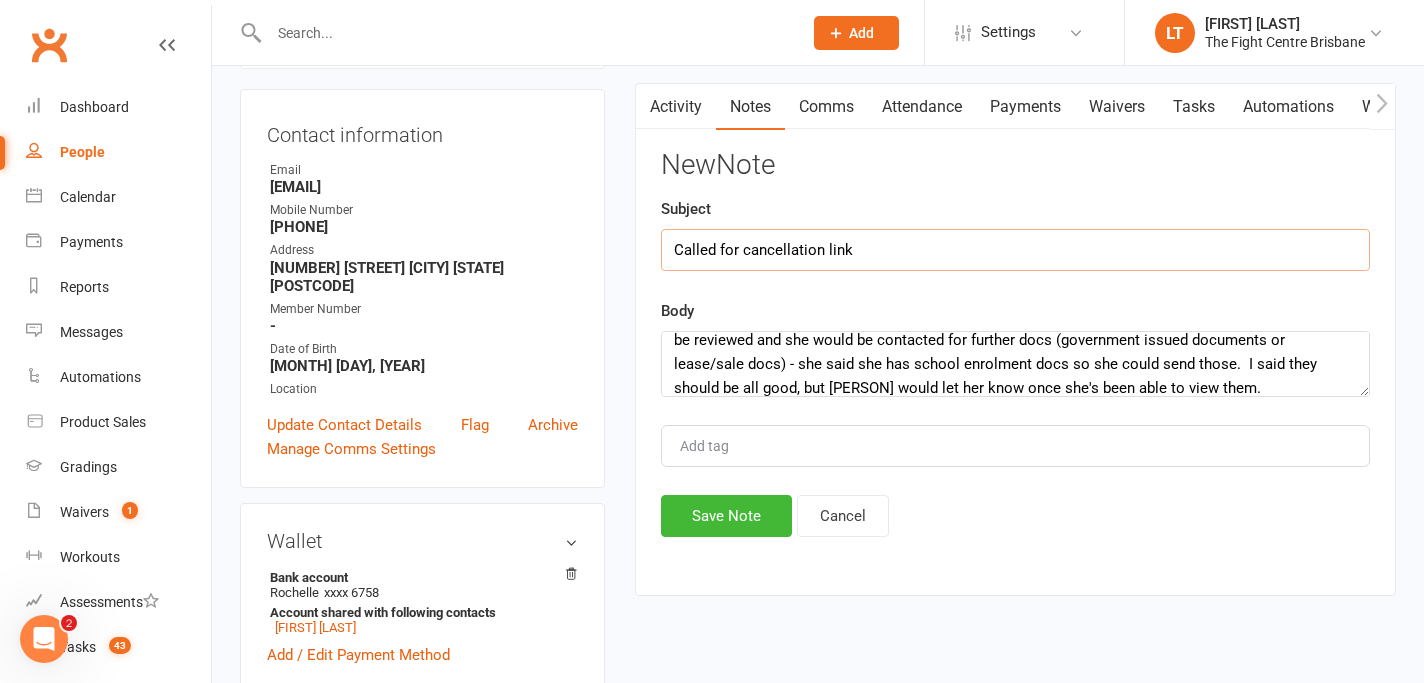 click on "Called for cancellation link" at bounding box center (1015, 250) 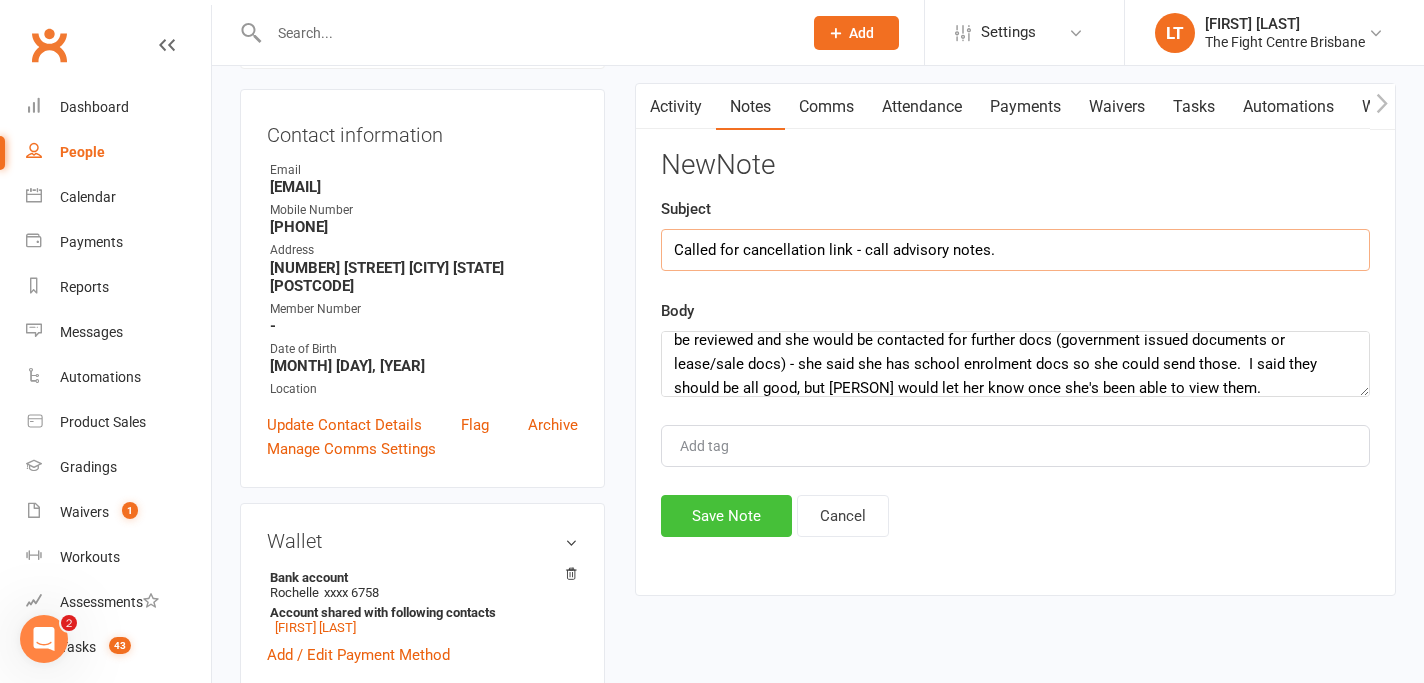 type on "Called for cancellation link - call advisory notes." 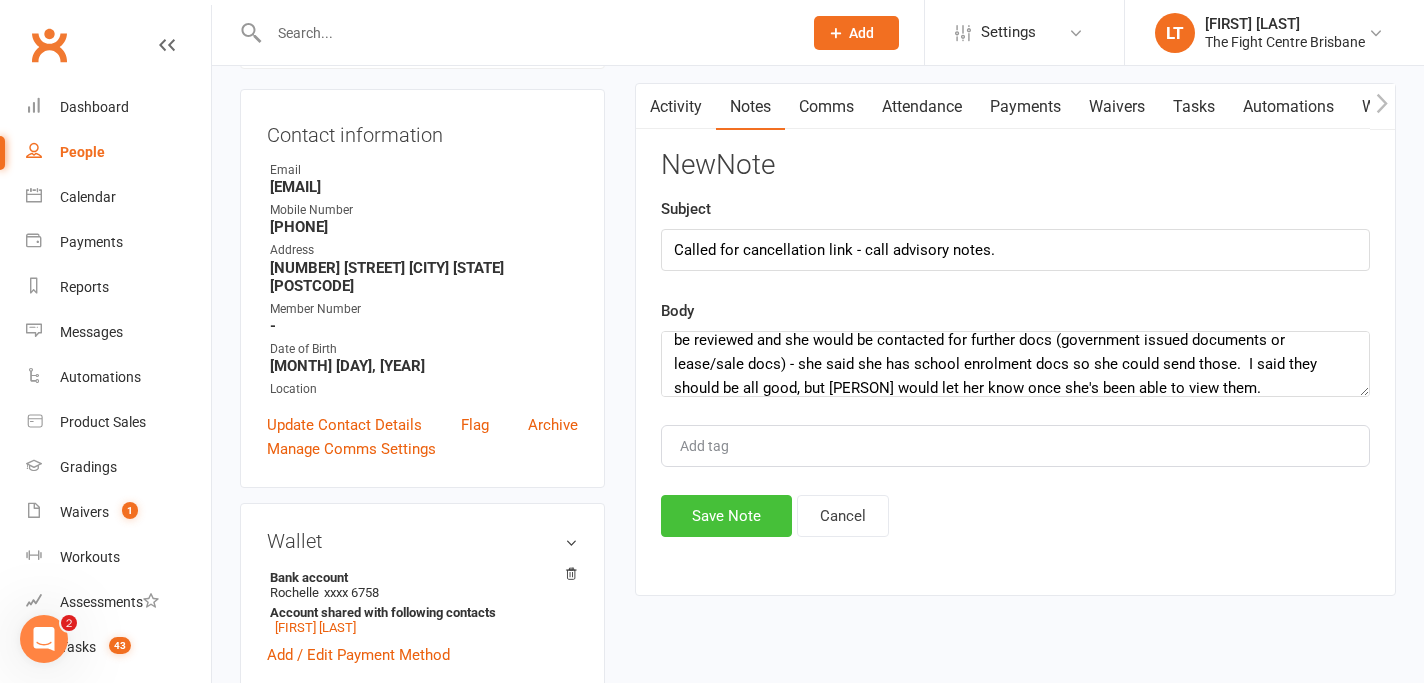 click on "Save Note" at bounding box center (726, 516) 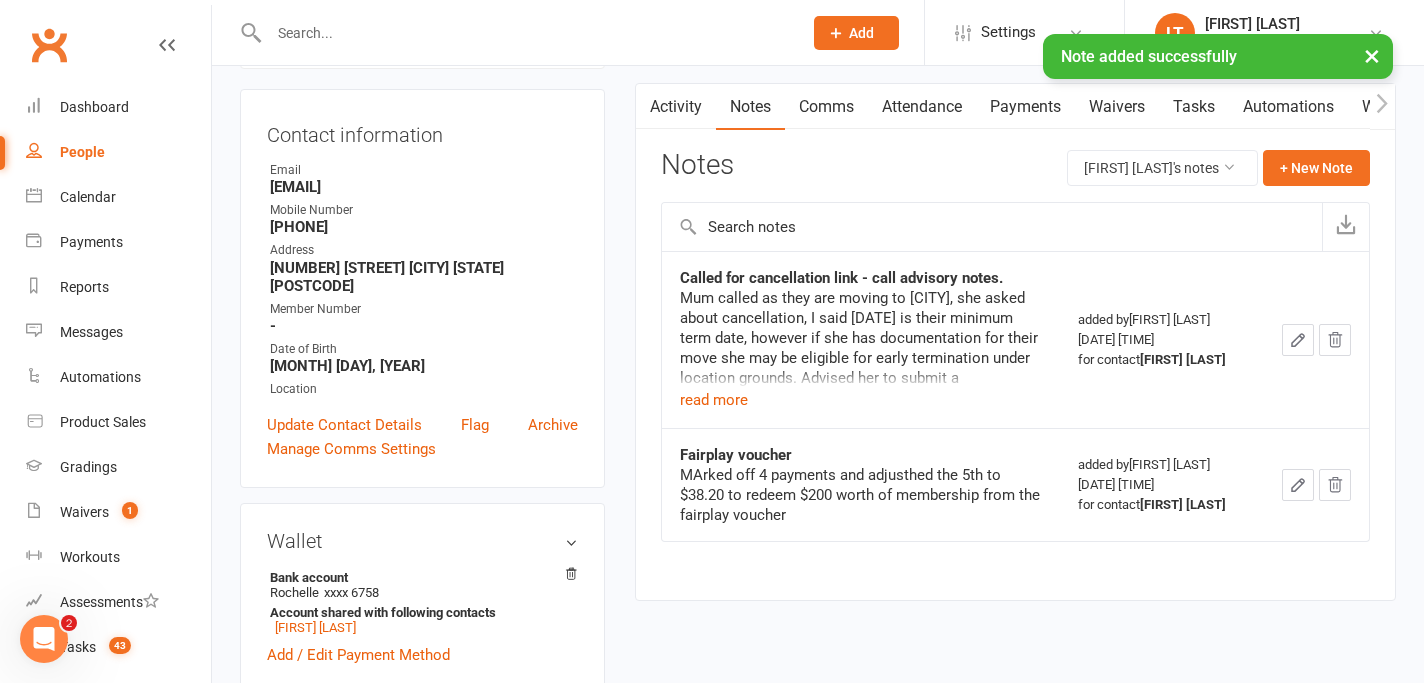 click on "×" at bounding box center (1372, 55) 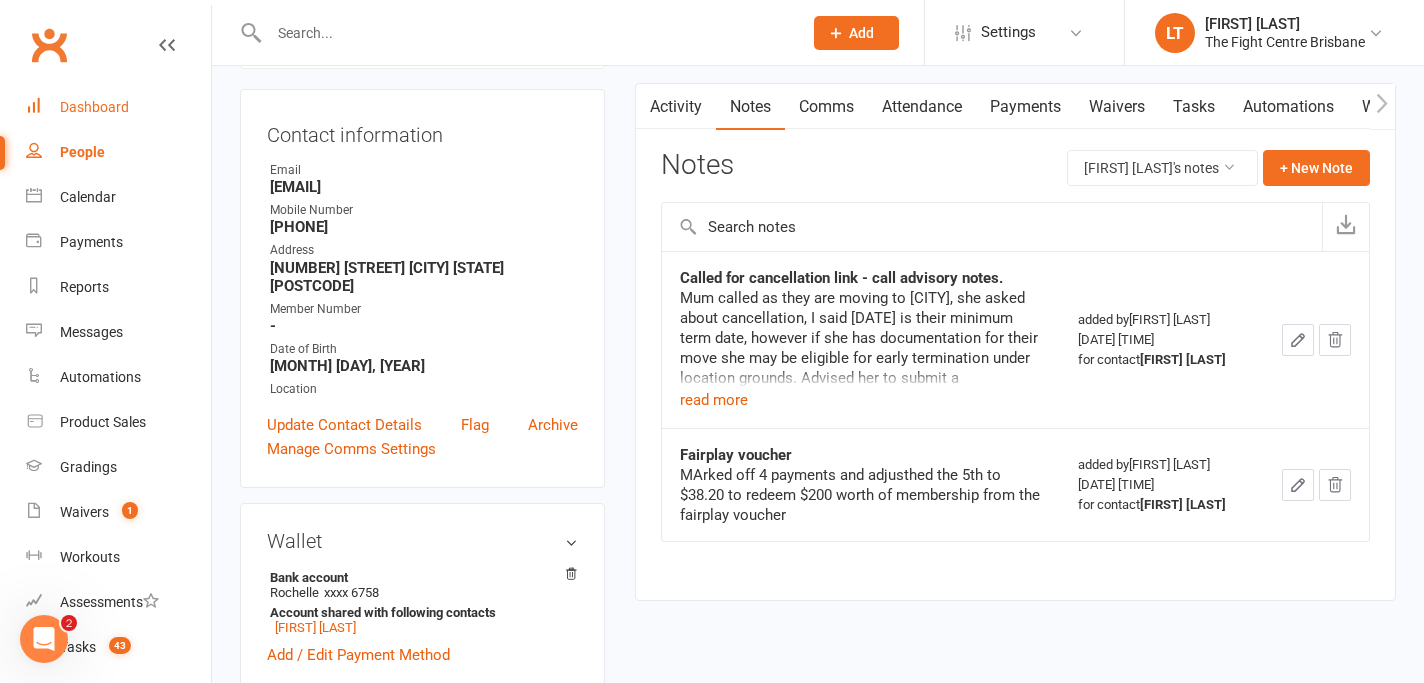 click on "Dashboard" at bounding box center (118, 107) 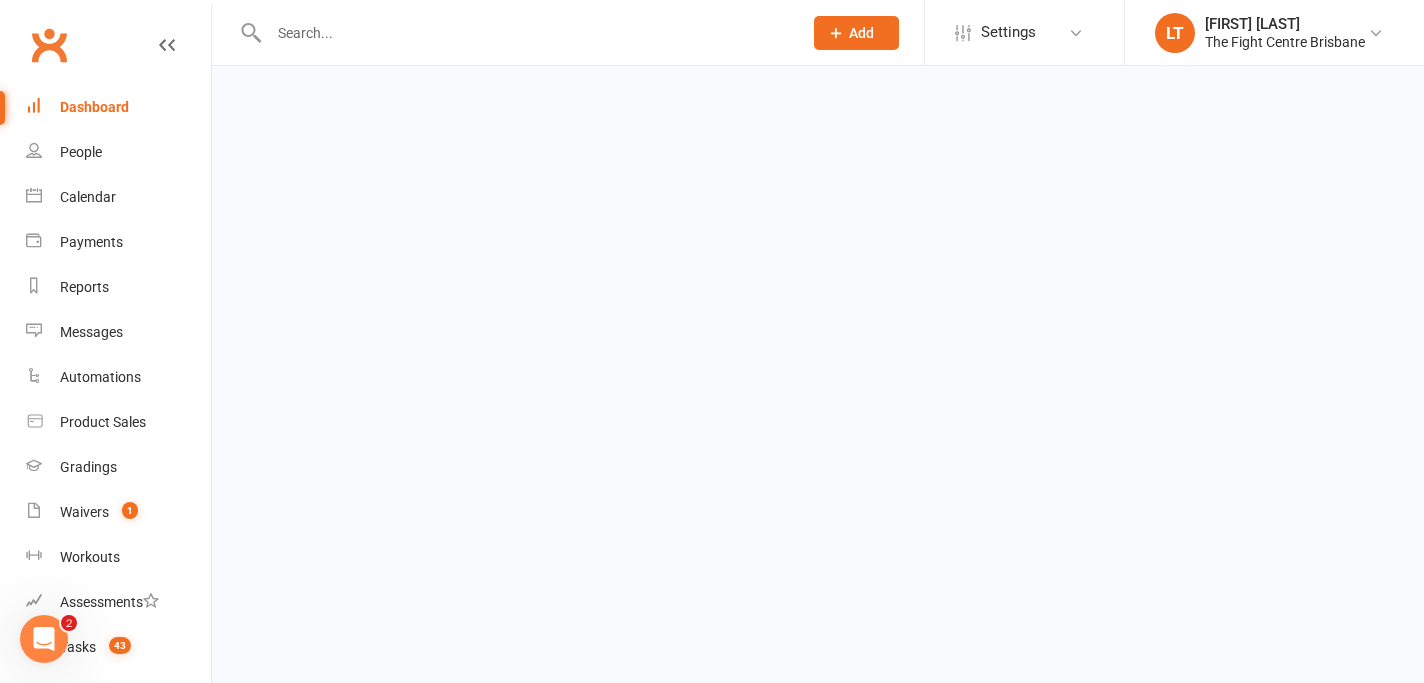 scroll, scrollTop: 0, scrollLeft: 0, axis: both 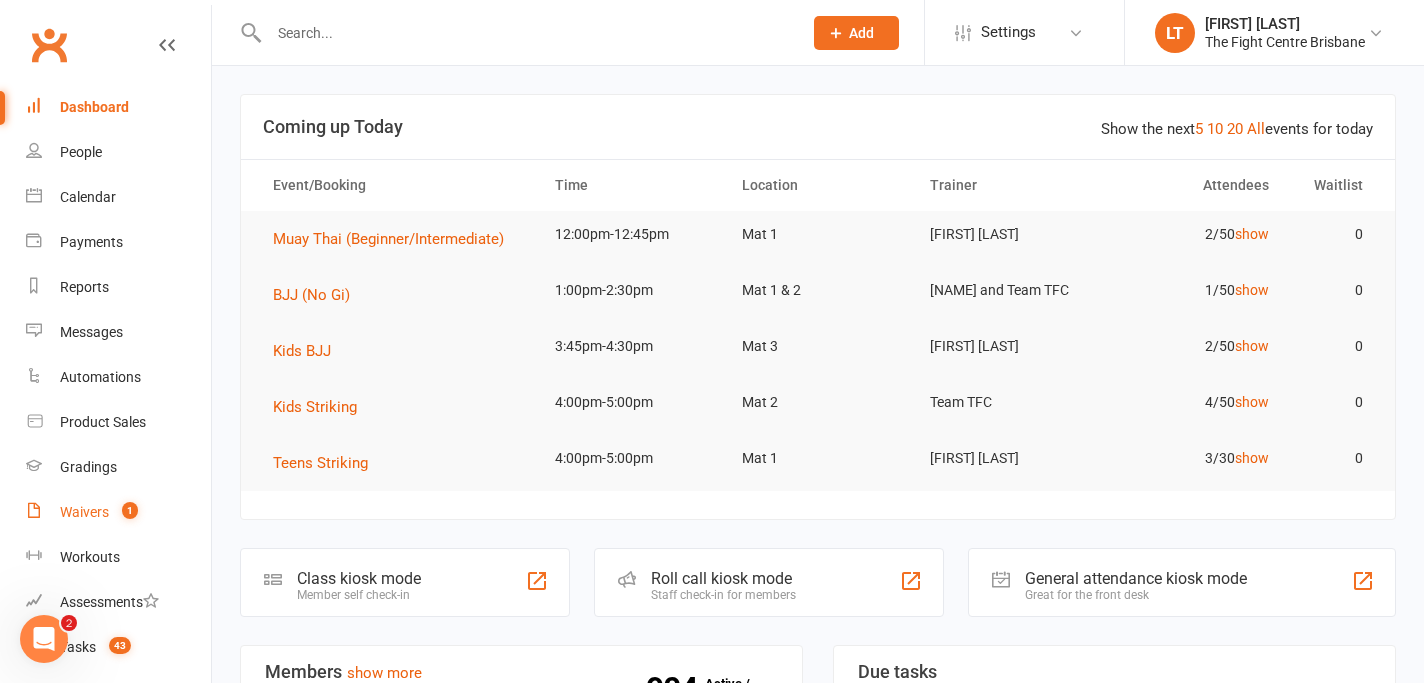 click on "Waivers   1" at bounding box center [118, 512] 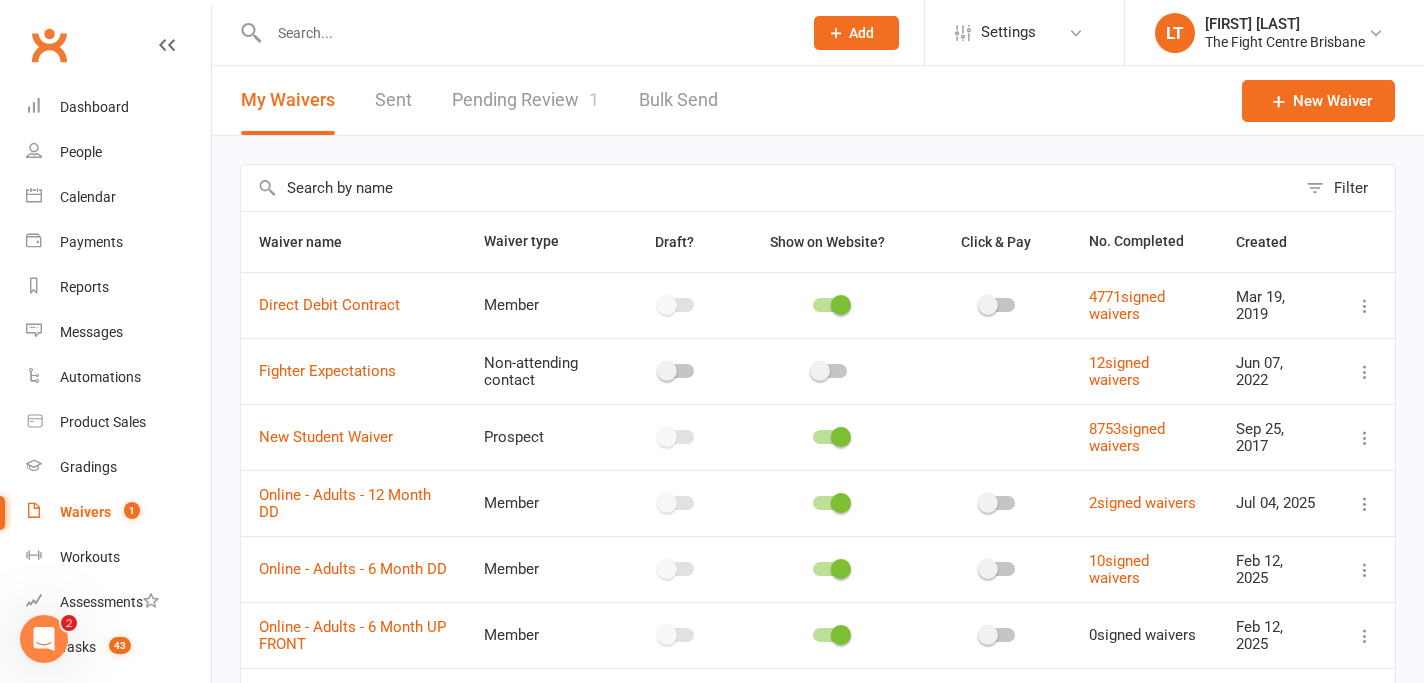 click on "Pending Review 1" at bounding box center (525, 100) 